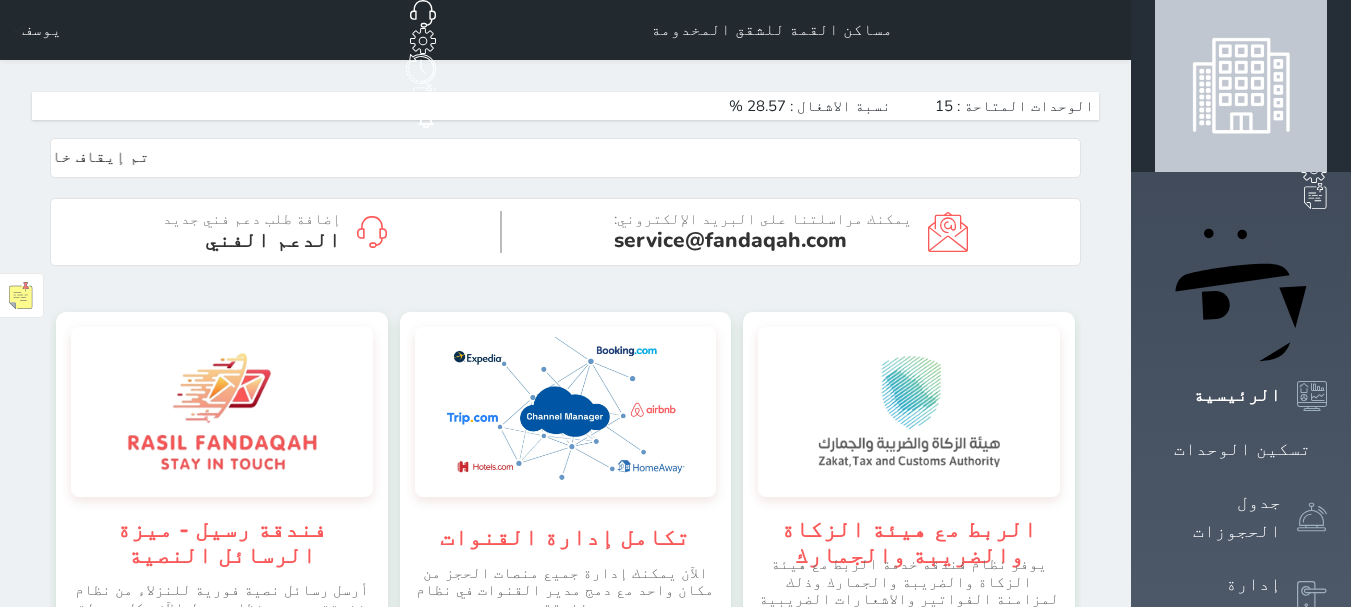 scroll, scrollTop: 0, scrollLeft: 0, axis: both 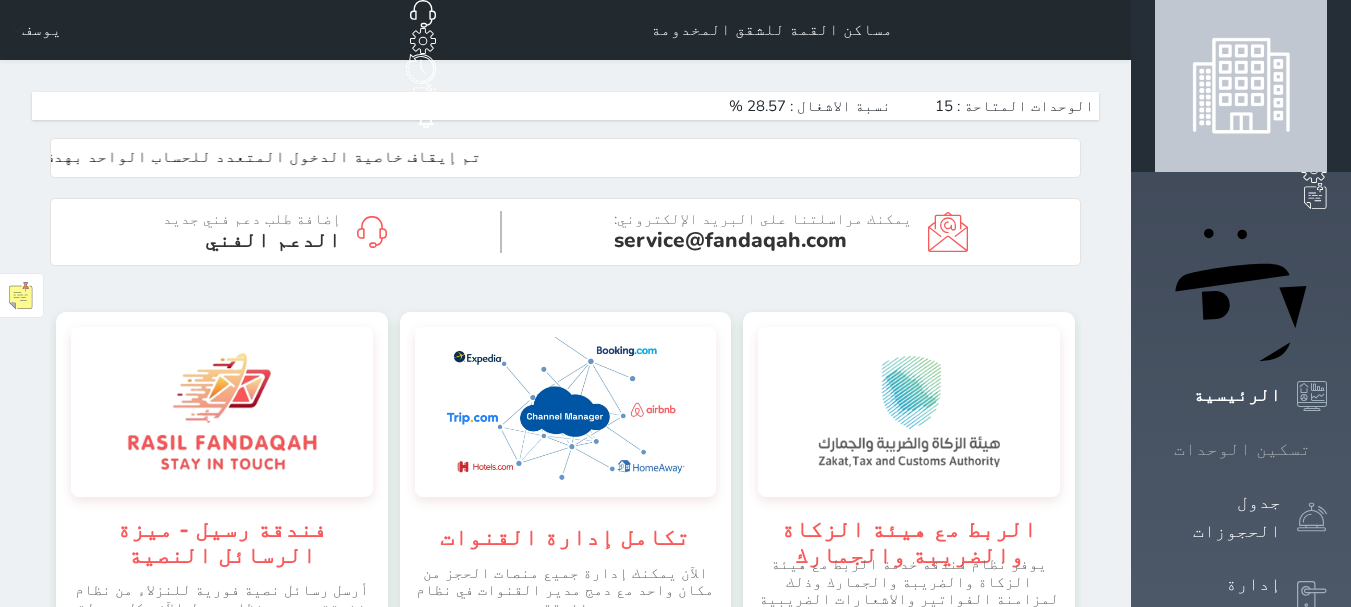 click 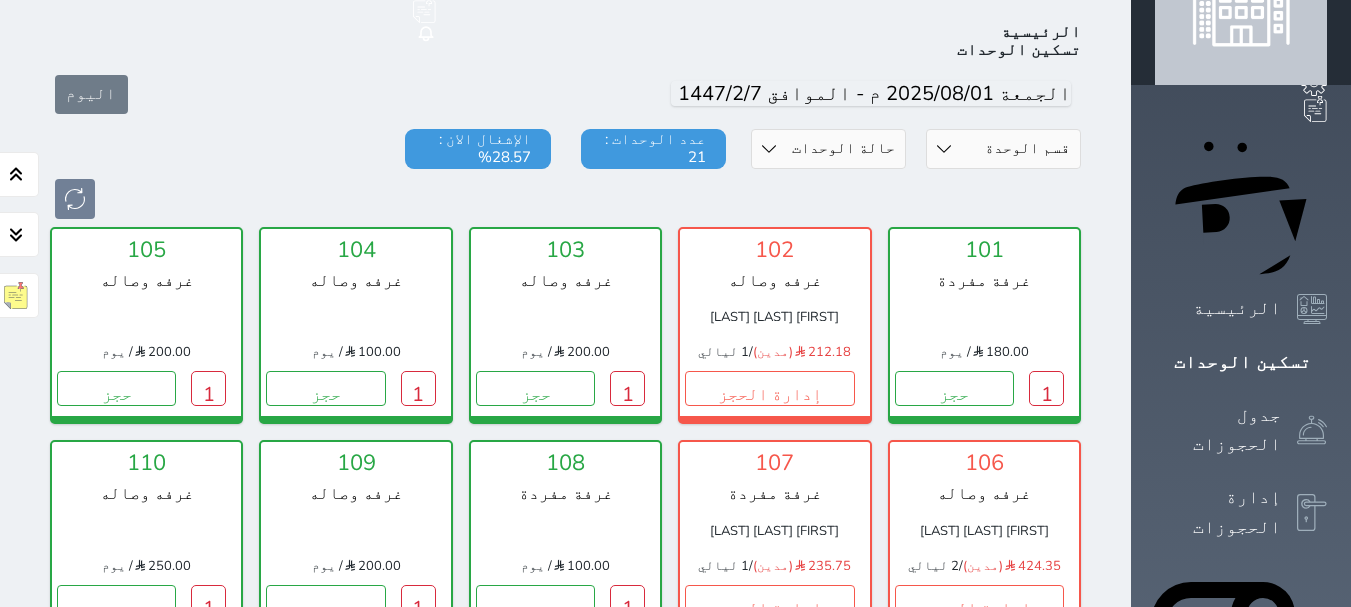 scroll, scrollTop: 78, scrollLeft: 0, axis: vertical 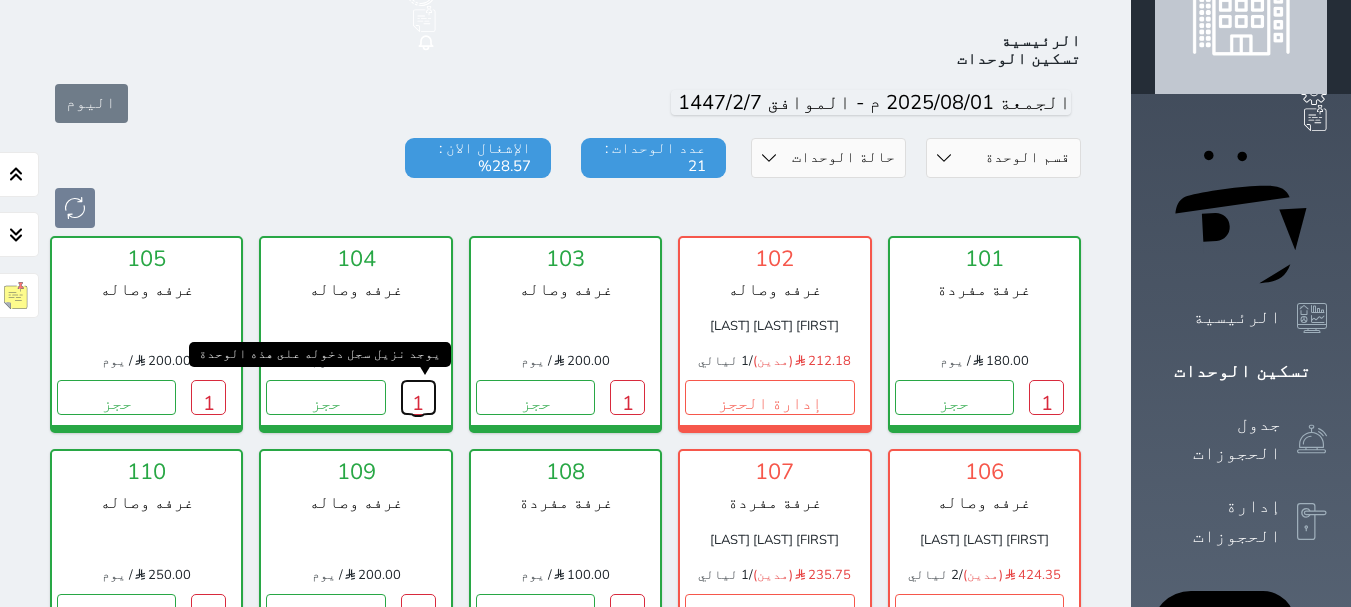 click on "1" at bounding box center [418, 397] 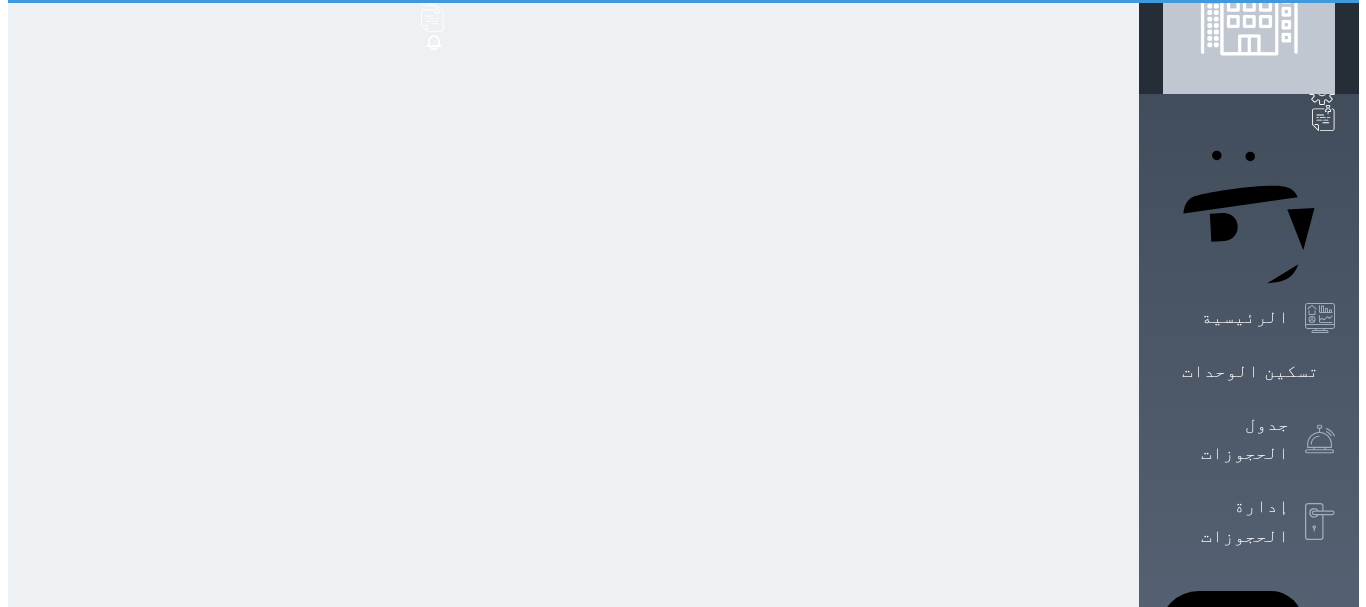 scroll, scrollTop: 0, scrollLeft: 0, axis: both 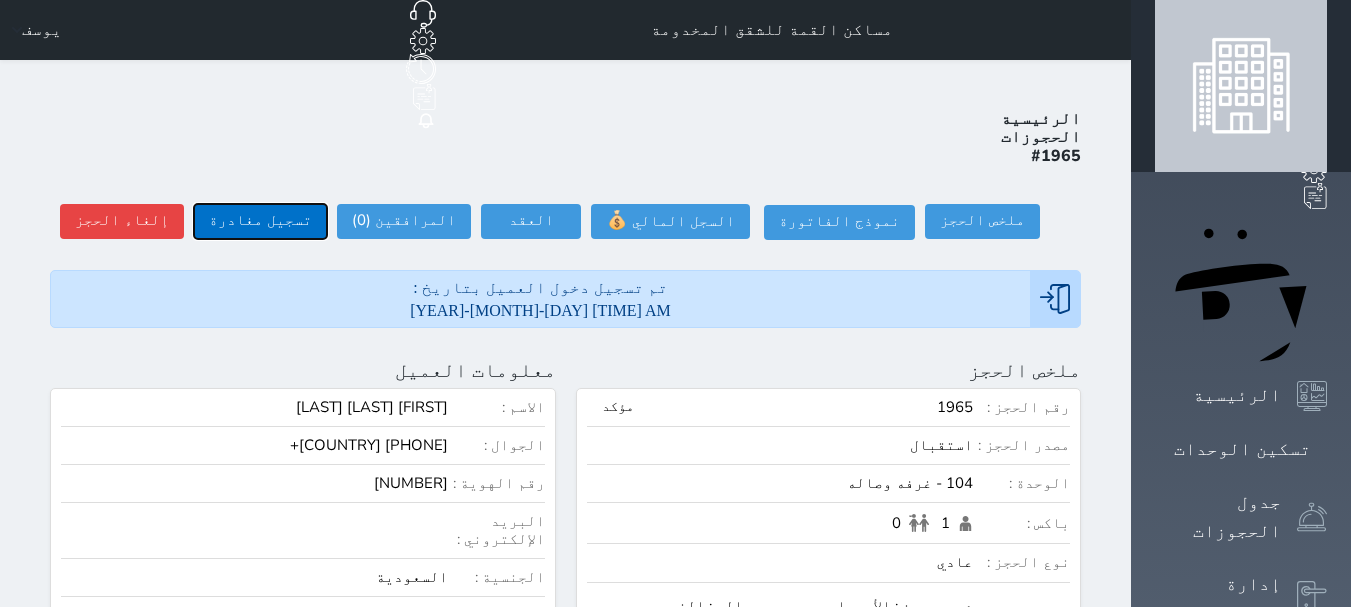 click on "تسجيل مغادرة" at bounding box center (260, 221) 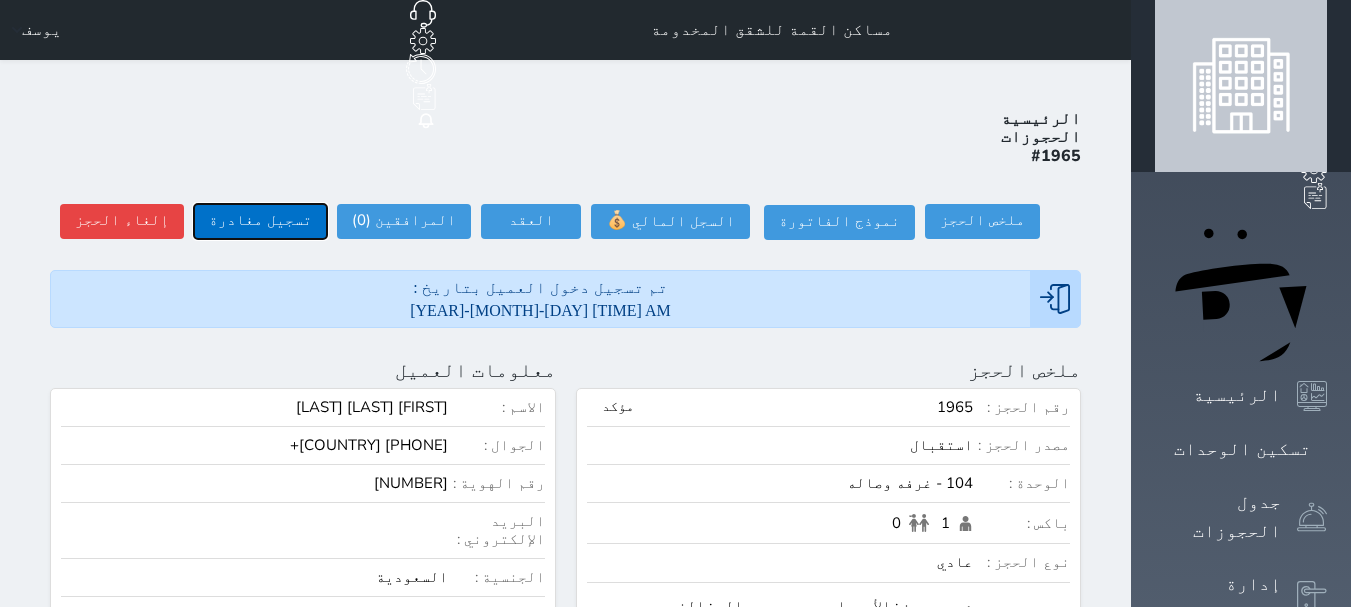 select 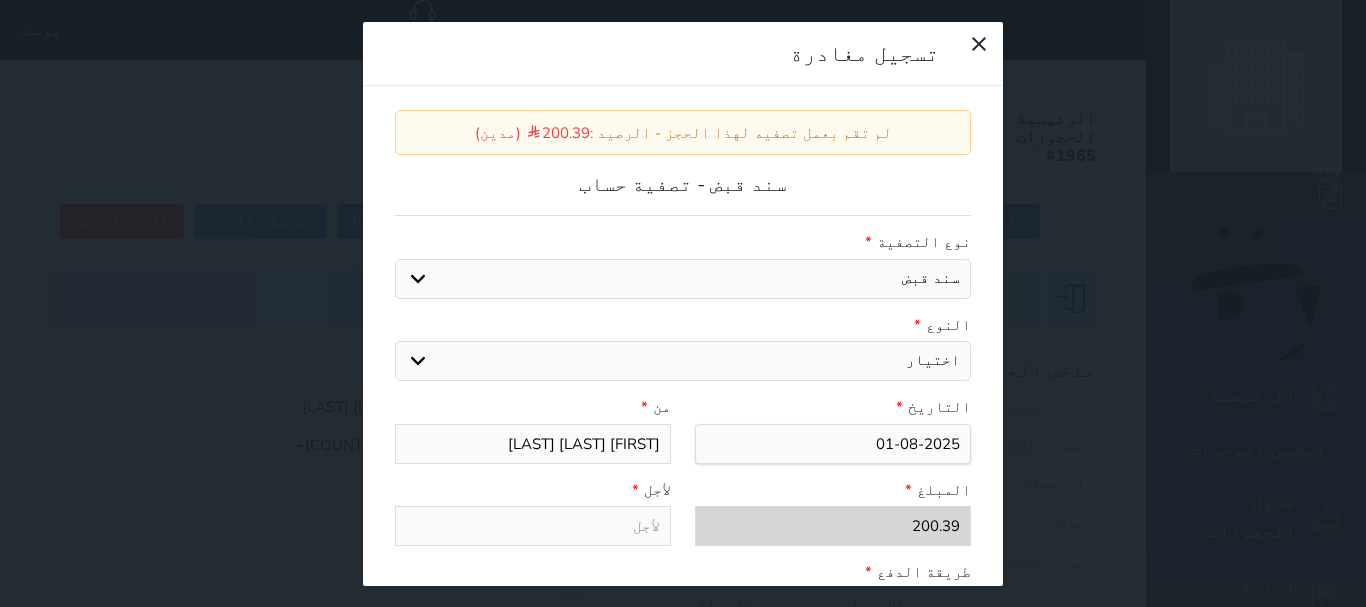 click on "اختيار   مقبوضات عامة
قيمة إيجار
فواتير
عربون
لا ينطبق
آخر
مغسلة
واي فاي - الإنترنت
مواقف السيارات
طعام
الأغذية والمشروبات
مشروبات
المشروبات الباردة
المشروبات الساخنة
الإفطار
غداء
عشاء
مخبز و كعك
حمام سباحة
الصالة الرياضية
سبا و خدمات الجمال
اختيار وإسقاط (خدمات النقل)
ميني بار
كابل - تلفزيون
سرير إضافي
تصفيف الشعر
التسوق" at bounding box center [683, 361] 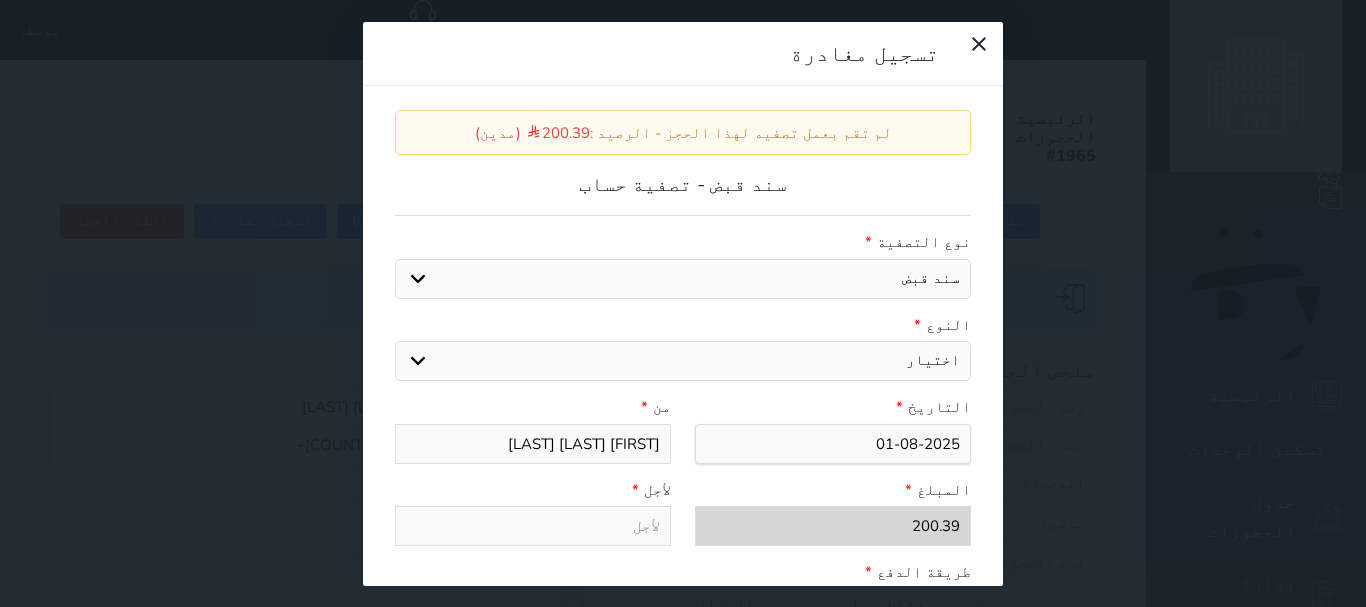 select on "[NUMBER]" 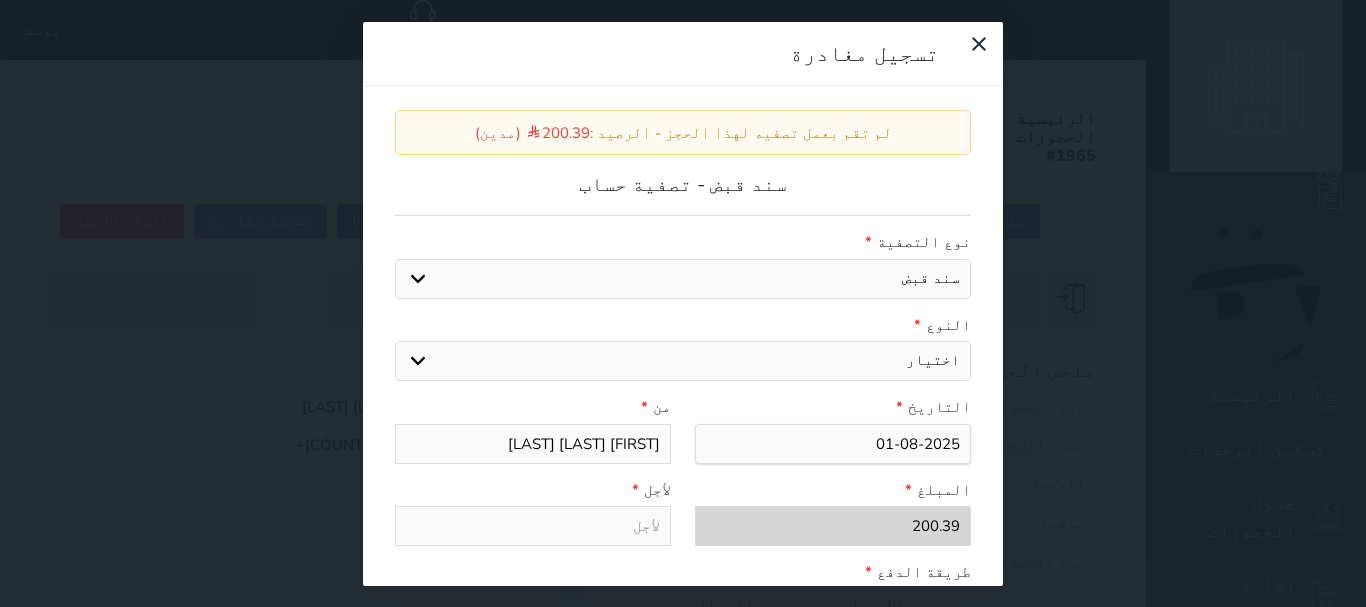 click on "اختيار   مقبوضات عامة
قيمة إيجار
فواتير
عربون
لا ينطبق
آخر
مغسلة
واي فاي - الإنترنت
مواقف السيارات
طعام
الأغذية والمشروبات
مشروبات
المشروبات الباردة
المشروبات الساخنة
الإفطار
غداء
عشاء
مخبز و كعك
حمام سباحة
الصالة الرياضية
سبا و خدمات الجمال
اختيار وإسقاط (خدمات النقل)
ميني بار
كابل - تلفزيون
سرير إضافي
تصفيف الشعر
التسوق" at bounding box center [683, 361] 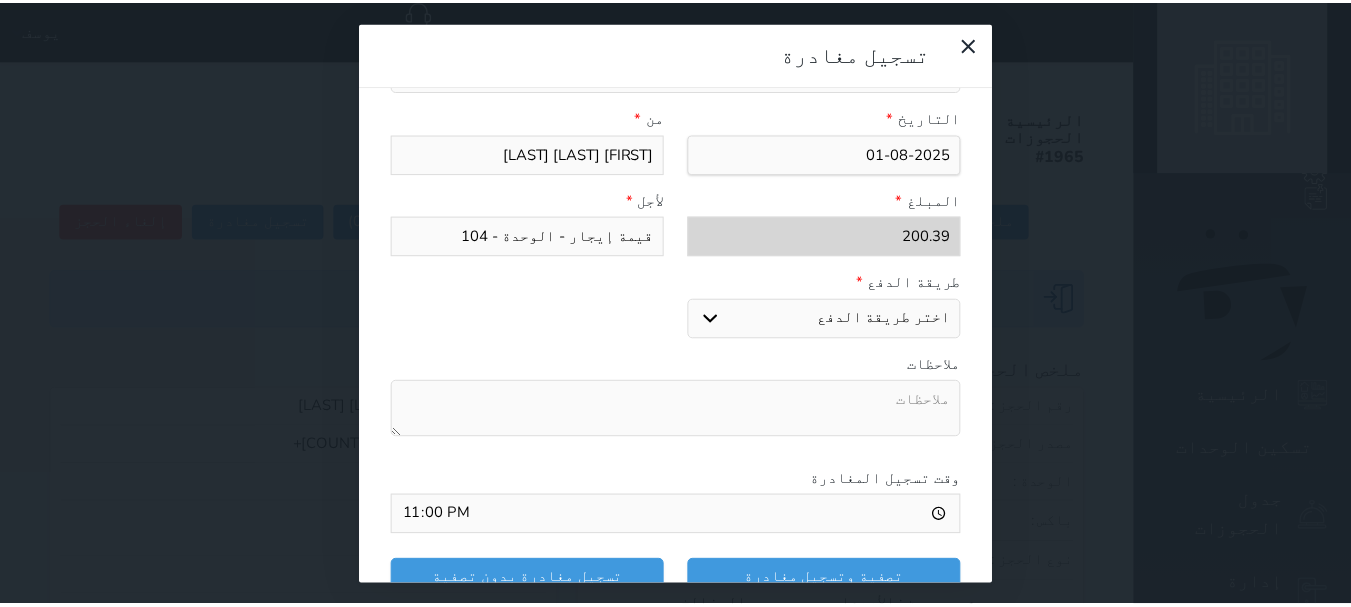 scroll, scrollTop: 300, scrollLeft: 0, axis: vertical 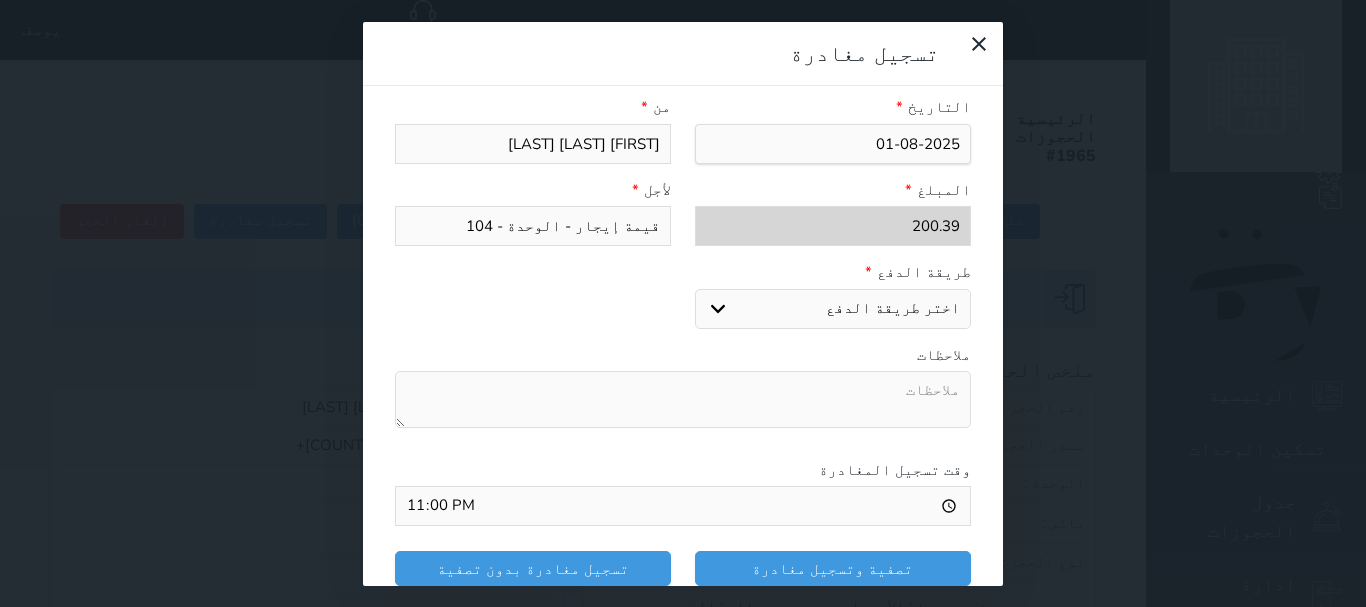 click on "اختر طريقة الدفع   دفع نقدى   تحويل بنكى   مدى   بطاقة ائتمان" at bounding box center [833, 309] 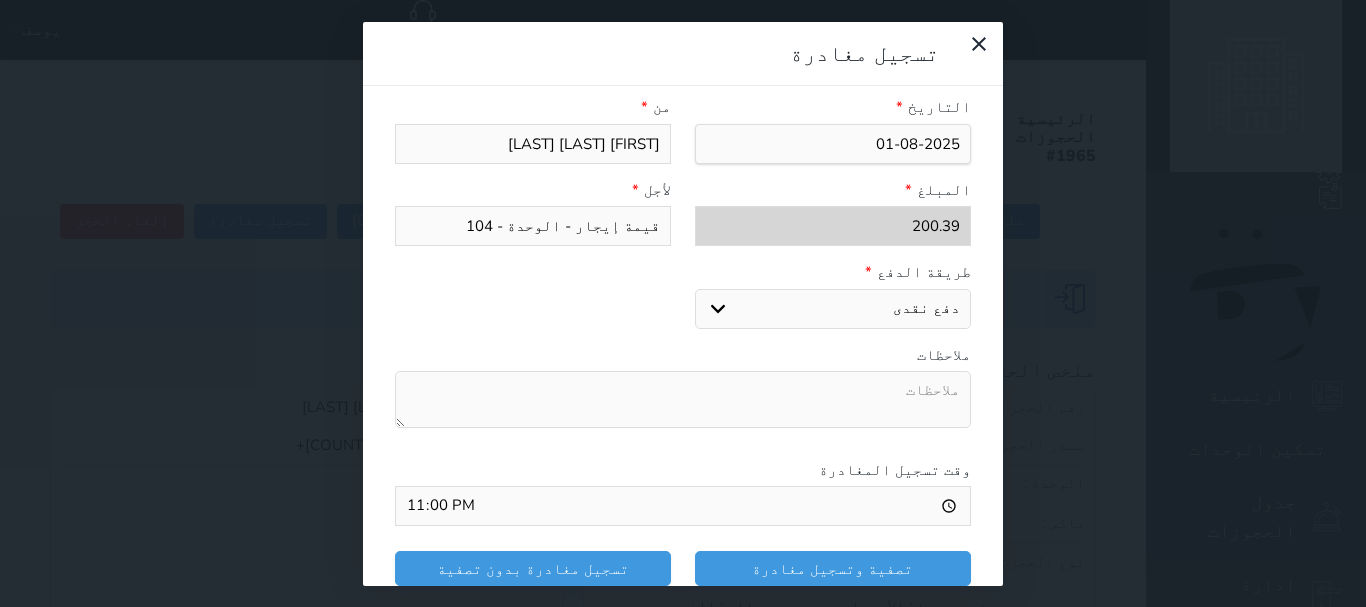 click on "اختر طريقة الدفع   دفع نقدى   تحويل بنكى   مدى   بطاقة ائتمان" at bounding box center (833, 309) 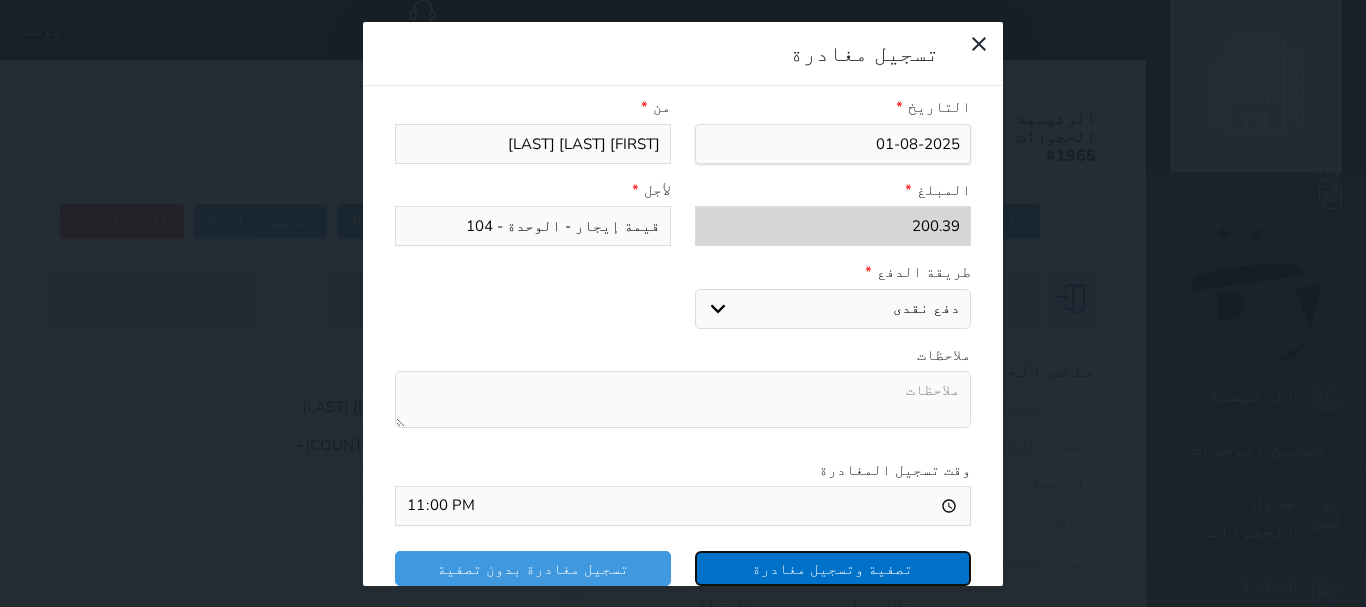 click on "تصفية وتسجيل مغادرة" at bounding box center (833, 568) 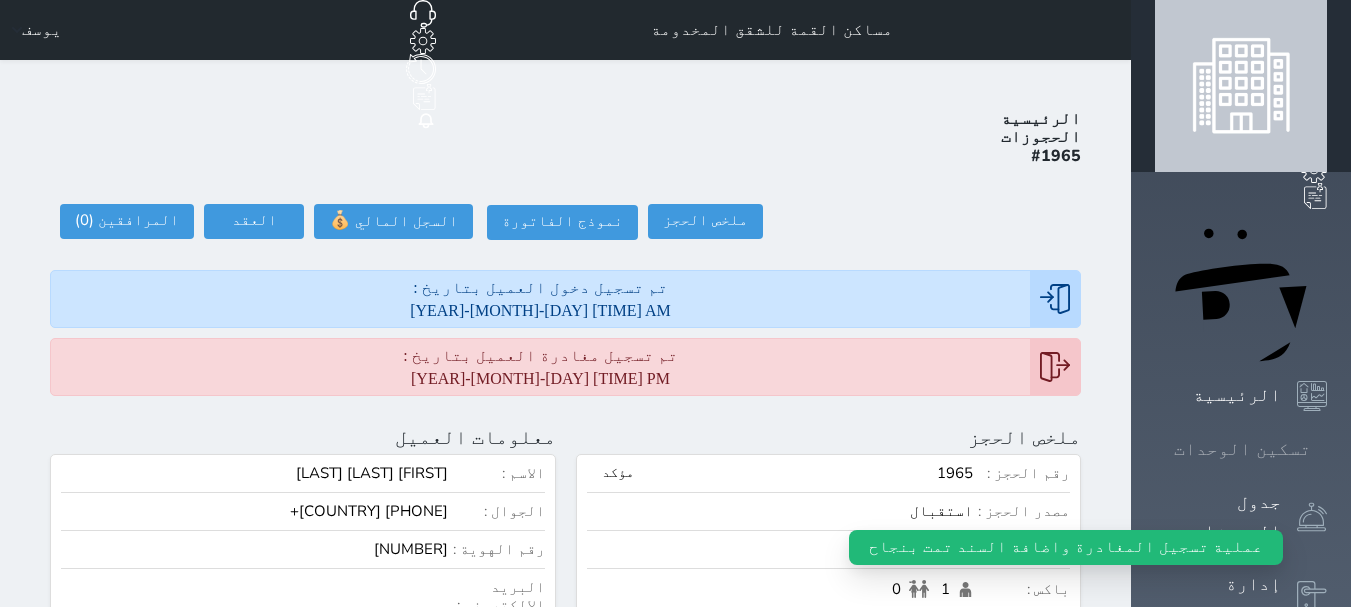 click 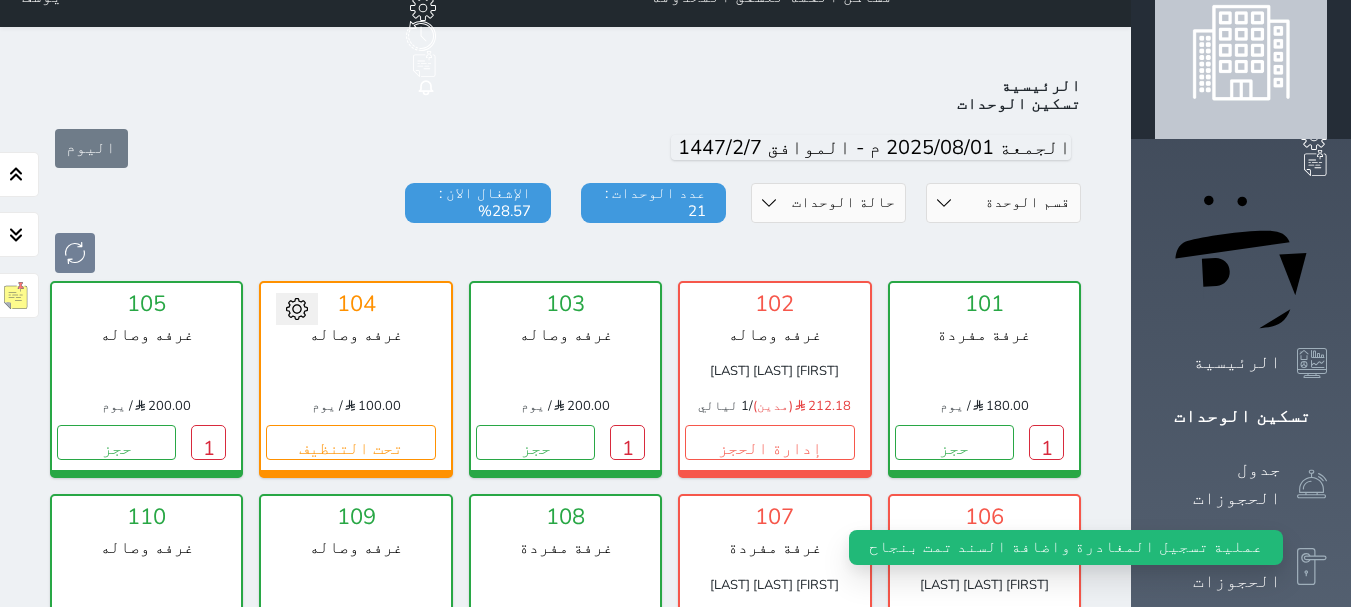 scroll, scrollTop: 78, scrollLeft: 0, axis: vertical 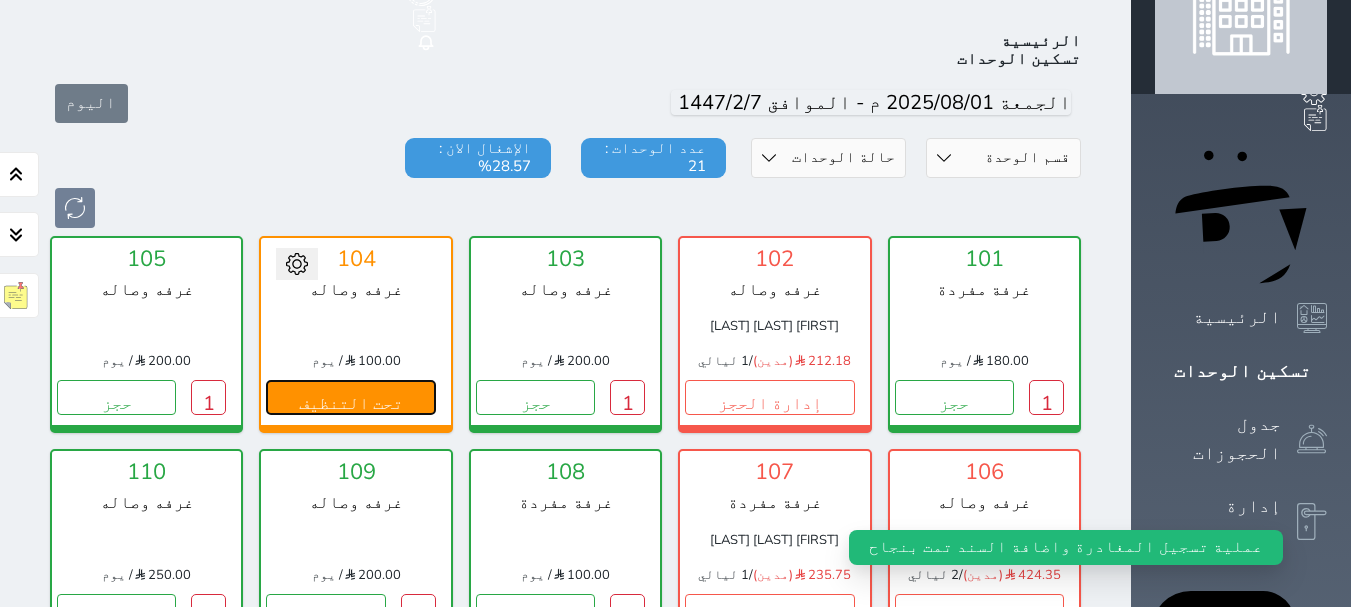 click on "تحت التنظيف" at bounding box center (350, 397) 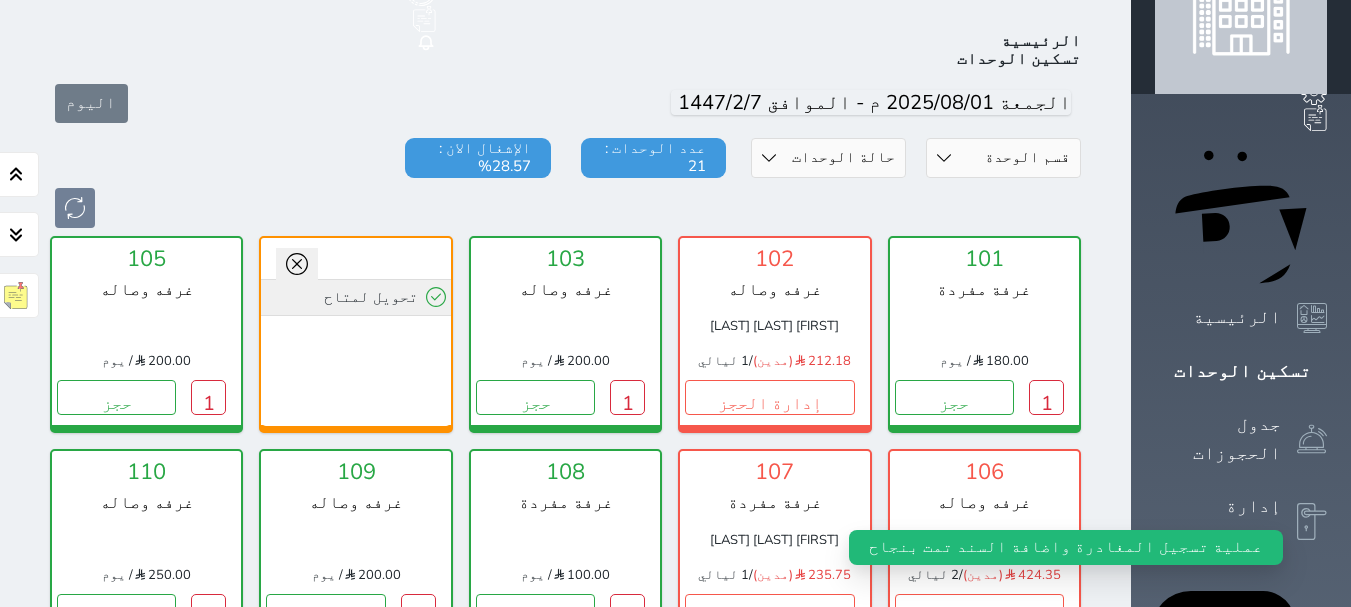 click on "تحويل لمتاح" at bounding box center (355, 297) 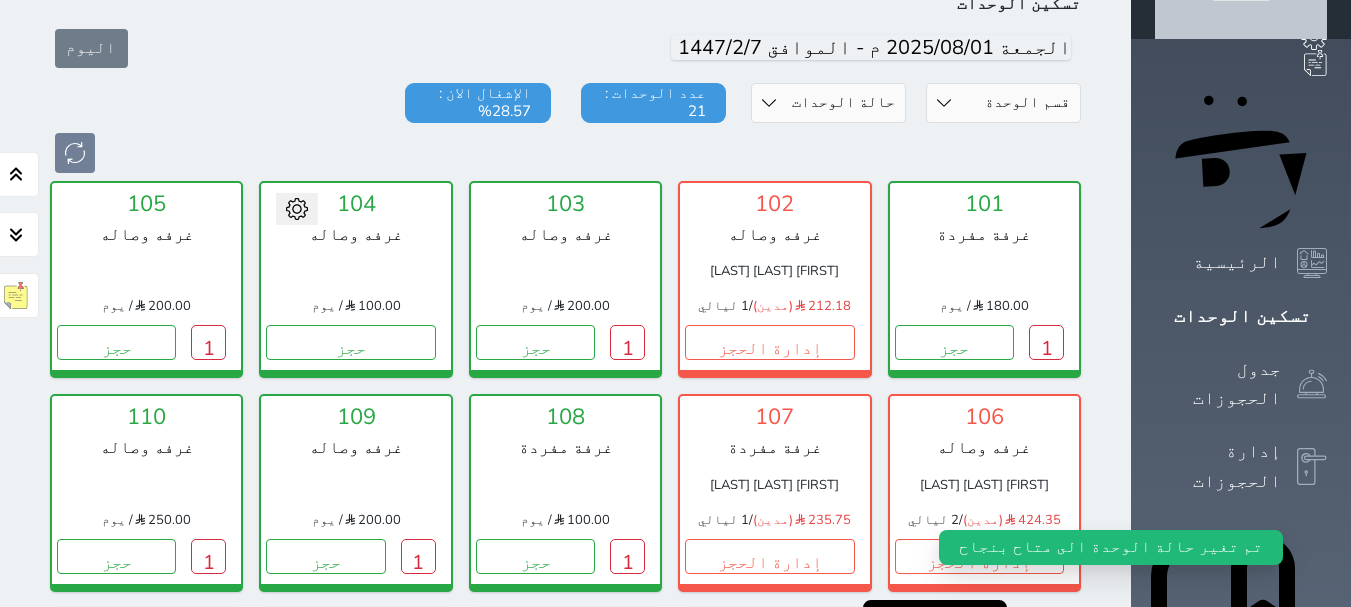 scroll, scrollTop: 178, scrollLeft: 0, axis: vertical 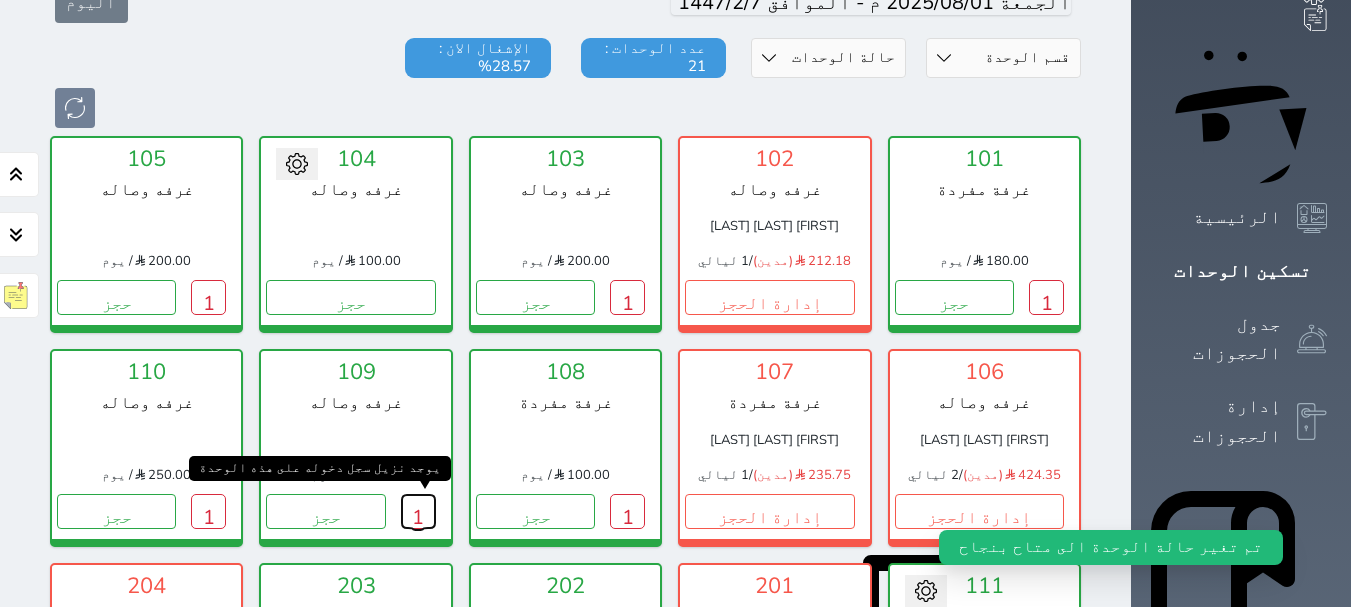 click on "1" at bounding box center [418, 511] 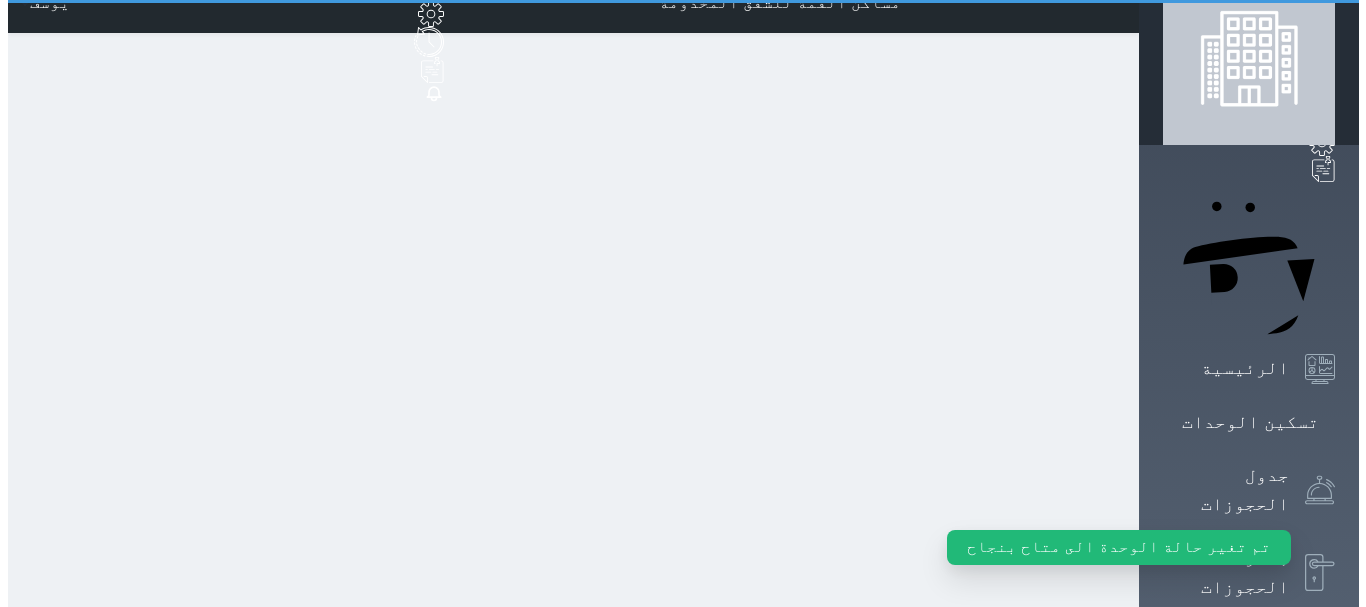 scroll, scrollTop: 0, scrollLeft: 0, axis: both 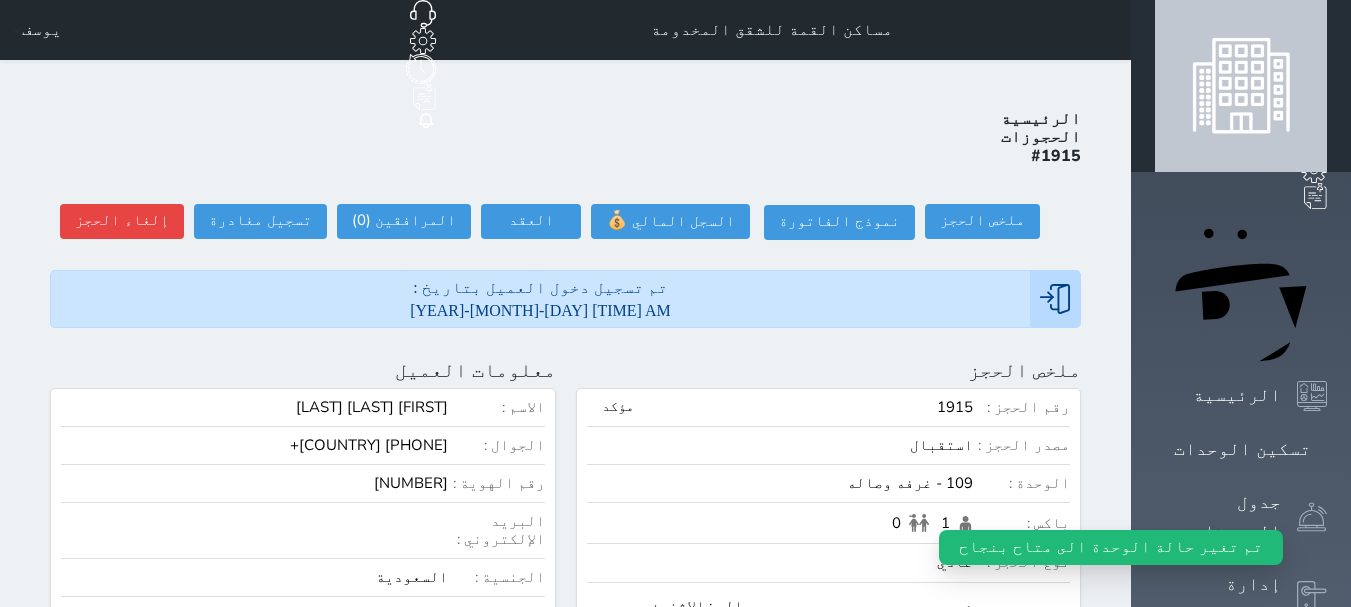 select 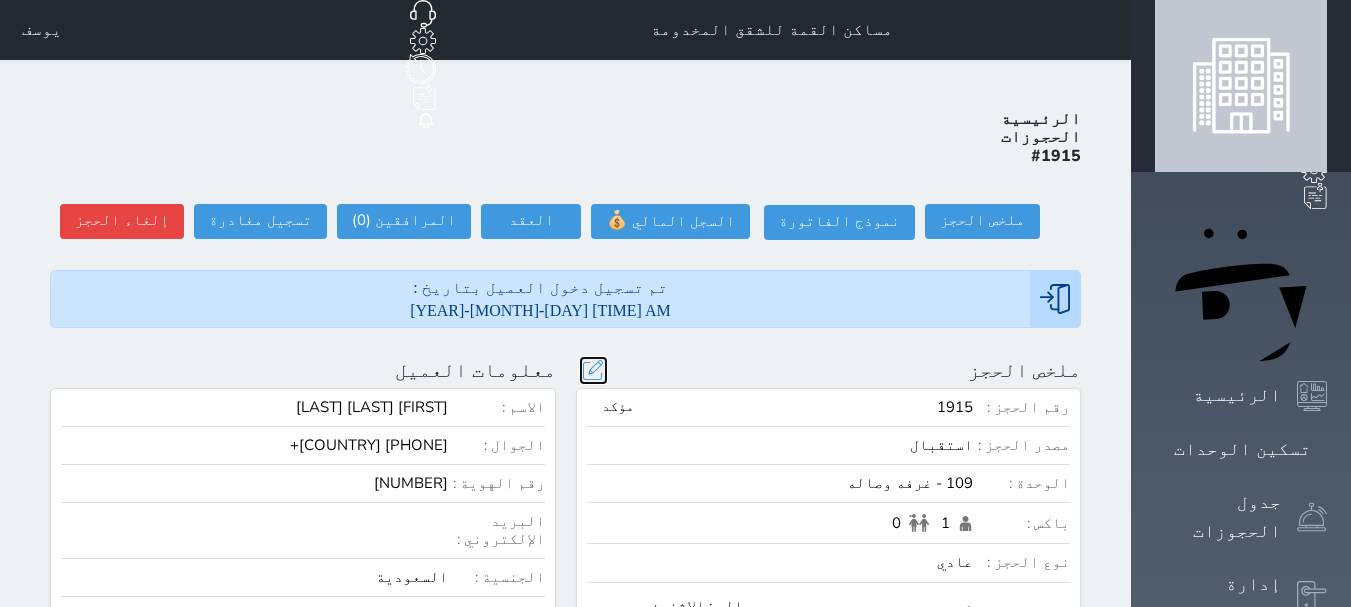 click at bounding box center [593, 370] 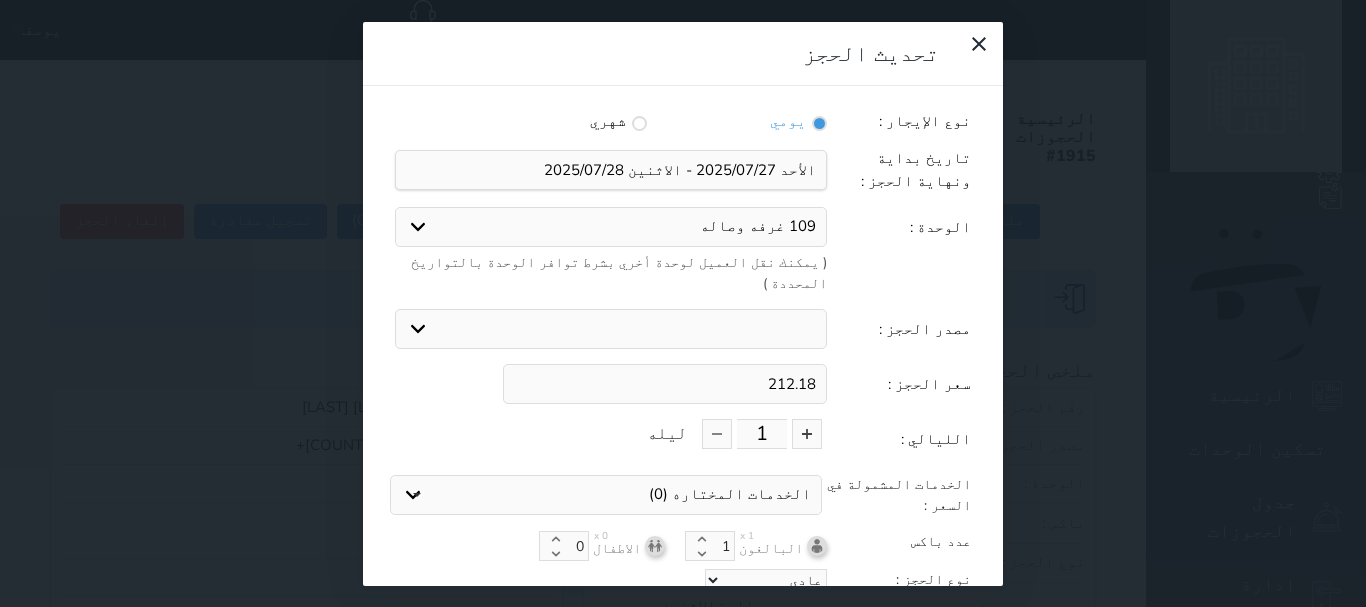 click on "109 غرفه وصاله   106 غرفه وصاله 105 غرفه وصاله 102 غرفه وصاله 104 غرفه وصاله 201 غرفه 110 غرفه وصاله 103 غرفه وصاله 101 غرفة مفردة 107 غرفة مفردة 108 غرفة مفردة 111 غرفة احتياجات خاصة 204 شقه غرفتين 202 غرفه 203 غرفة مفردة 205 2 غرفه 301 غرفة مفردة 302 غرفة مفردة 303 غرفة مفردة 304 غرفه" at bounding box center [611, 227] 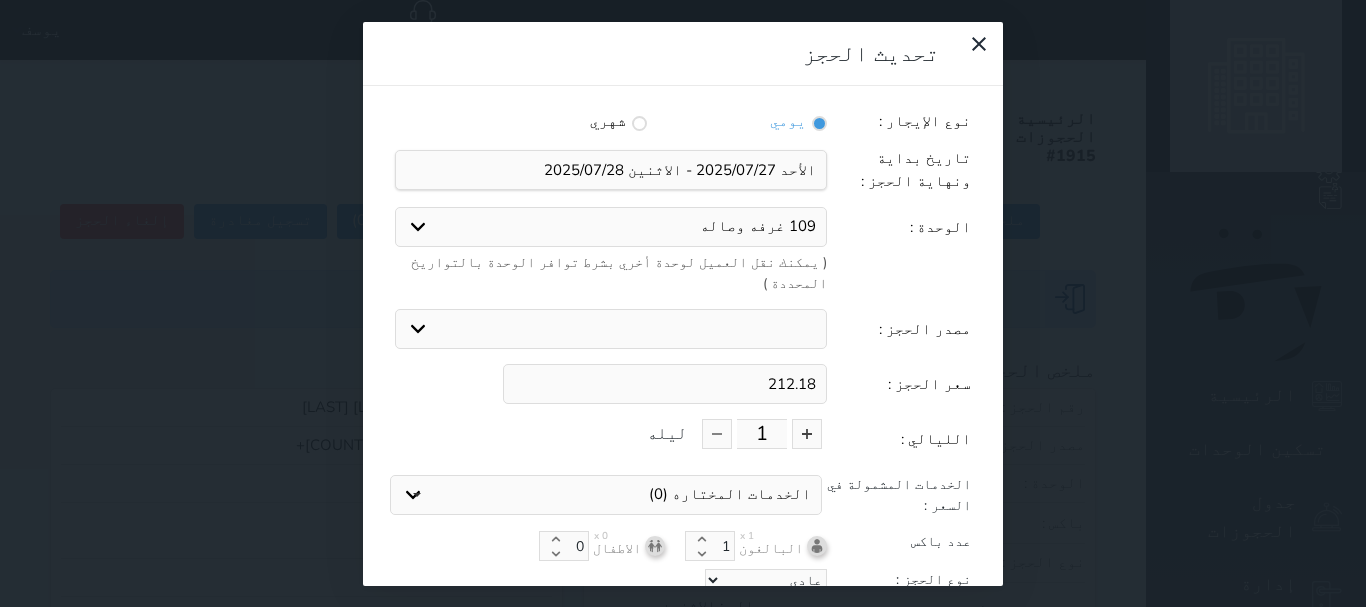 click on "109 غرفه وصاله   106 غرفه وصاله 105 غرفه وصاله 102 غرفه وصاله 104 غرفه وصاله 201 غرفه 110 غرفه وصاله 103 غرفه وصاله 101 غرفة مفردة 107 غرفة مفردة 108 غرفة مفردة 111 غرفة احتياجات خاصة 204 شقه غرفتين 202 غرفه 203 غرفة مفردة 205 2 غرفه 301 غرفة مفردة 302 غرفة مفردة 303 غرفة مفردة 304 غرفه" at bounding box center (611, 227) 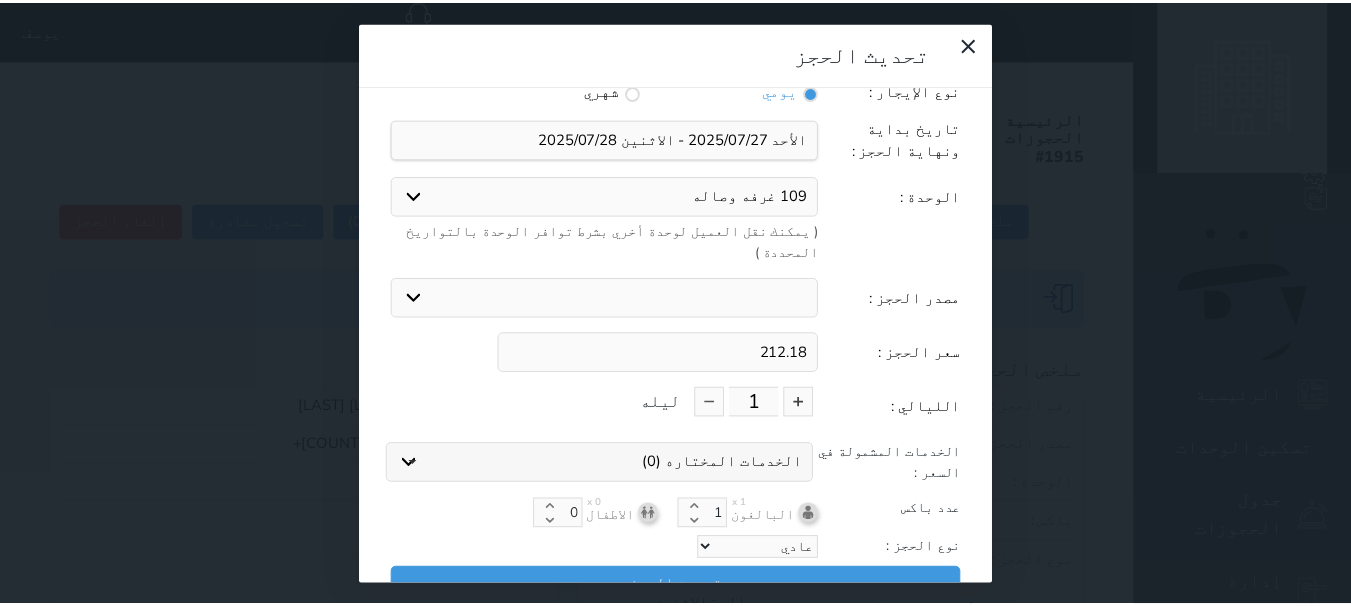 scroll, scrollTop: 45, scrollLeft: 0, axis: vertical 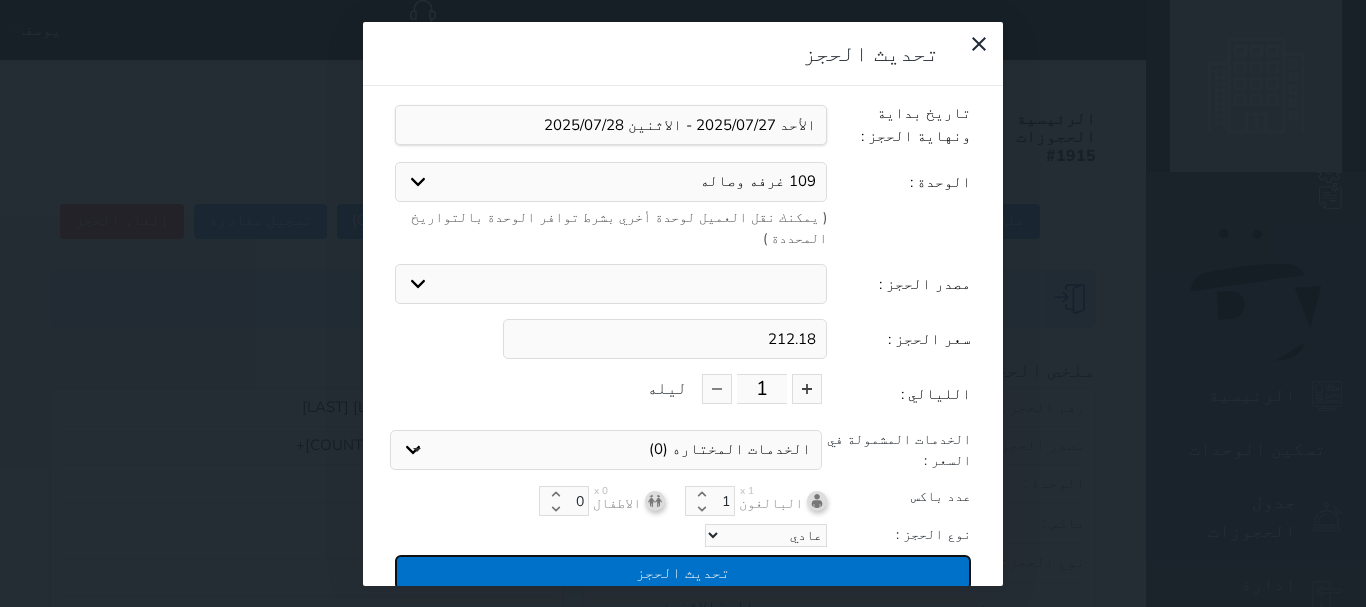 click on "تحديث الحجز" at bounding box center [683, 572] 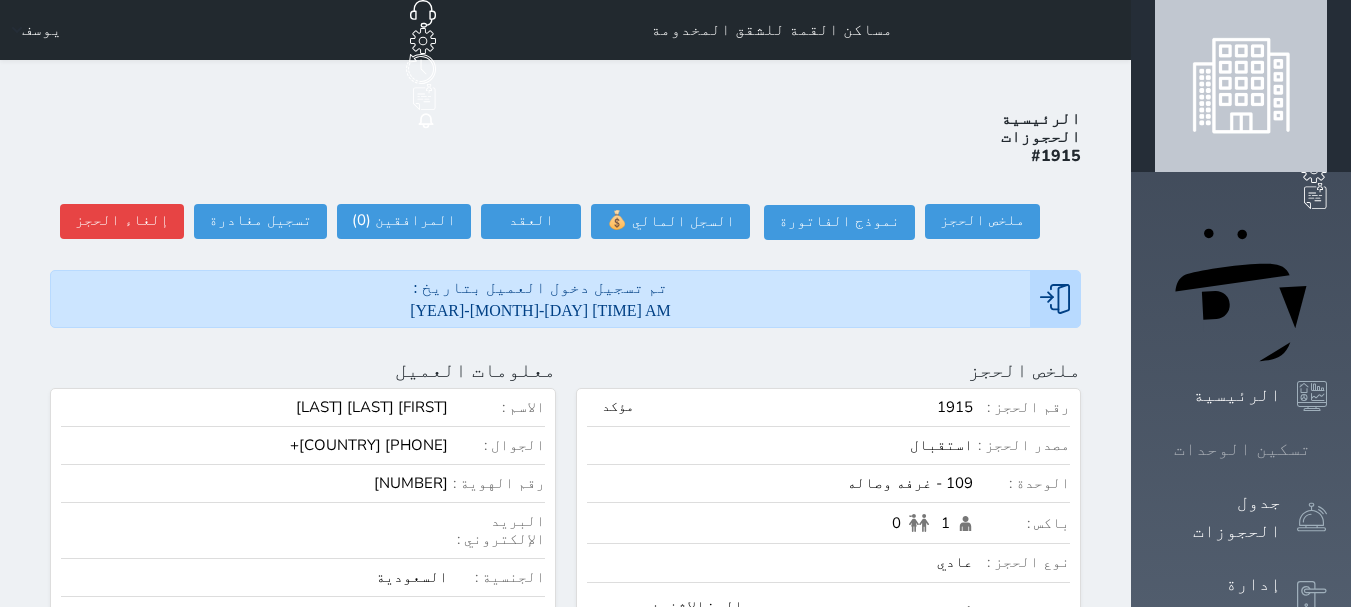 click 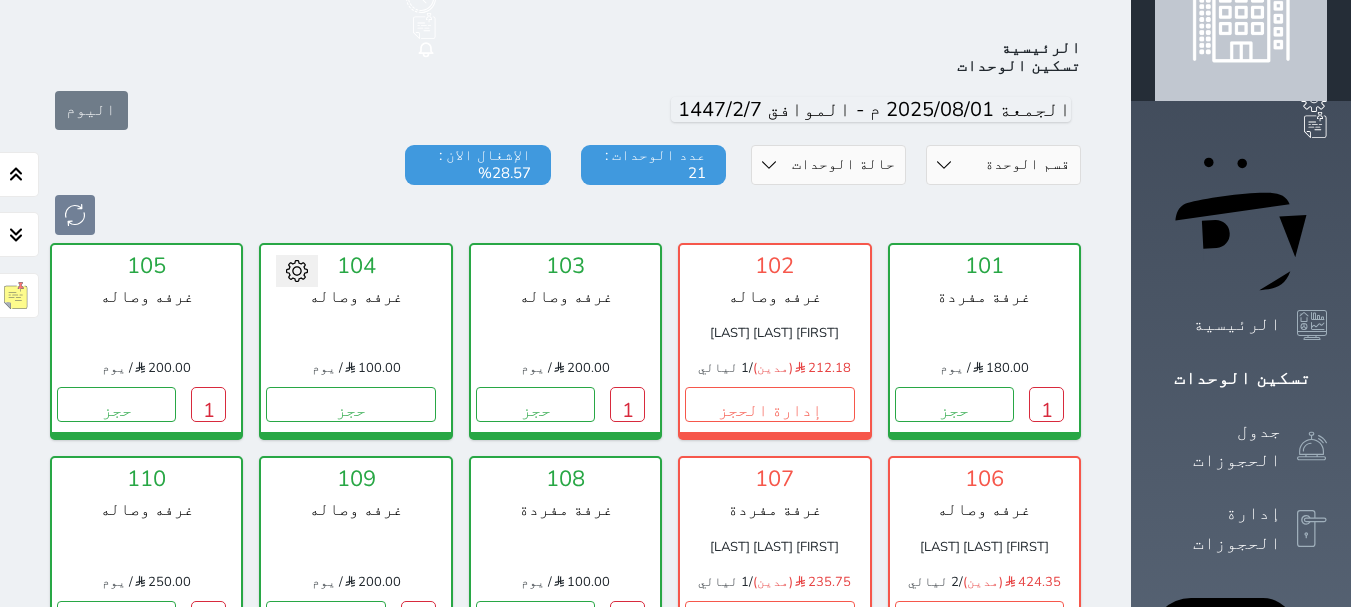 scroll, scrollTop: 78, scrollLeft: 0, axis: vertical 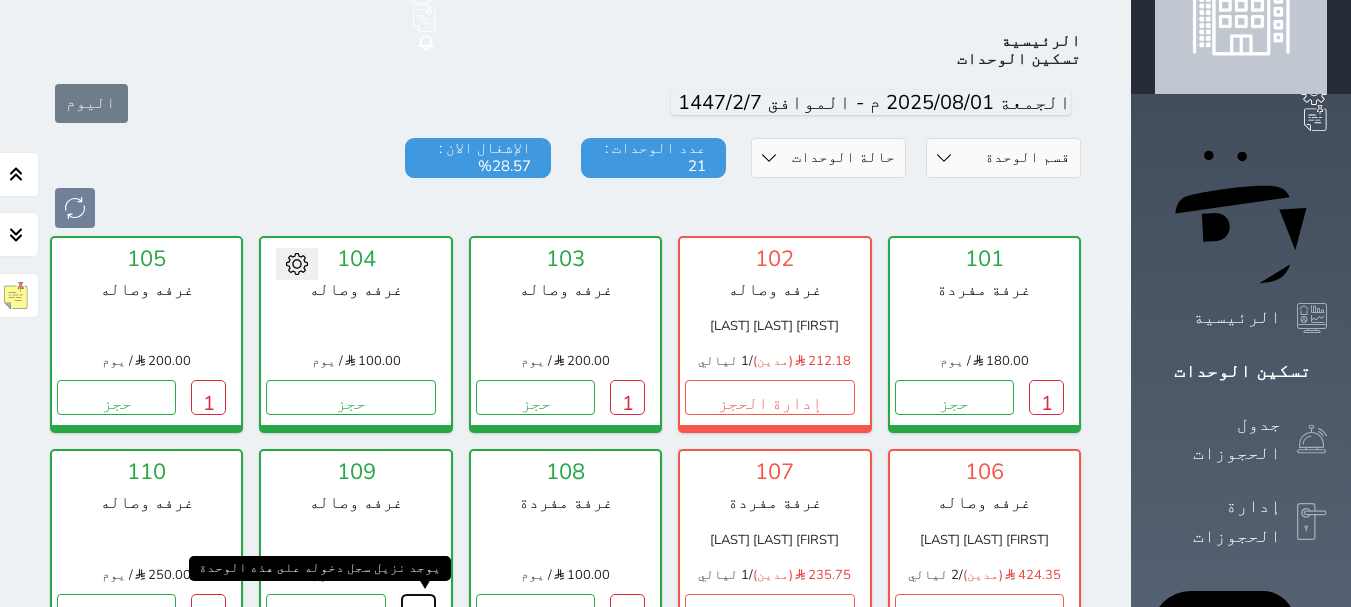 click on "1" at bounding box center [418, 611] 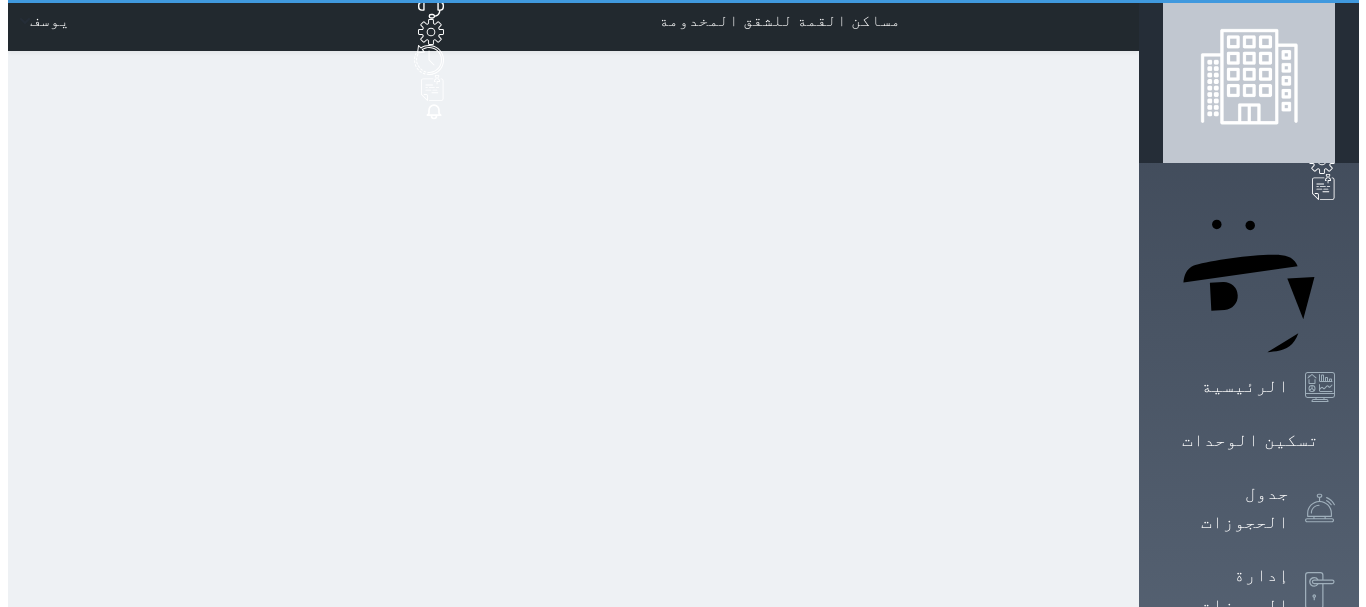 scroll, scrollTop: 0, scrollLeft: 0, axis: both 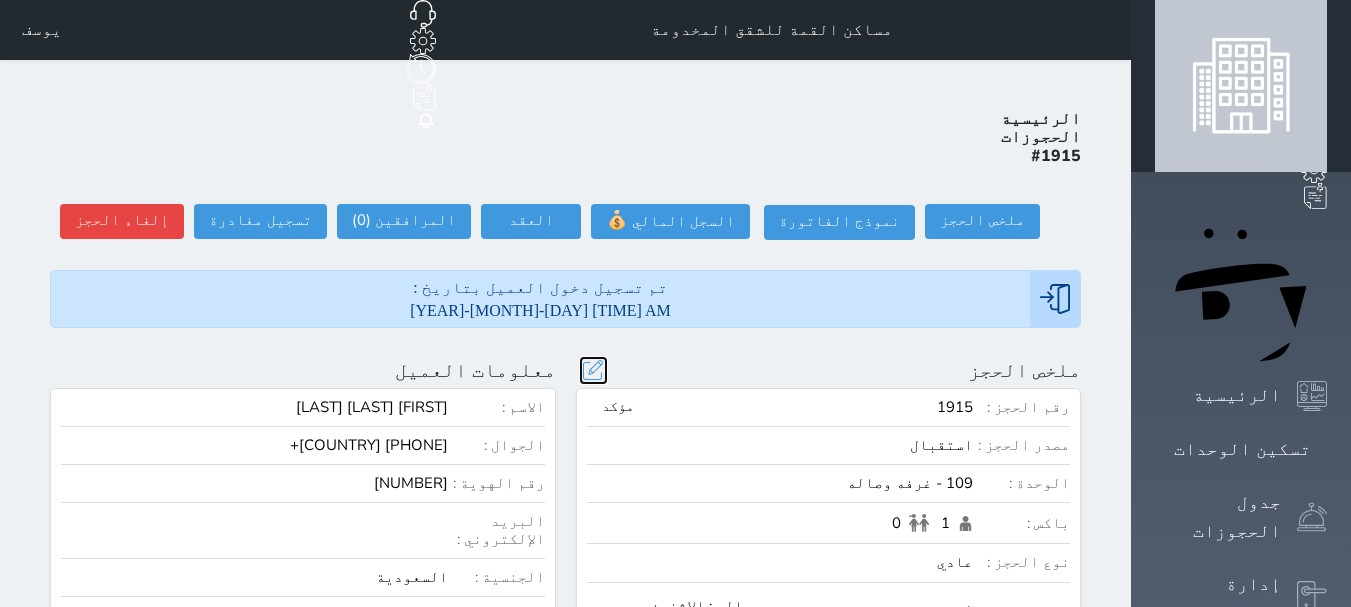 click at bounding box center (593, 370) 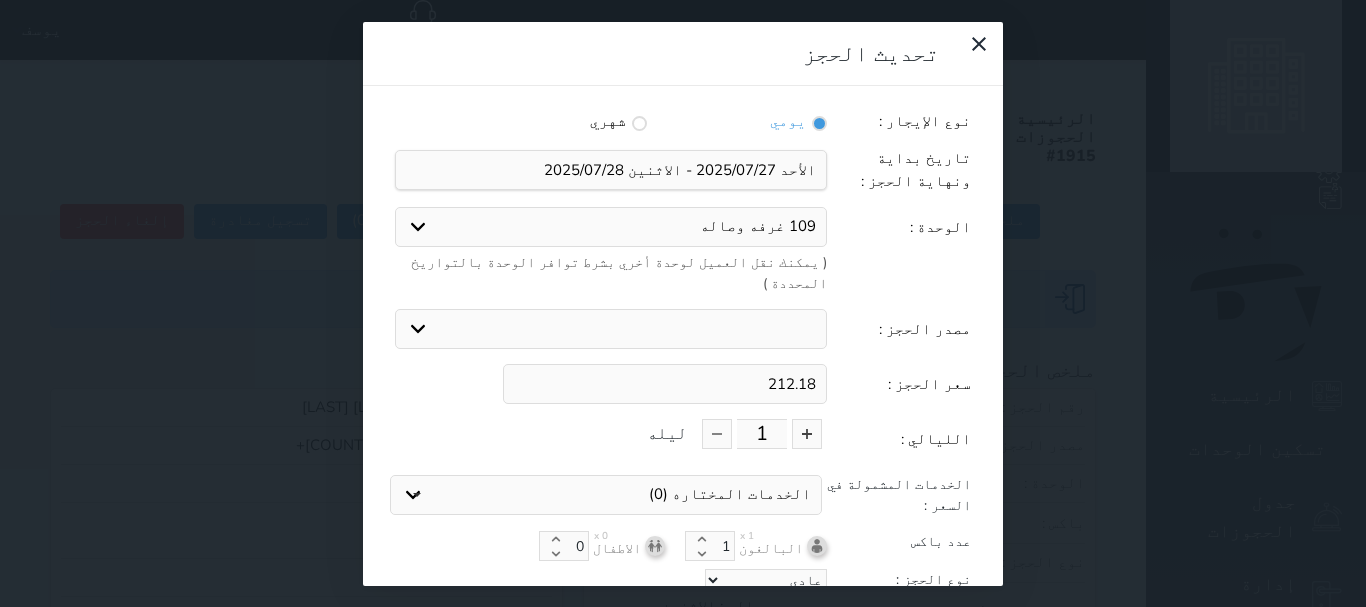 click on "109 غرفه وصاله   106 غرفه وصاله 105 غرفه وصاله 102 غرفه وصاله 104 غرفه وصاله 201 غرفه 110 غرفه وصاله 103 غرفه وصاله 101 غرفة مفردة 107 غرفة مفردة 108 غرفة مفردة 111 غرفة احتياجات خاصة 204 شقه غرفتين 202 غرفه 203 غرفة مفردة 205 2 غرفه 301 غرفة مفردة 302 غرفة مفردة 303 غرفة مفردة 304 غرفه" at bounding box center (611, 227) 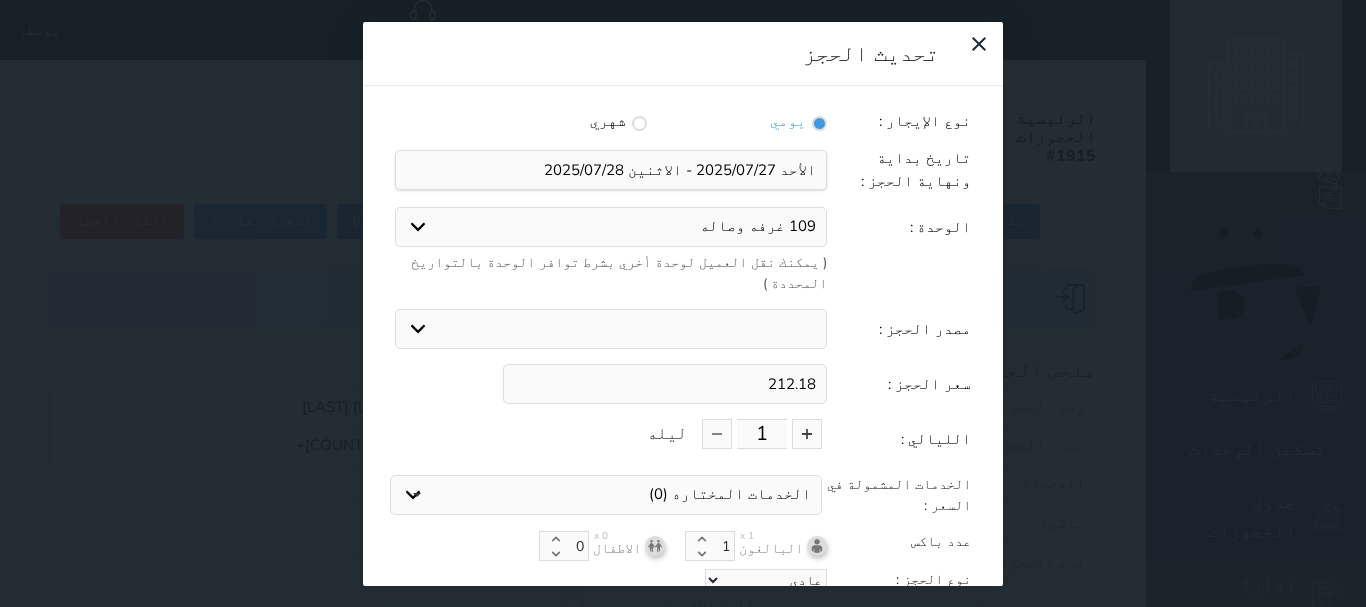 select on "7414" 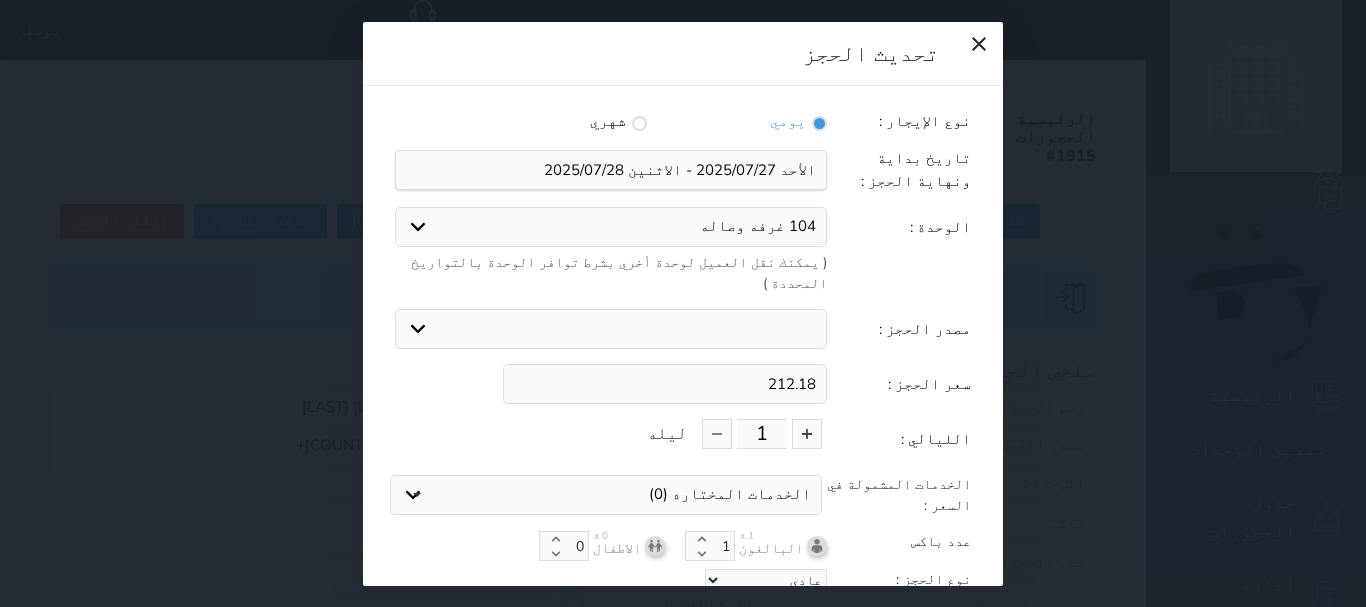 click on "109 غرفه وصاله   106 غرفه وصاله 105 غرفه وصاله 102 غرفه وصاله 104 غرفه وصاله 201 غرفه 110 غرفه وصاله 103 غرفه وصاله 101 غرفة مفردة 107 غرفة مفردة 108 غرفة مفردة 111 غرفة احتياجات خاصة 204 شقه غرفتين 202 غرفه 203 غرفة مفردة 205 2 غرفه 301 غرفة مفردة 302 غرفة مفردة 303 غرفة مفردة 304 غرفه" at bounding box center [611, 227] 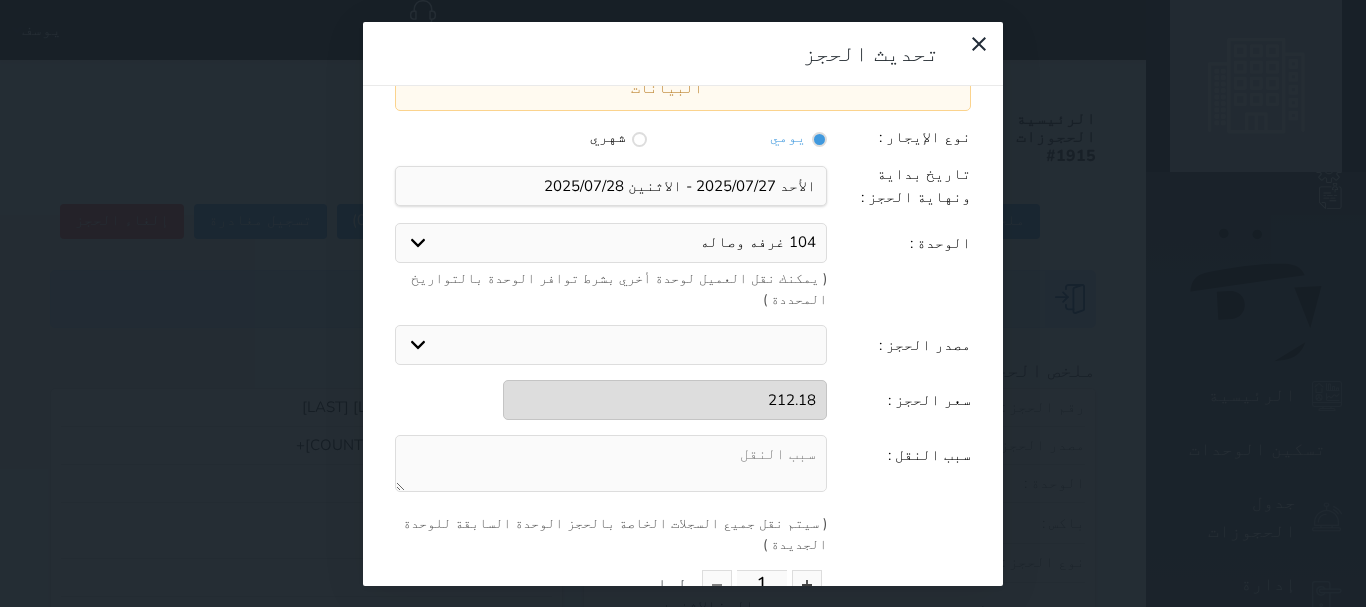scroll, scrollTop: 100, scrollLeft: 0, axis: vertical 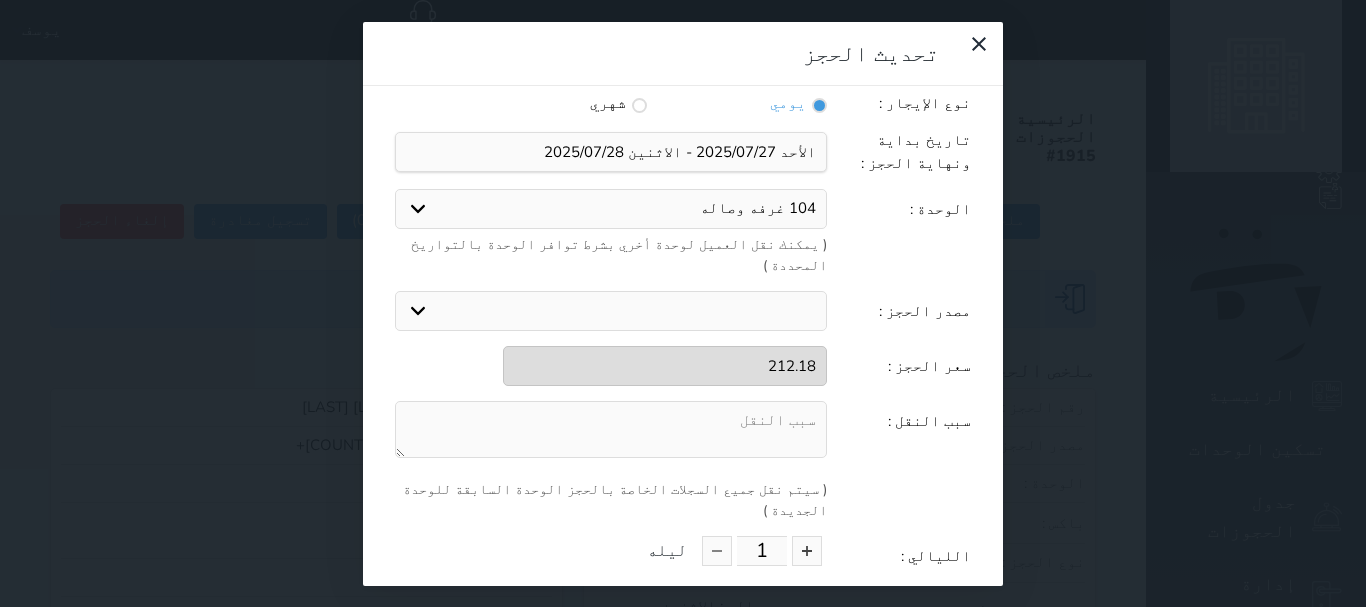 click at bounding box center [611, 429] 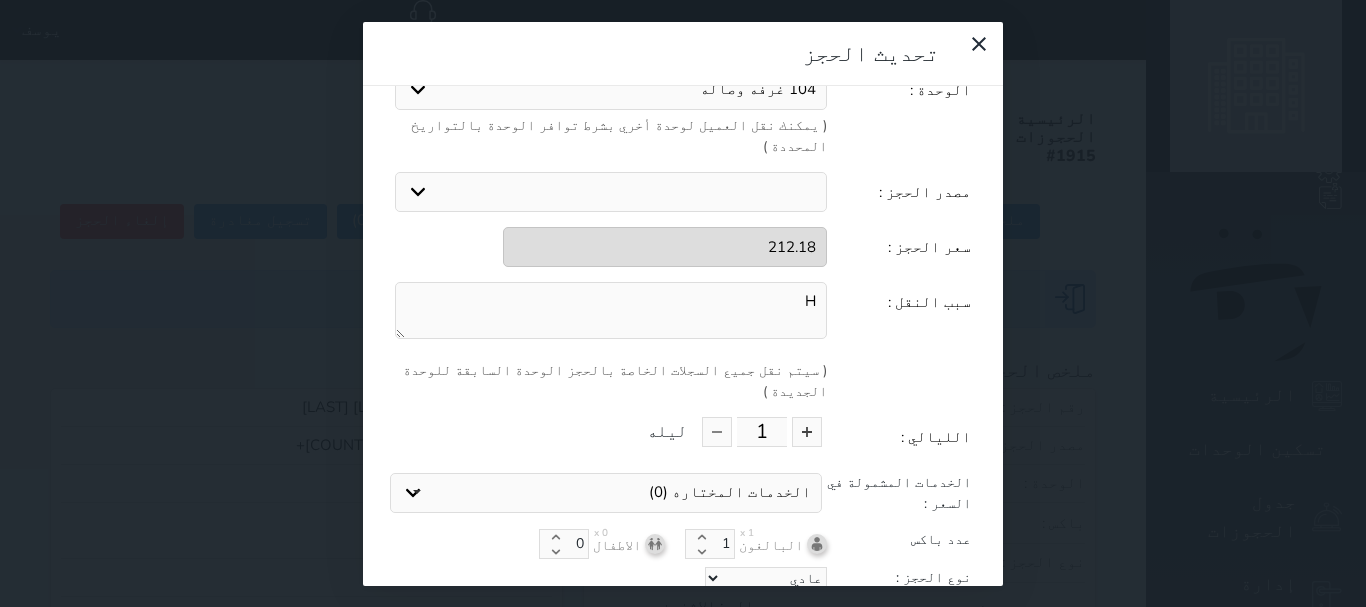 type on "H" 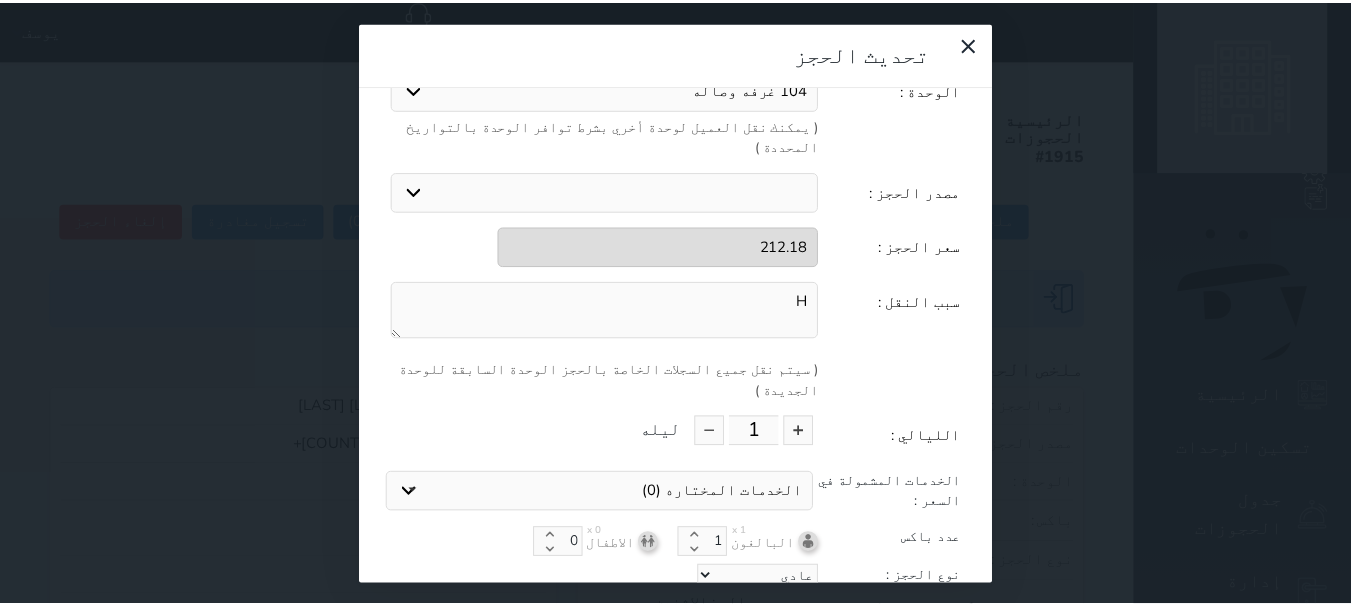 scroll, scrollTop: 104, scrollLeft: 0, axis: vertical 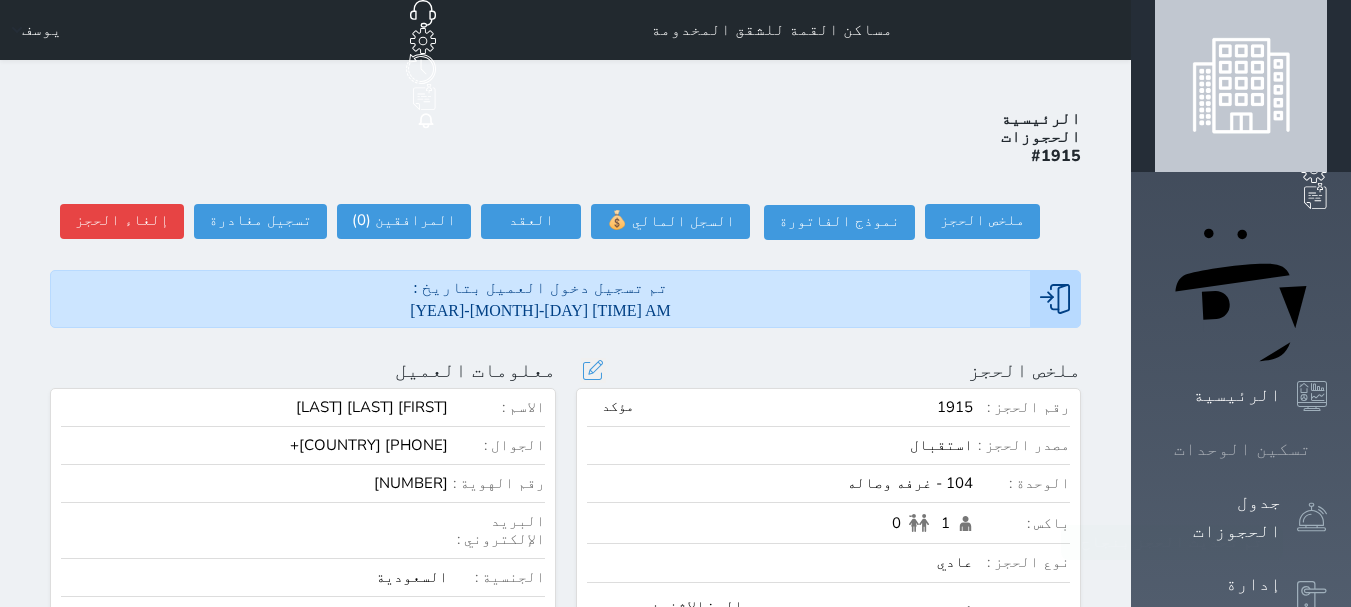 click 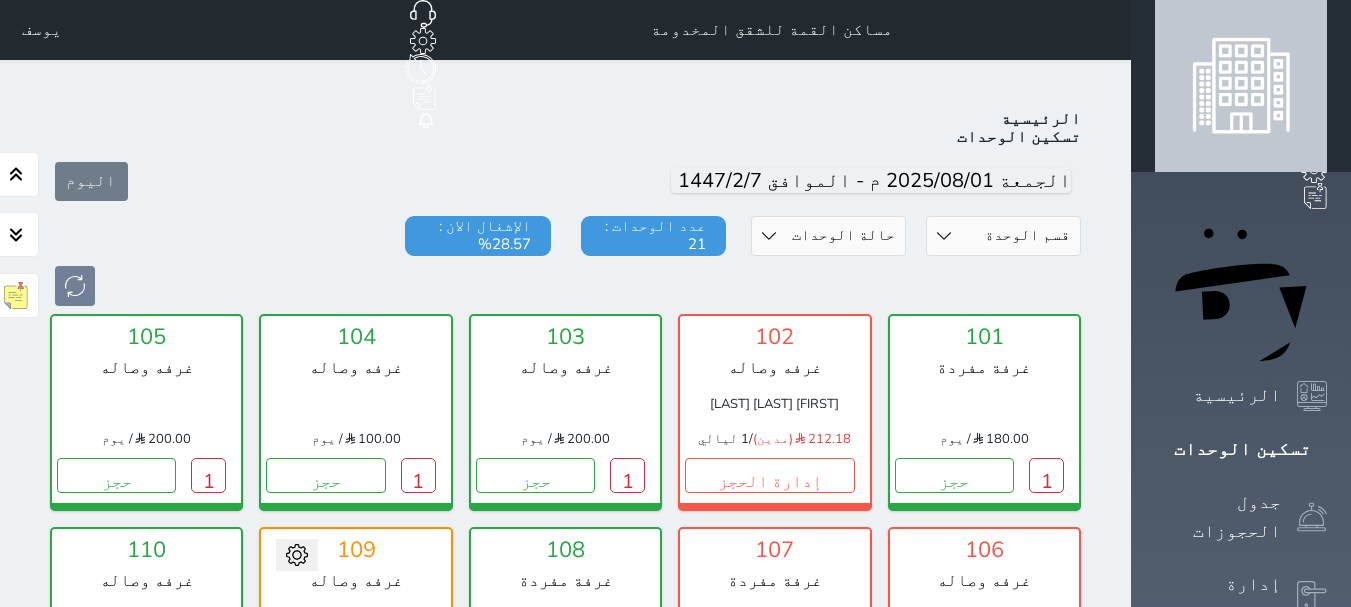 scroll, scrollTop: 78, scrollLeft: 0, axis: vertical 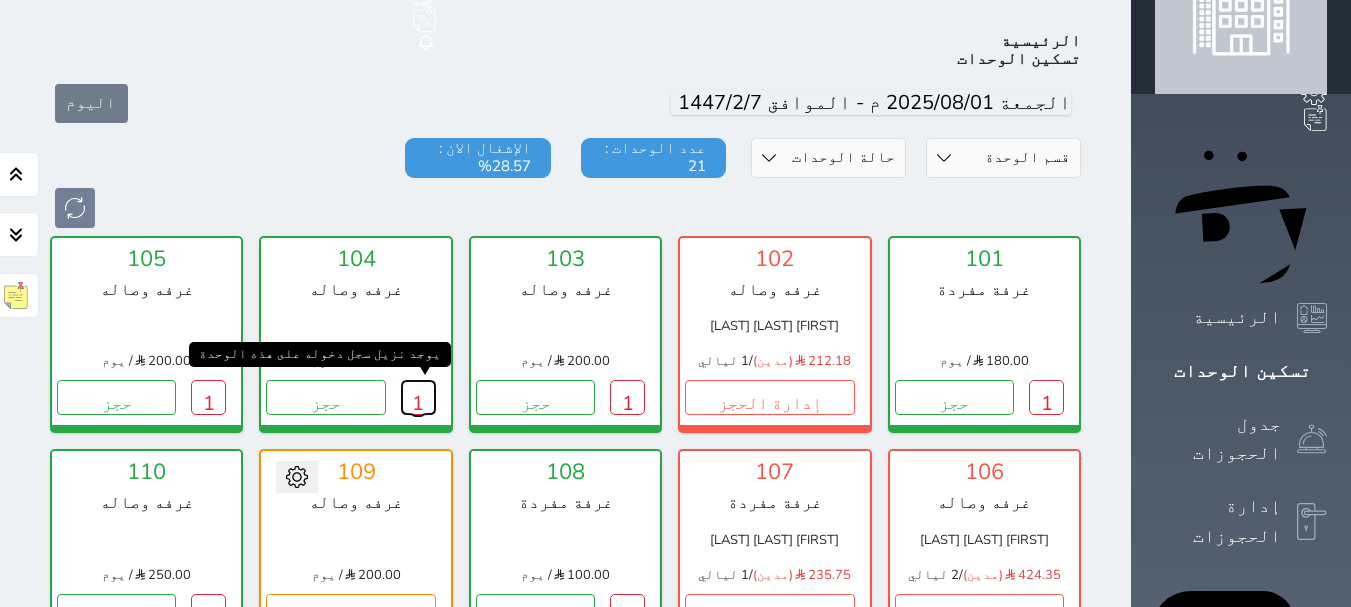 click on "1" at bounding box center [418, 397] 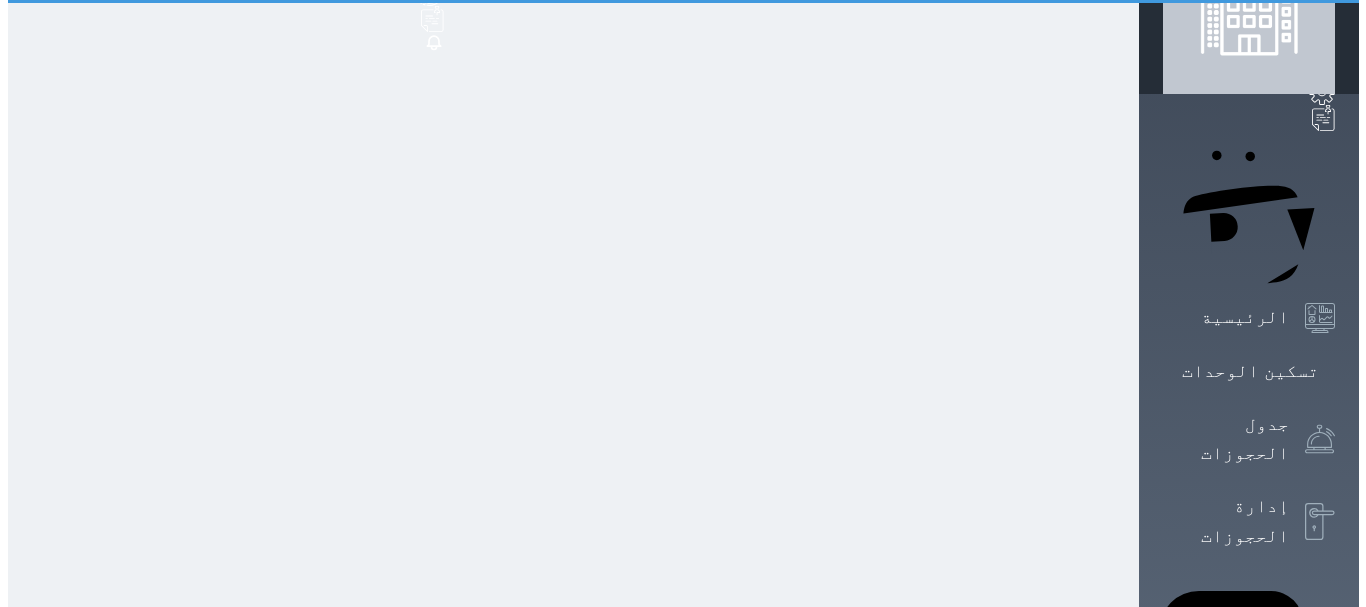 scroll, scrollTop: 0, scrollLeft: 0, axis: both 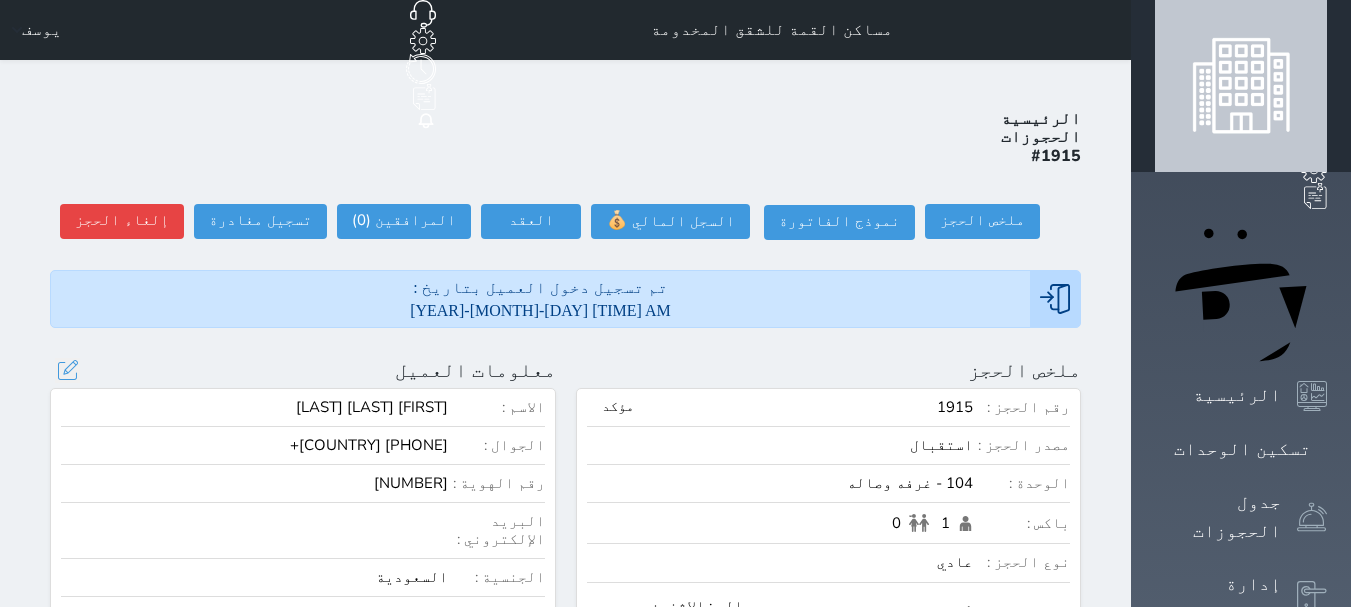 select 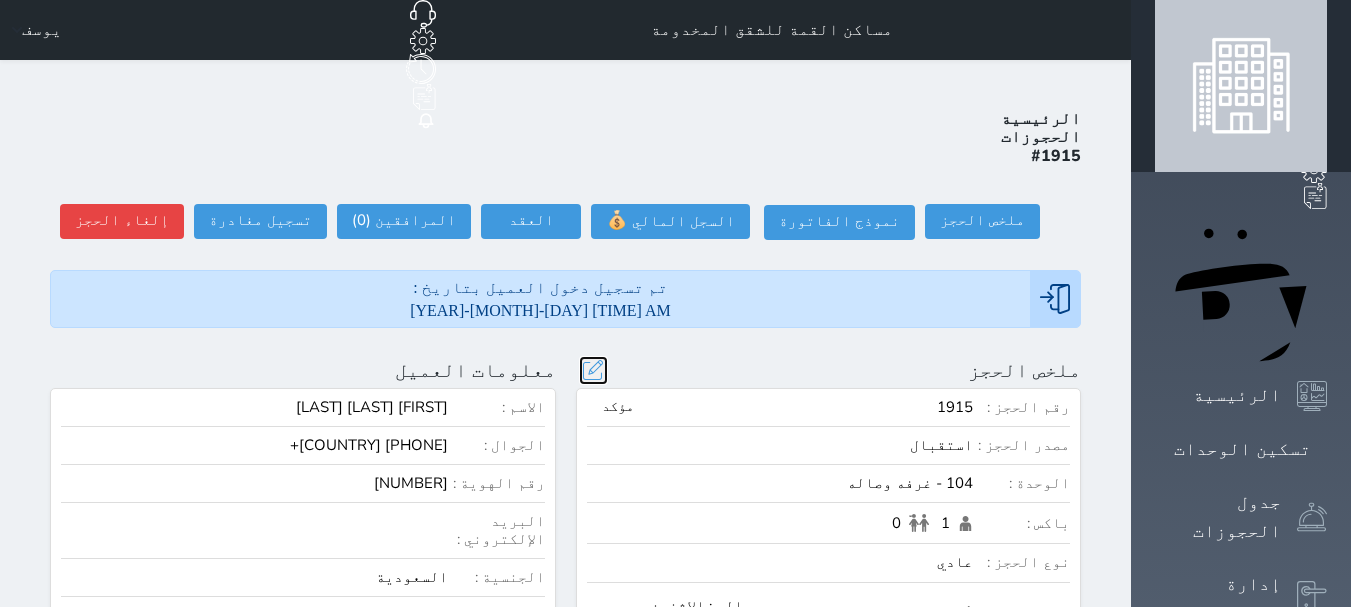 click at bounding box center (593, 370) 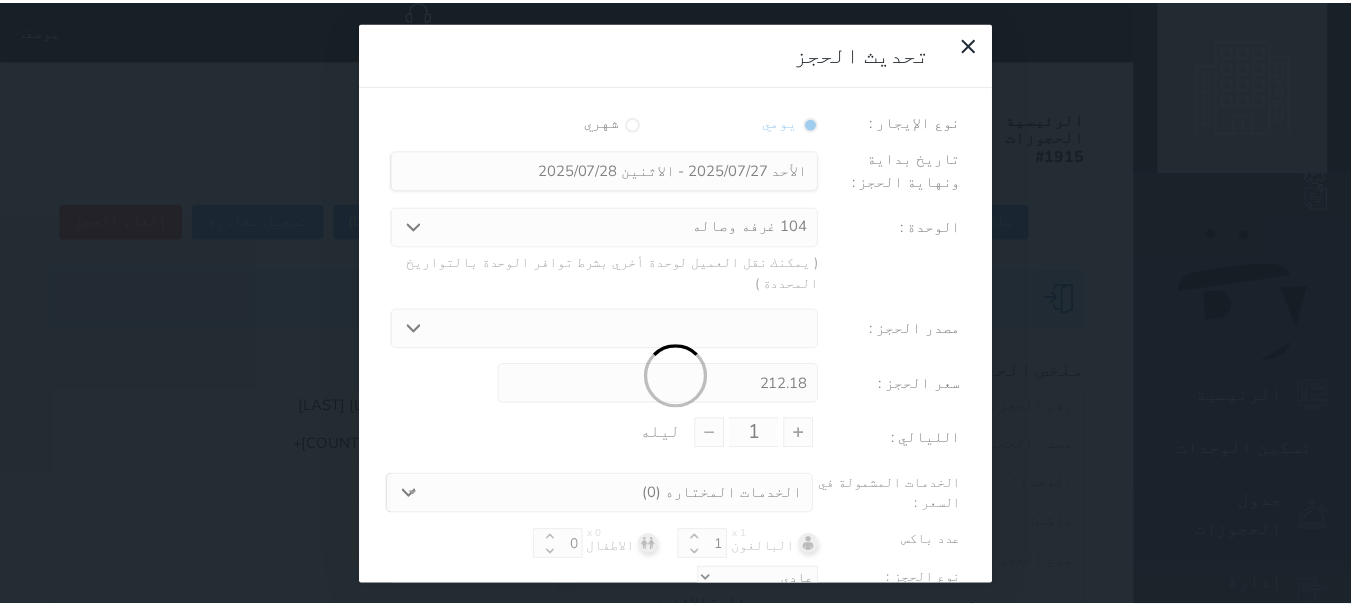 scroll, scrollTop: 45, scrollLeft: 0, axis: vertical 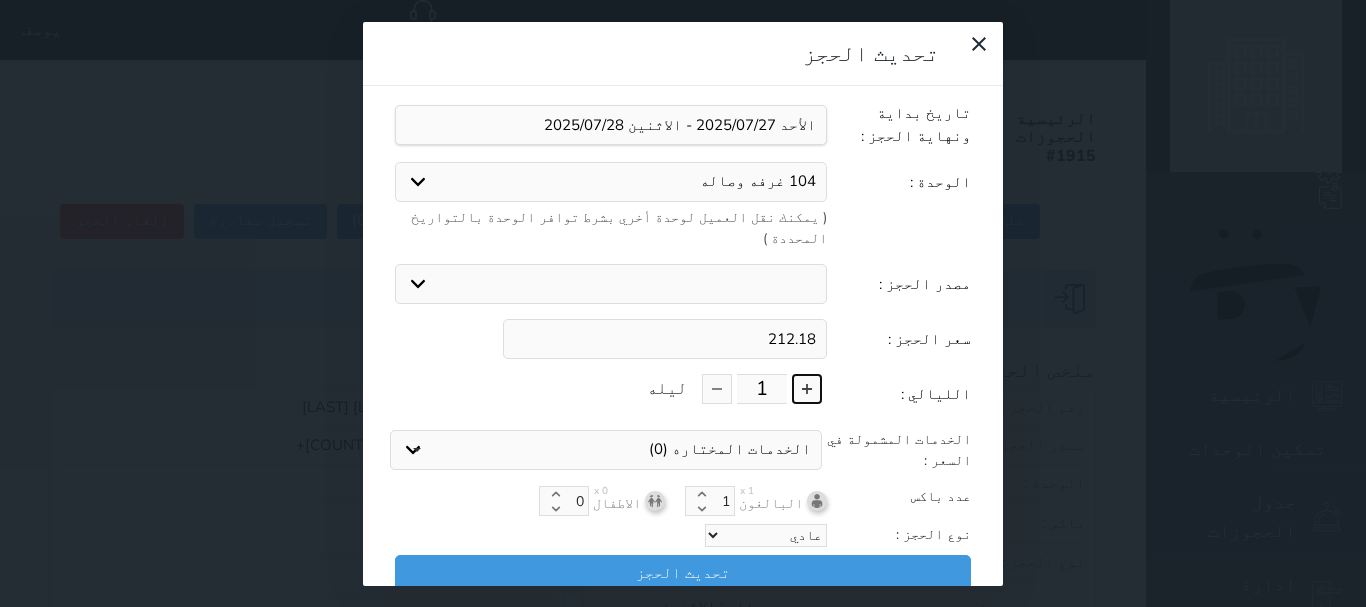 click at bounding box center [807, 389] 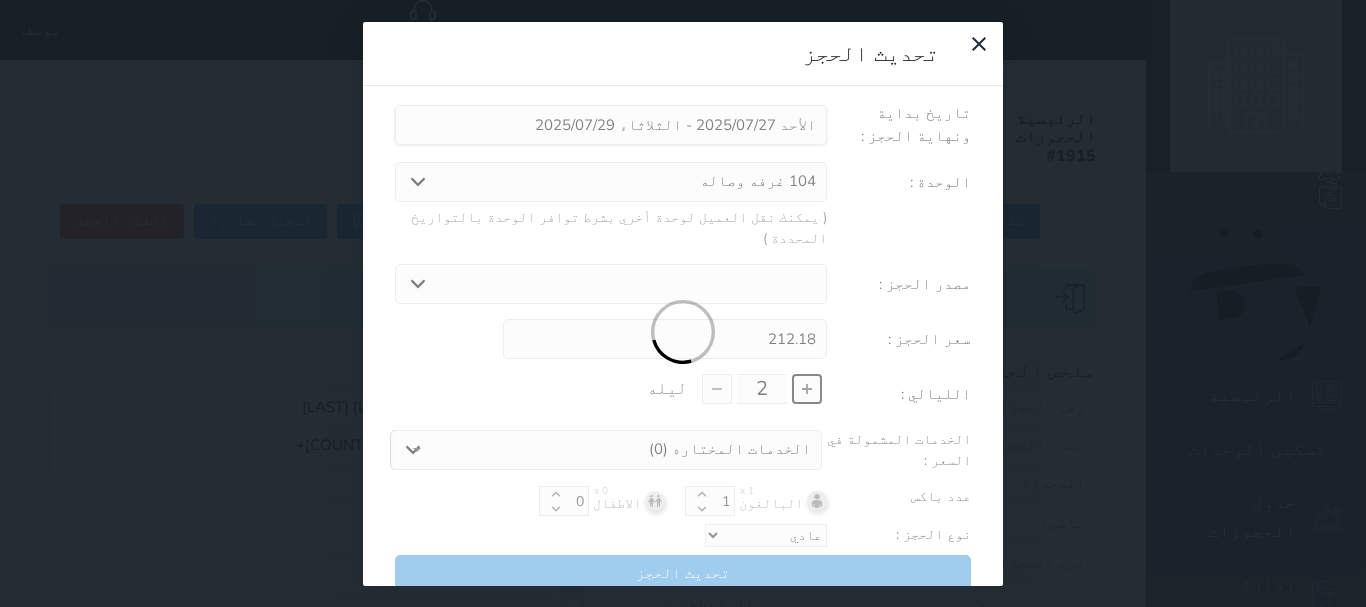 type on "424.36" 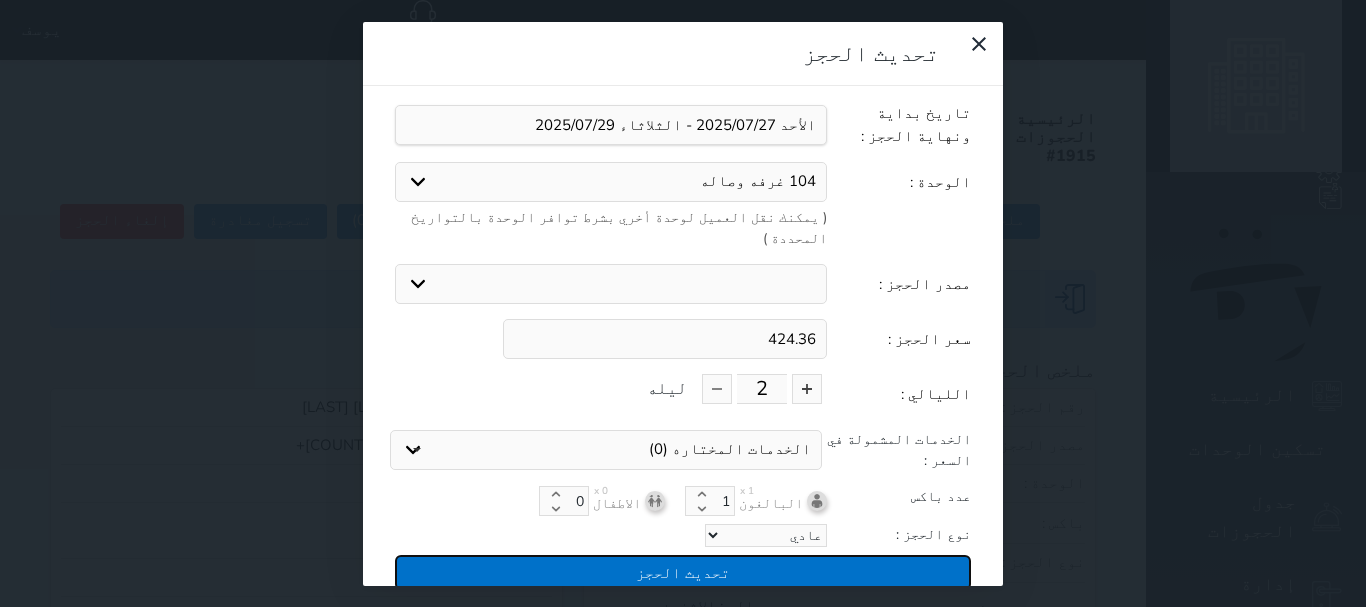click on "تحديث الحجز" at bounding box center [683, 572] 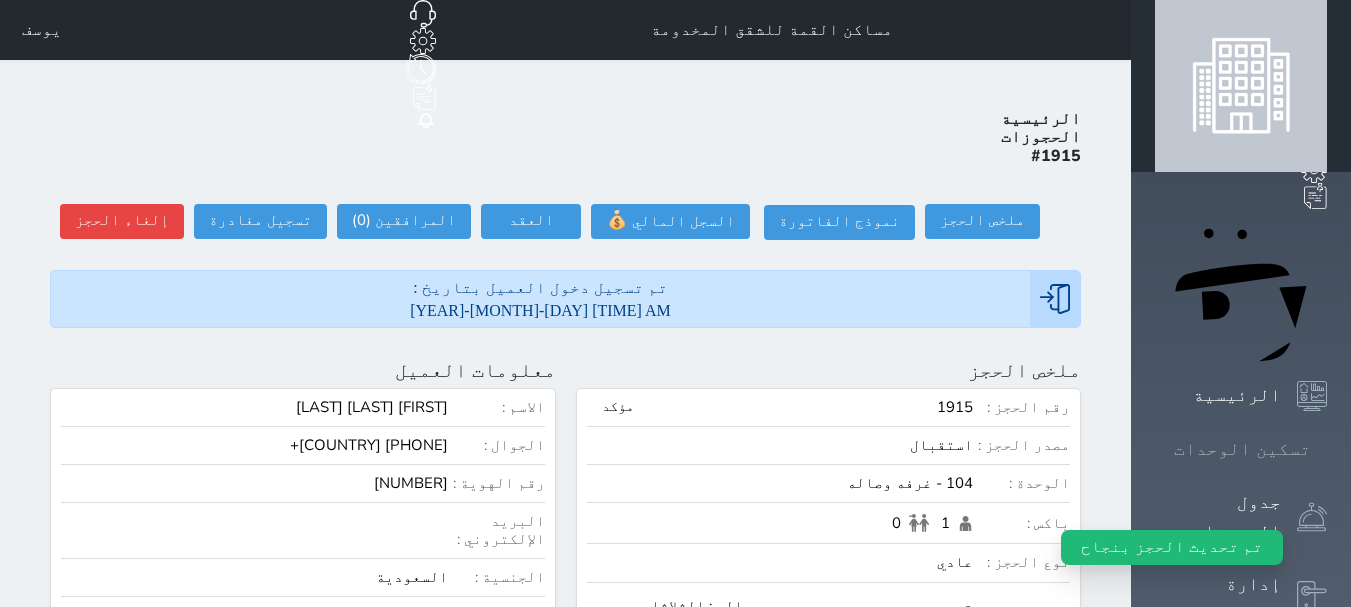 click 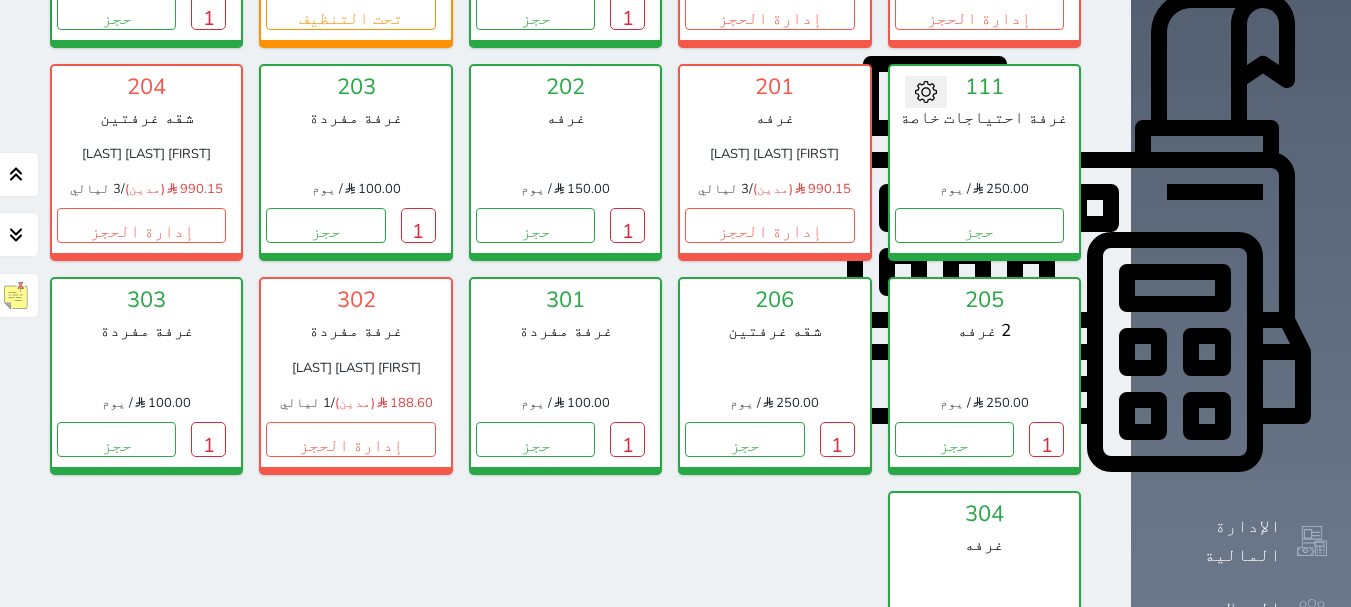 scroll, scrollTop: 678, scrollLeft: 0, axis: vertical 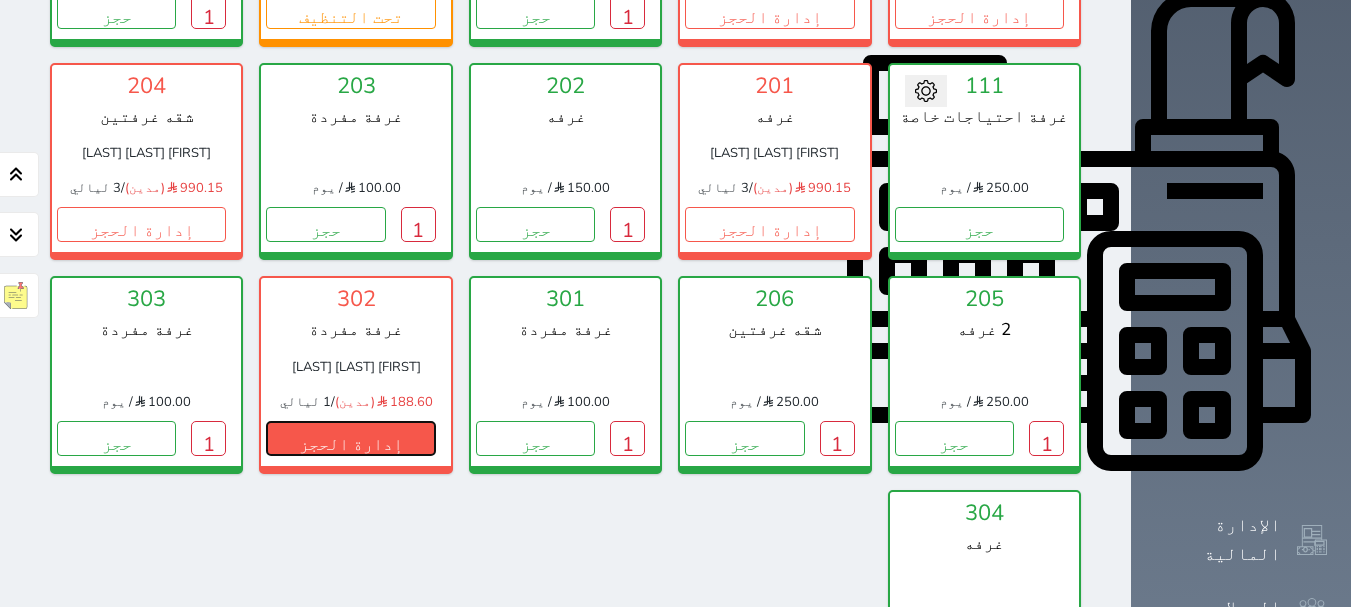 click on "إدارة الحجز" at bounding box center (350, 438) 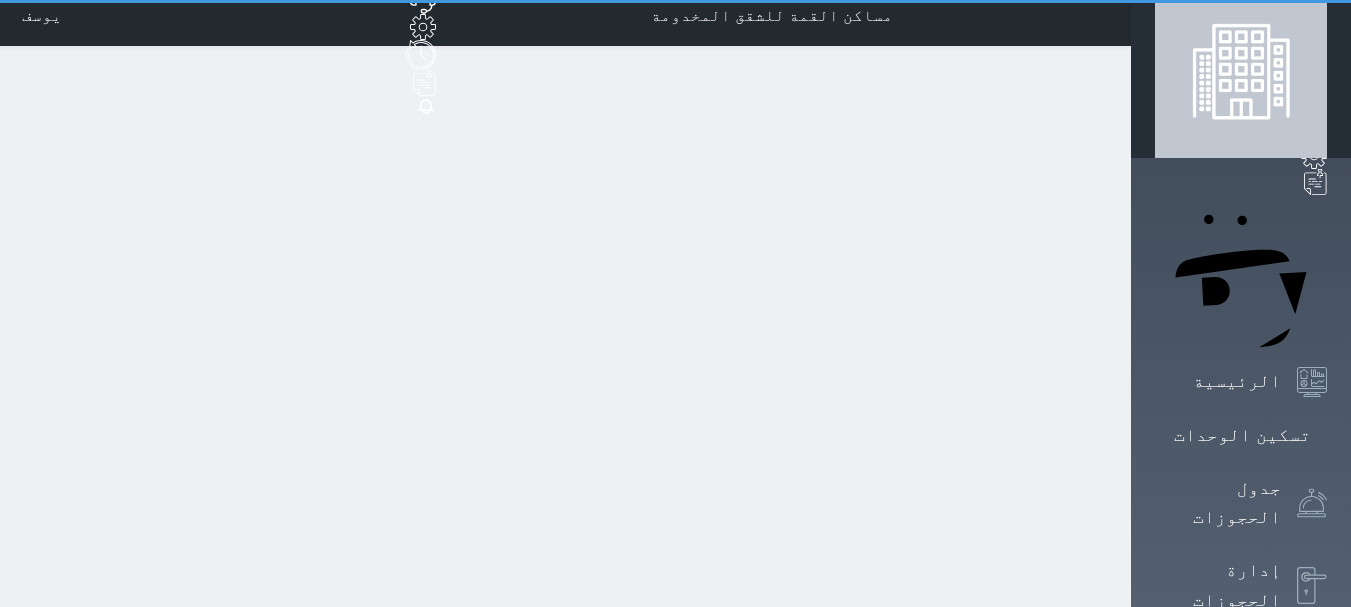 scroll, scrollTop: 0, scrollLeft: 0, axis: both 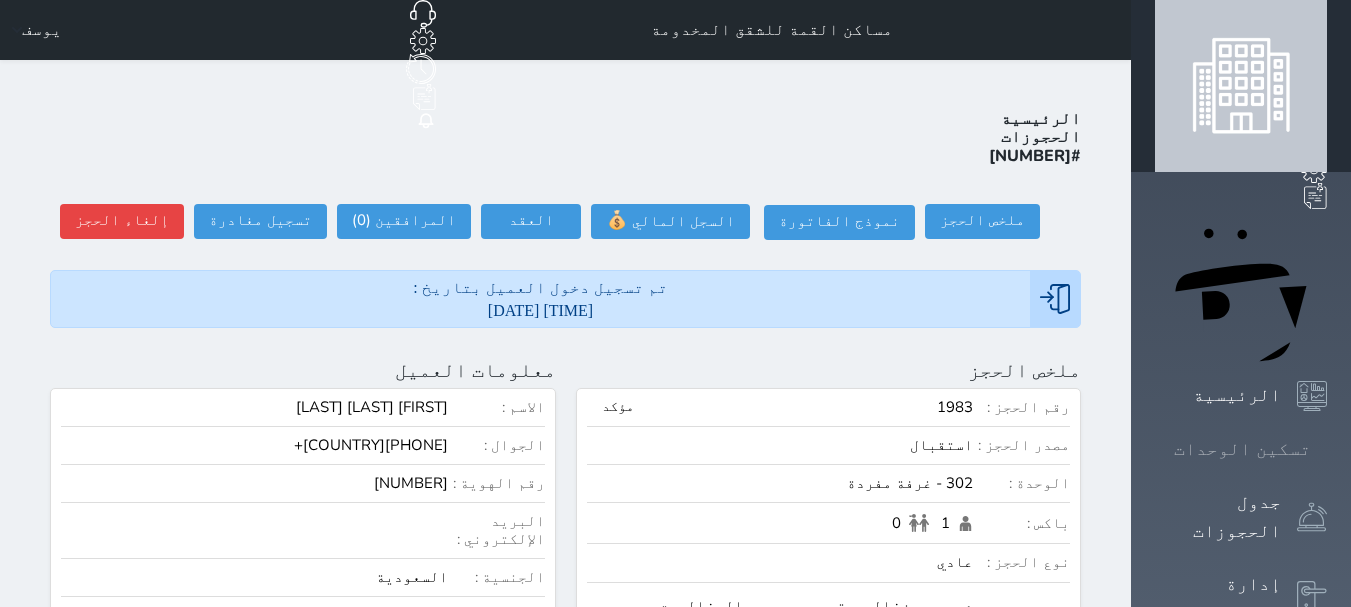 click 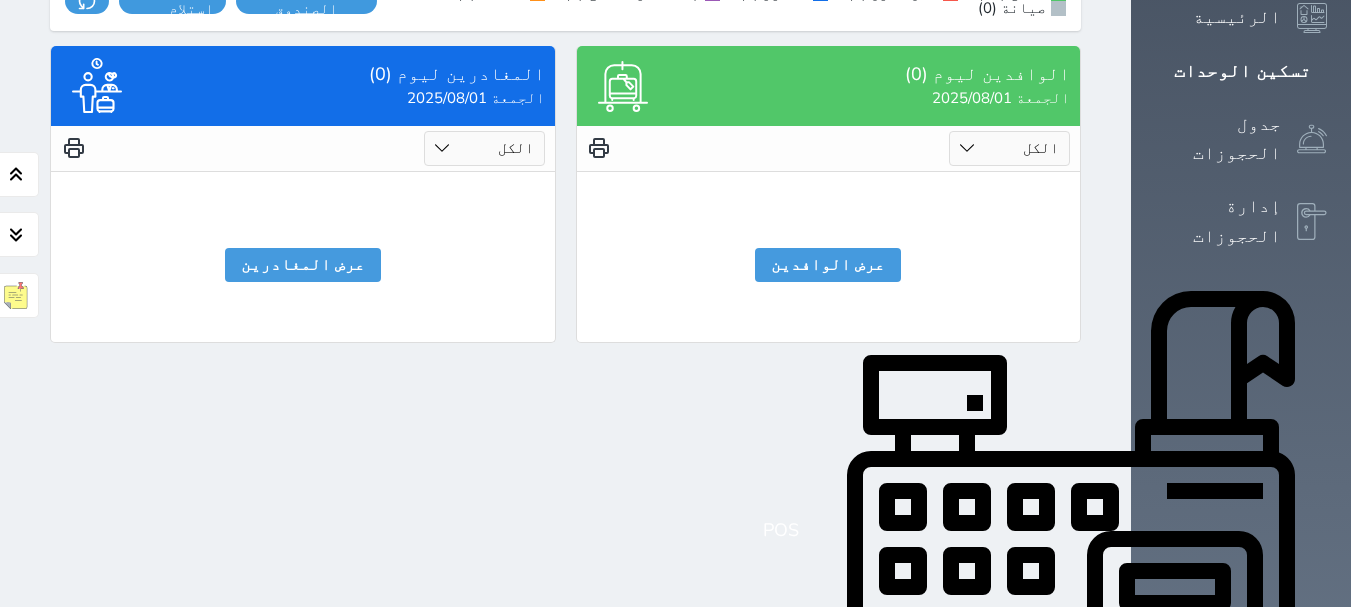 scroll, scrollTop: 178, scrollLeft: 0, axis: vertical 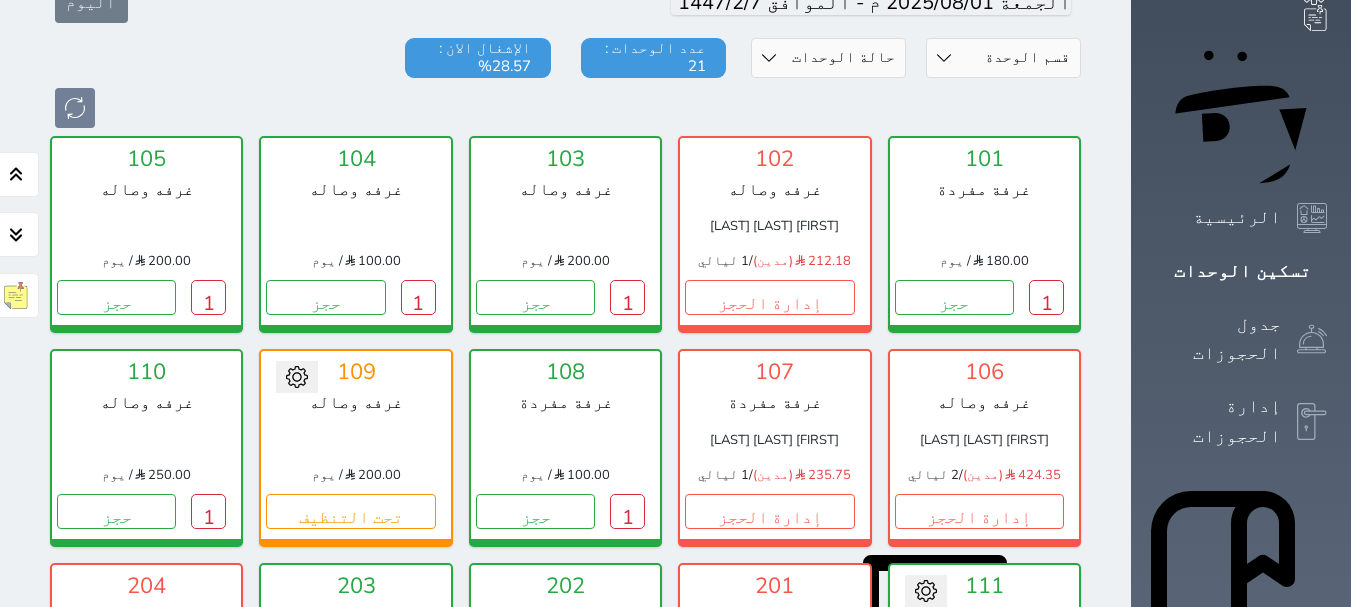 click on "حجز" at bounding box center [979, 724] 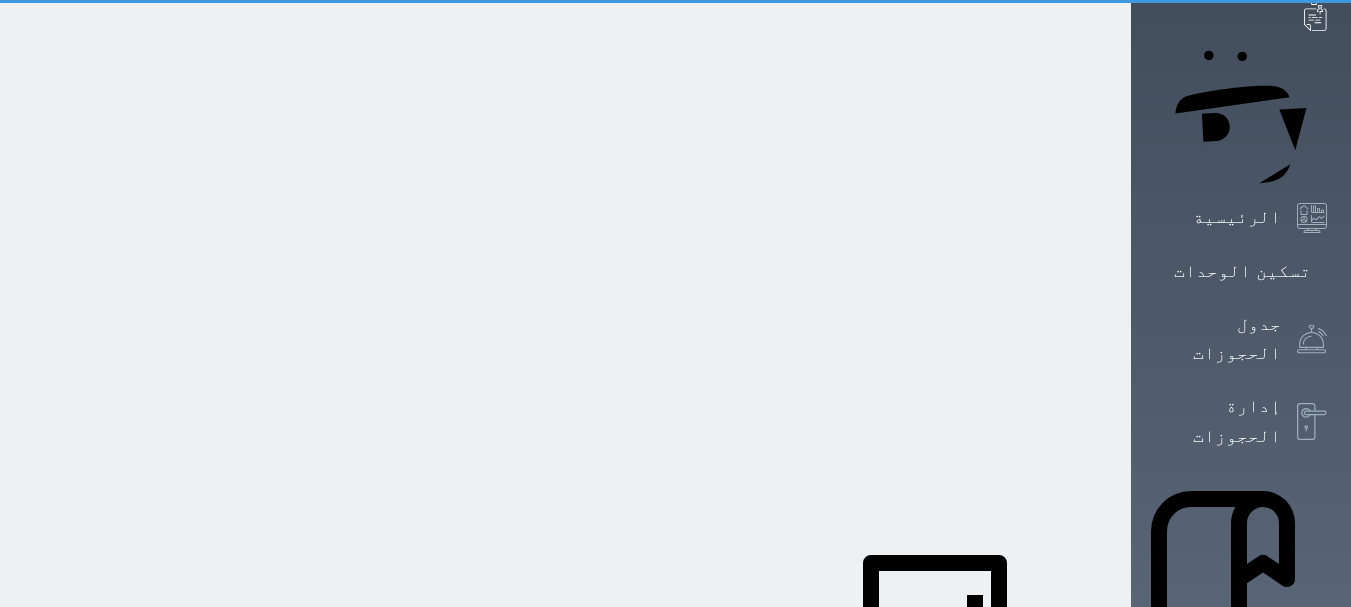 scroll, scrollTop: 20, scrollLeft: 0, axis: vertical 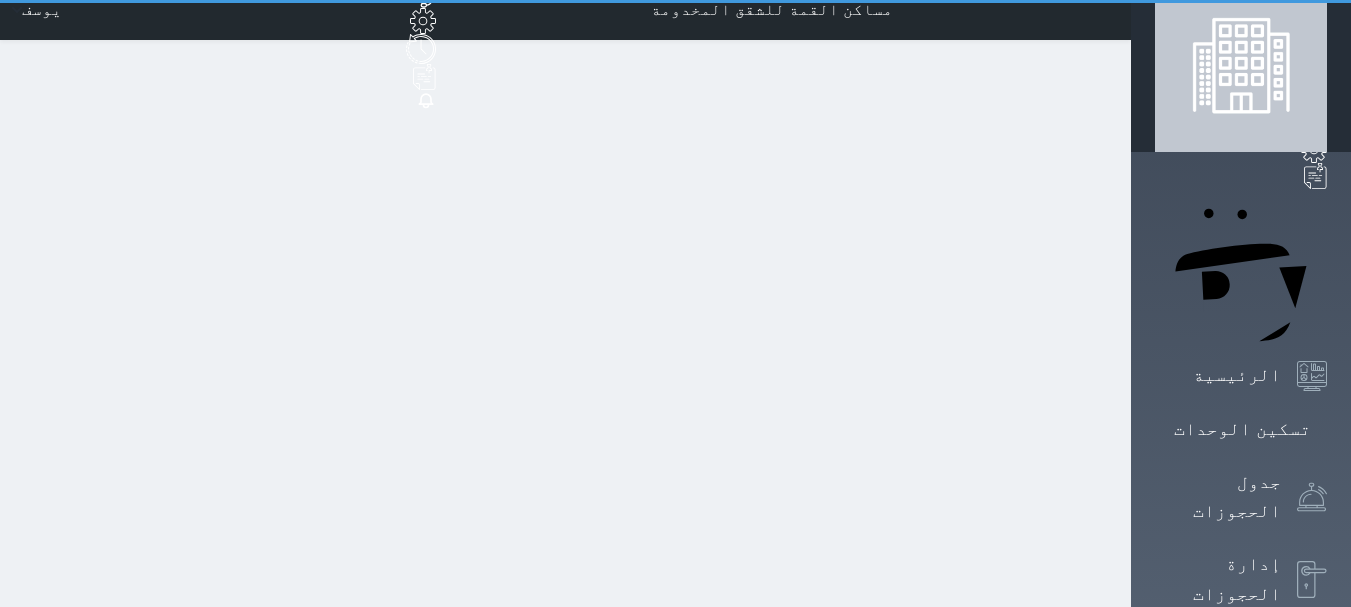 select on "1" 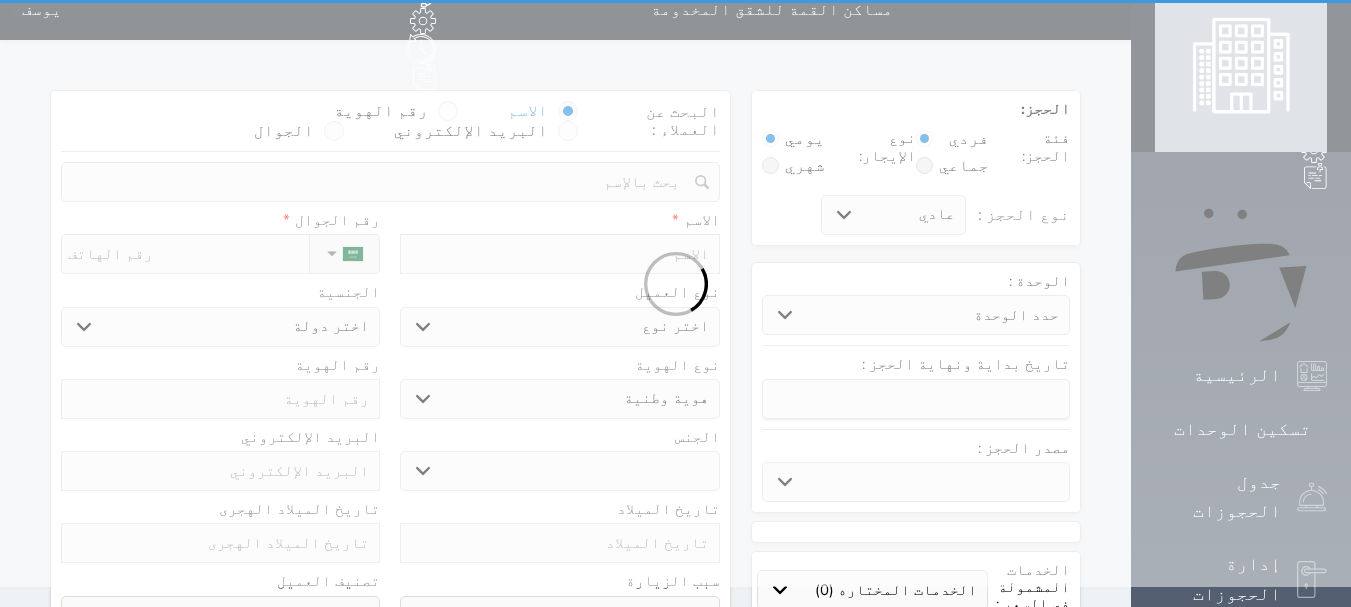 scroll, scrollTop: 0, scrollLeft: 0, axis: both 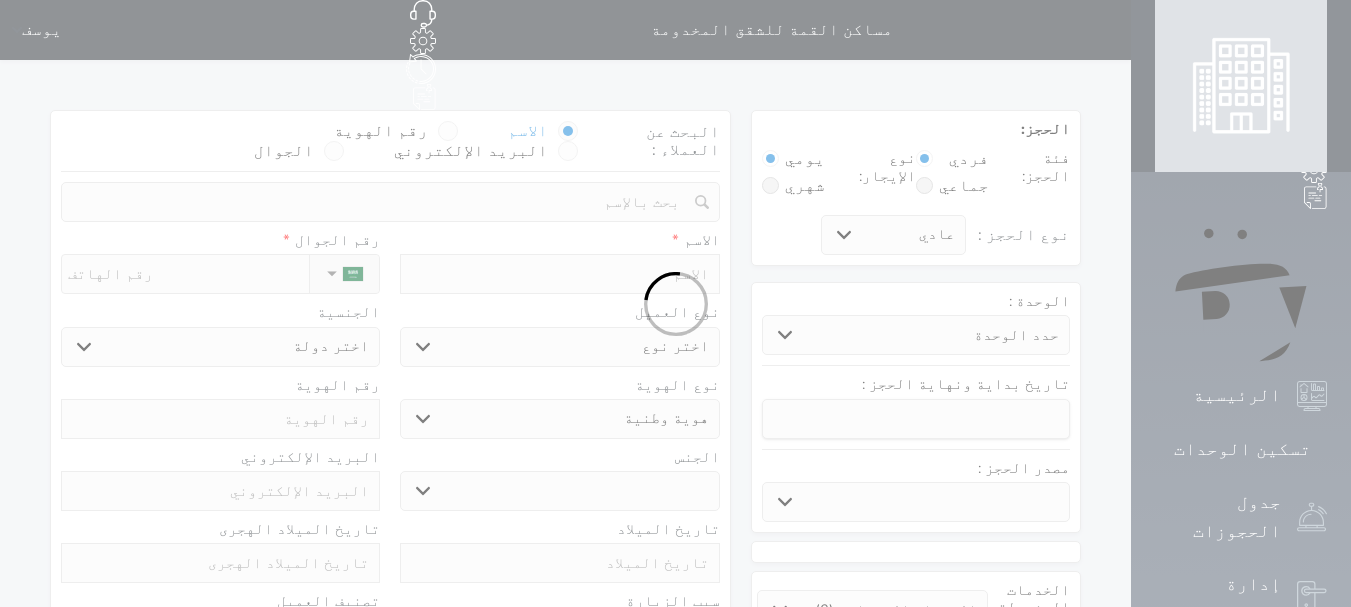 select 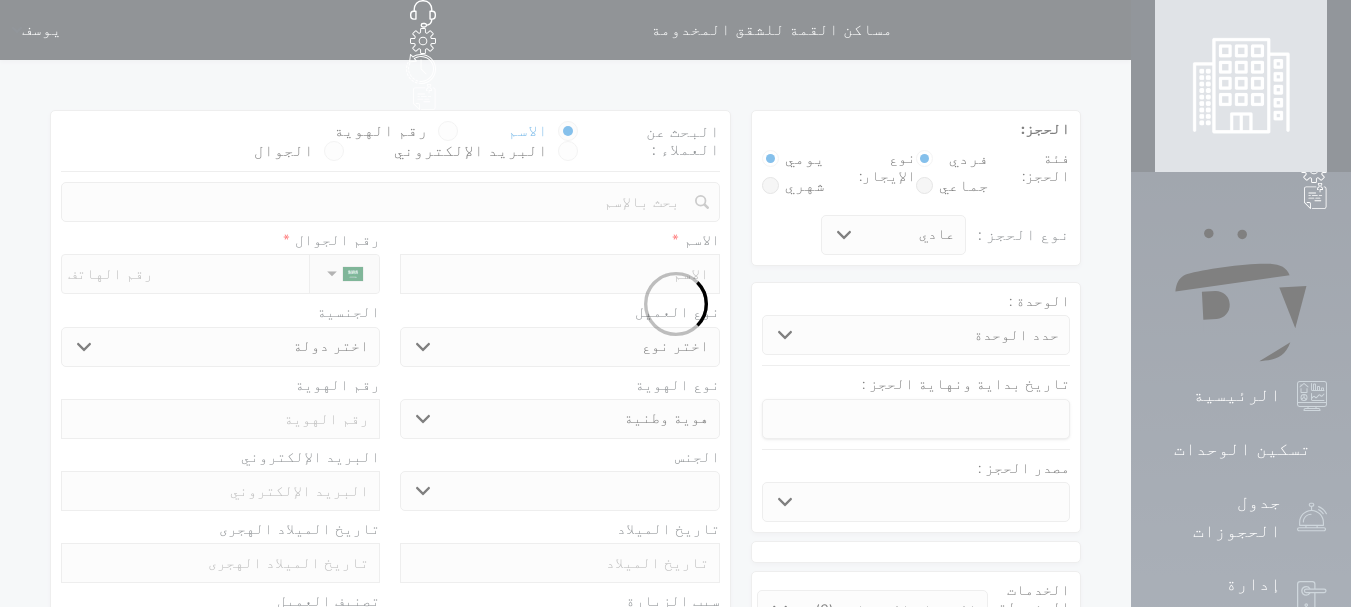 select 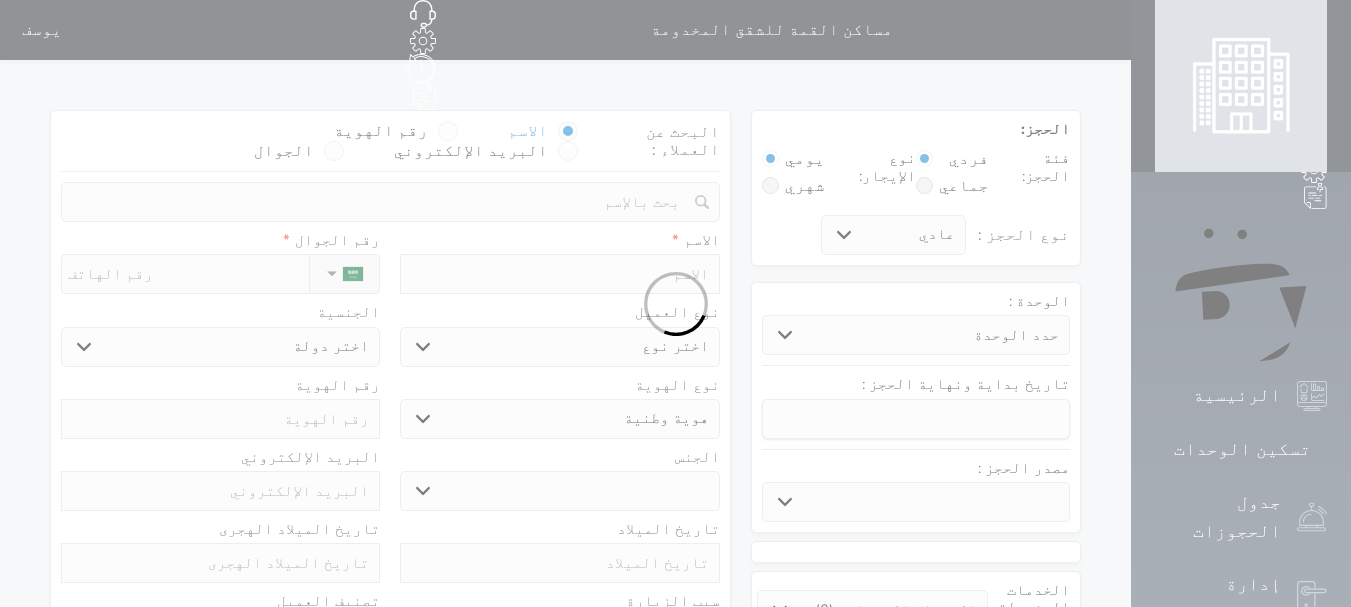 select 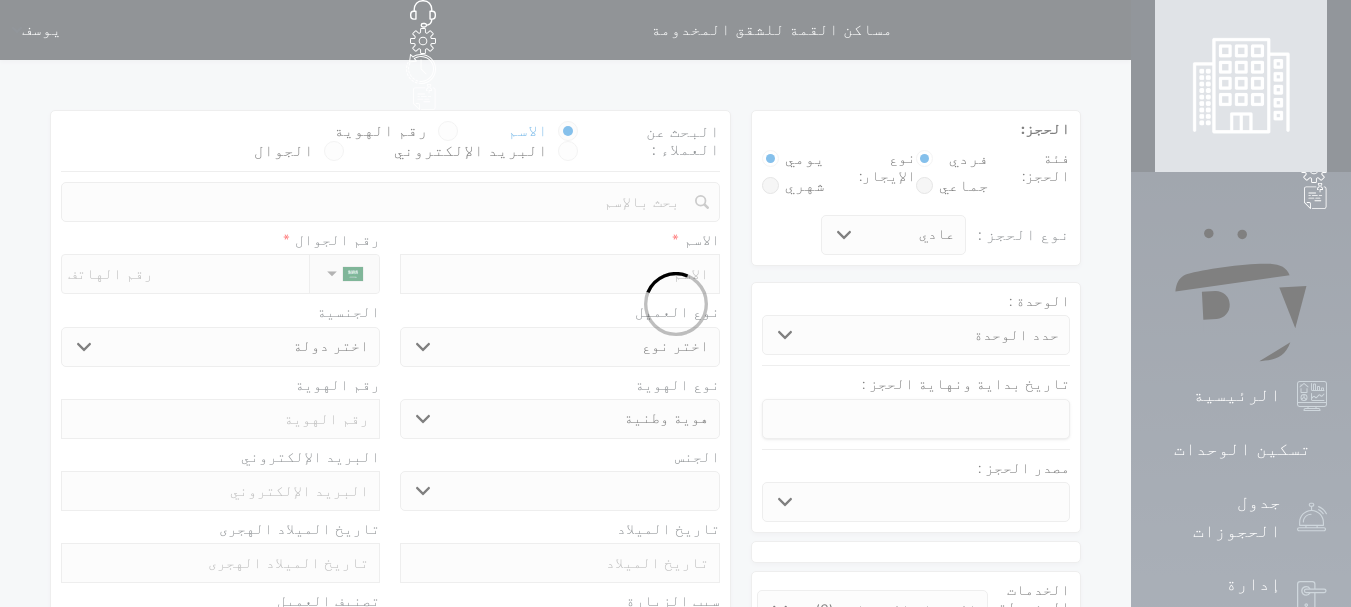 select 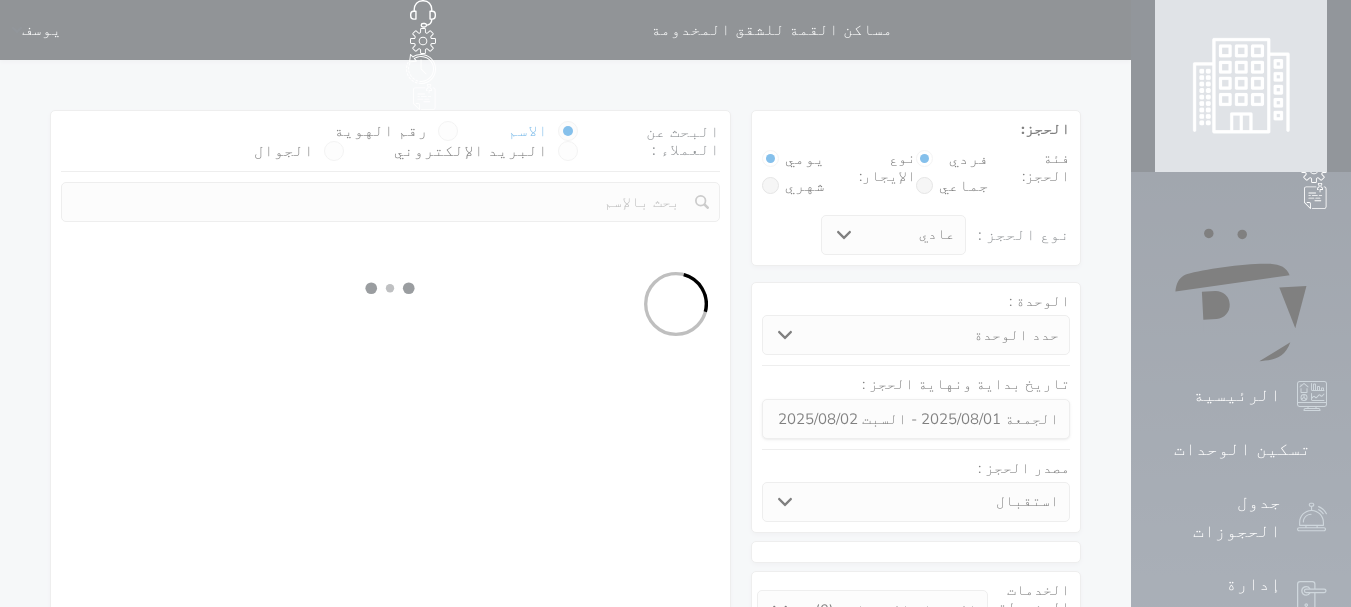 select 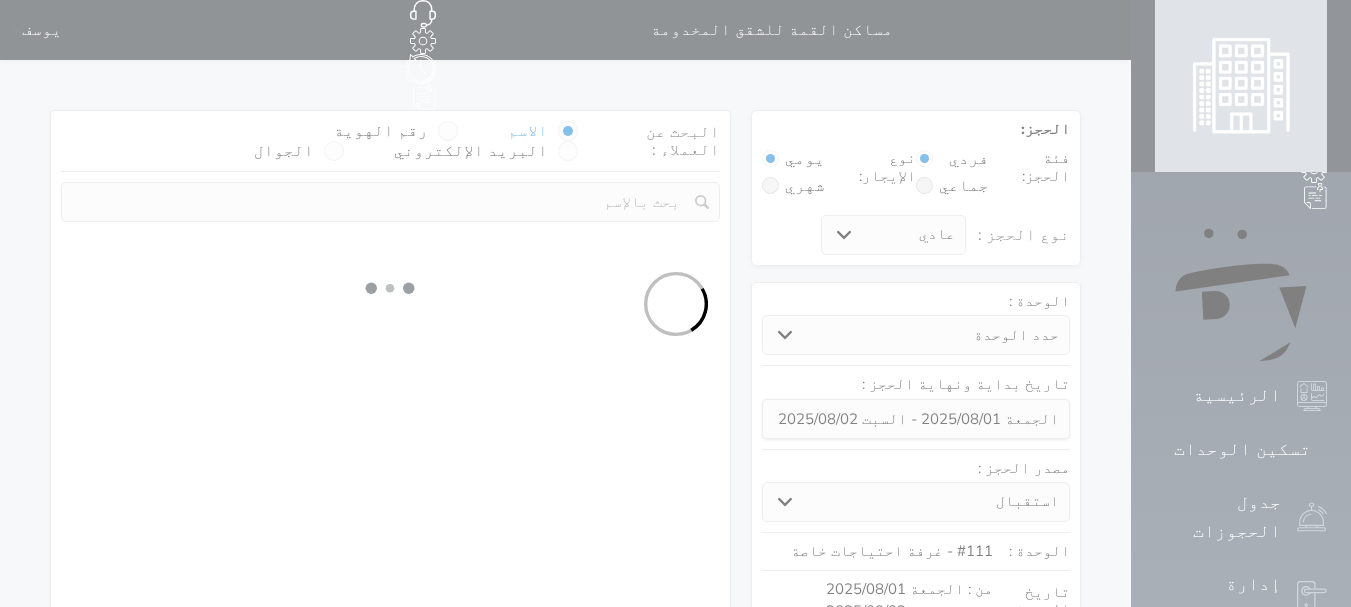 select on "1" 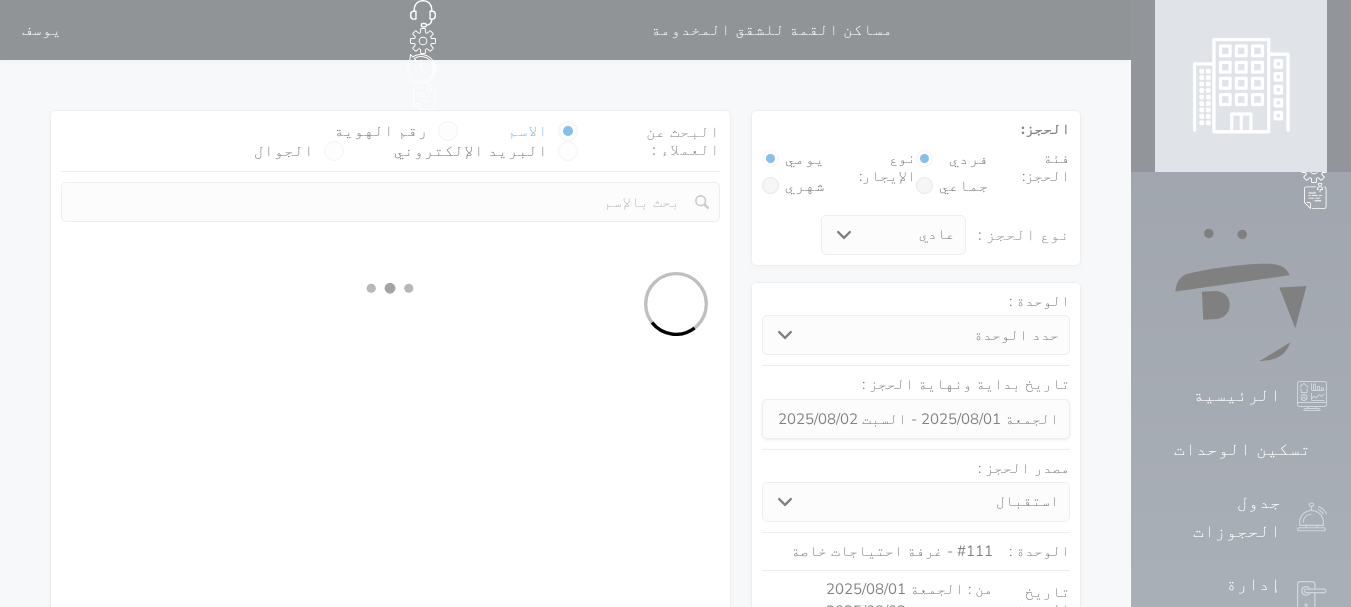 select on "113" 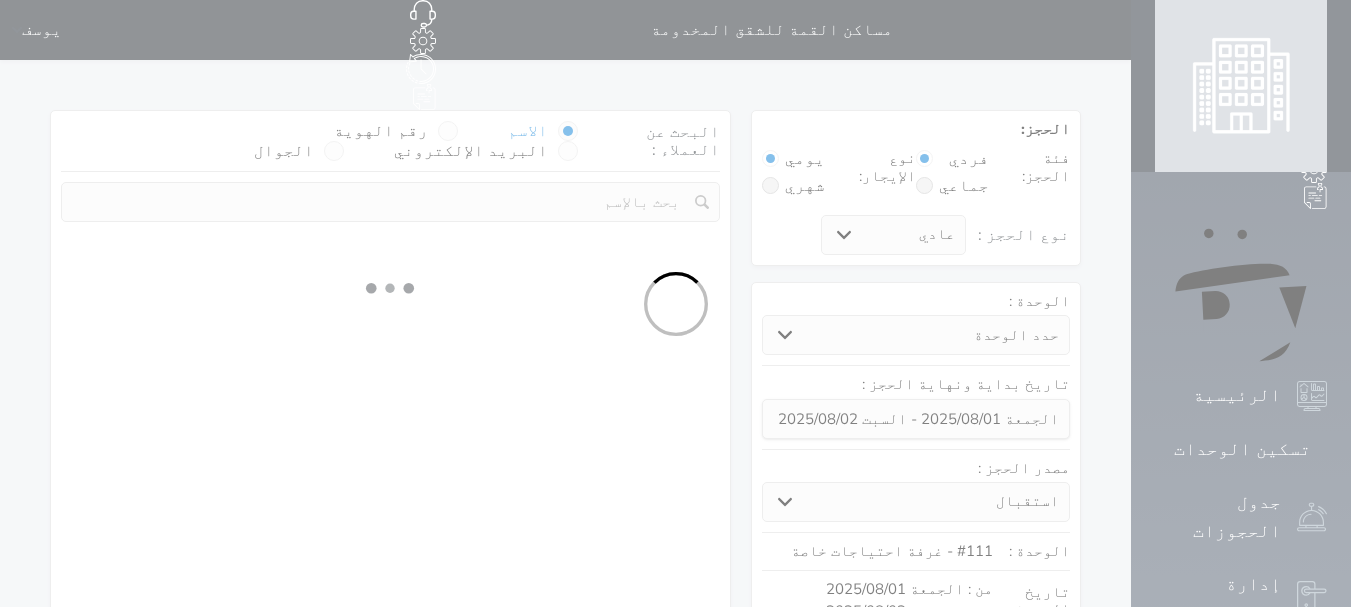 select on "1" 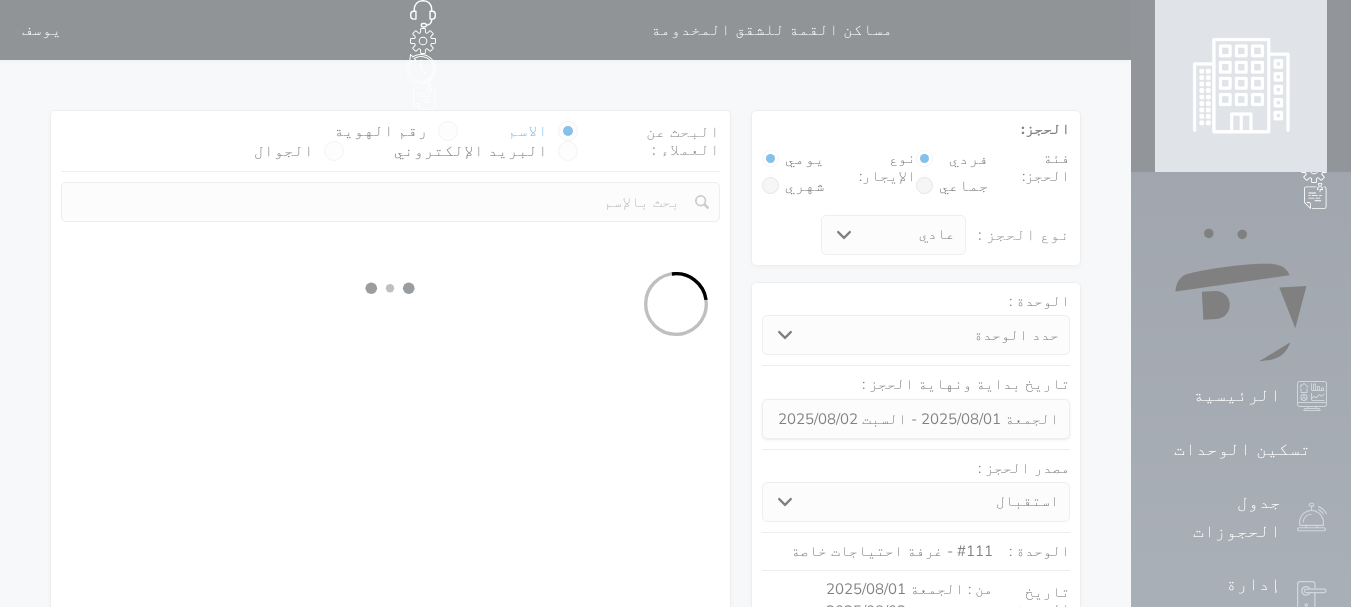 select 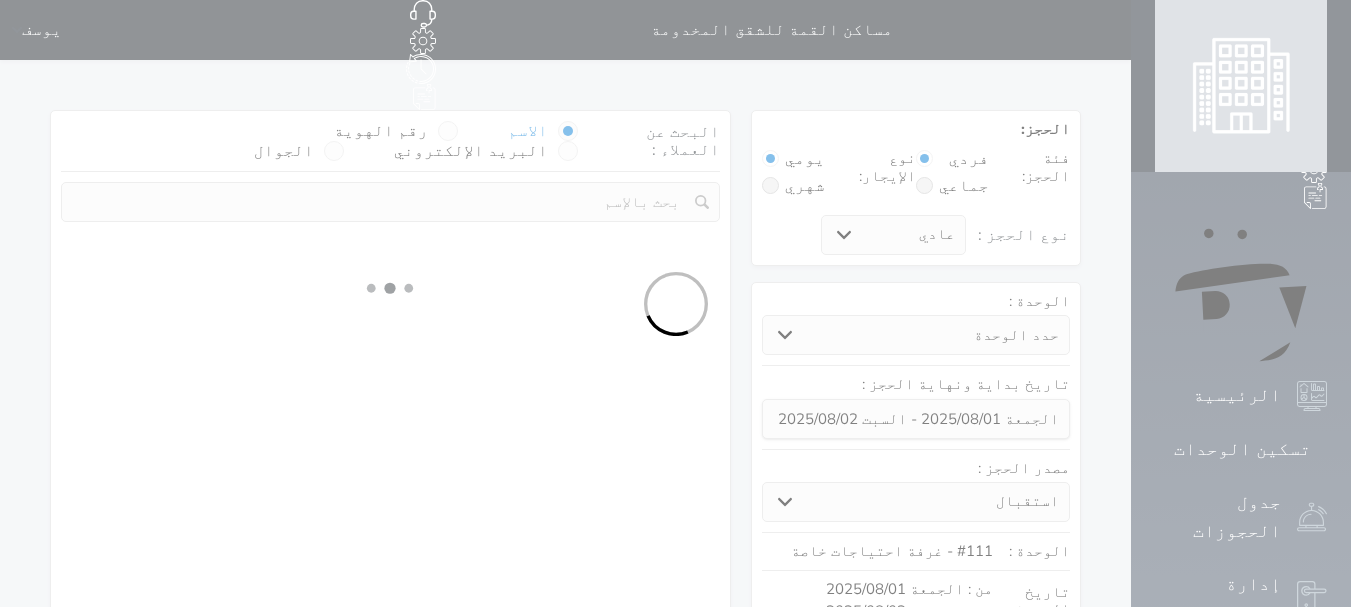 select on "7" 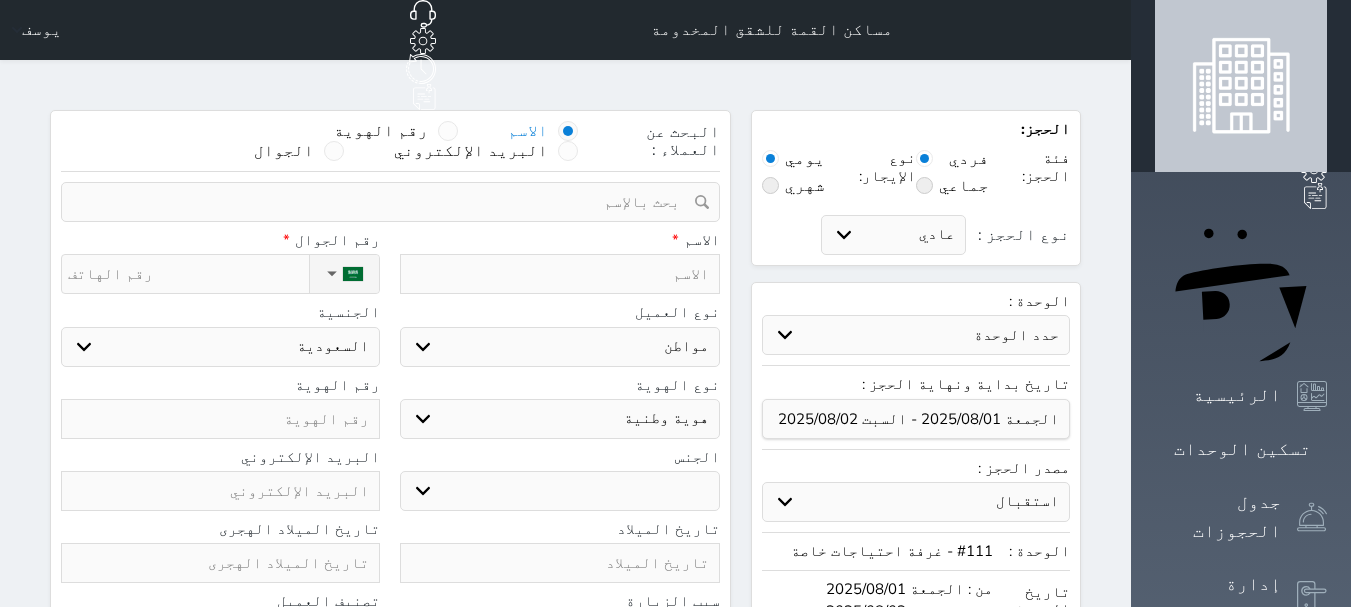 select 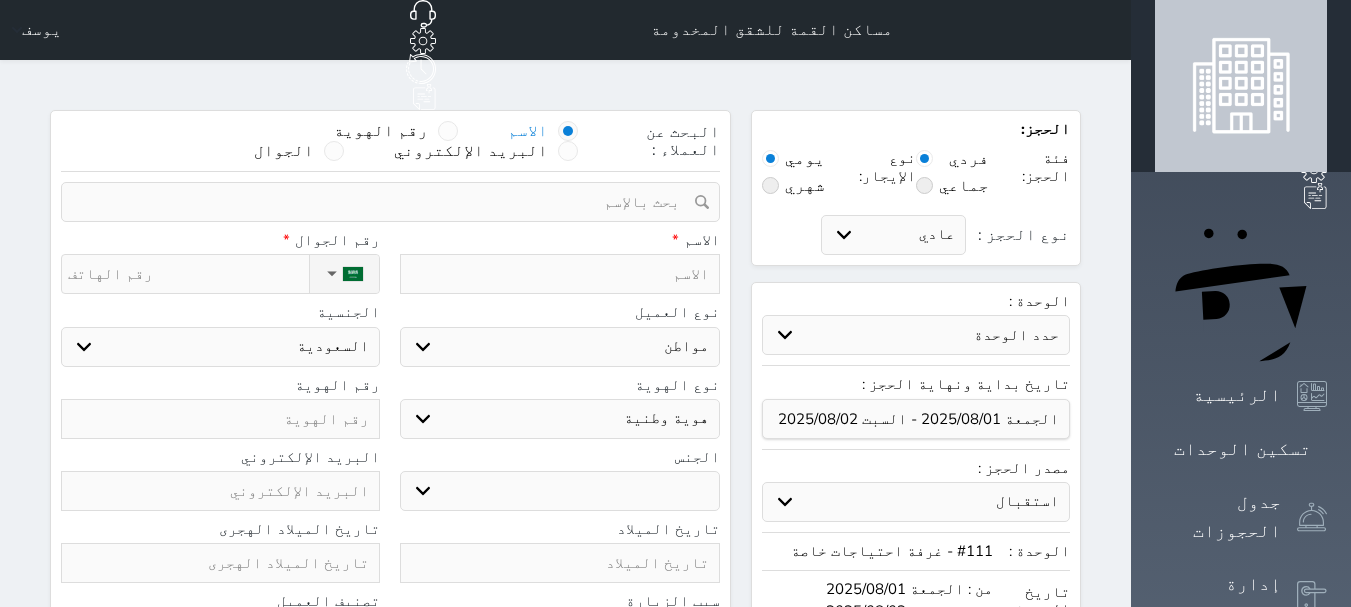 select 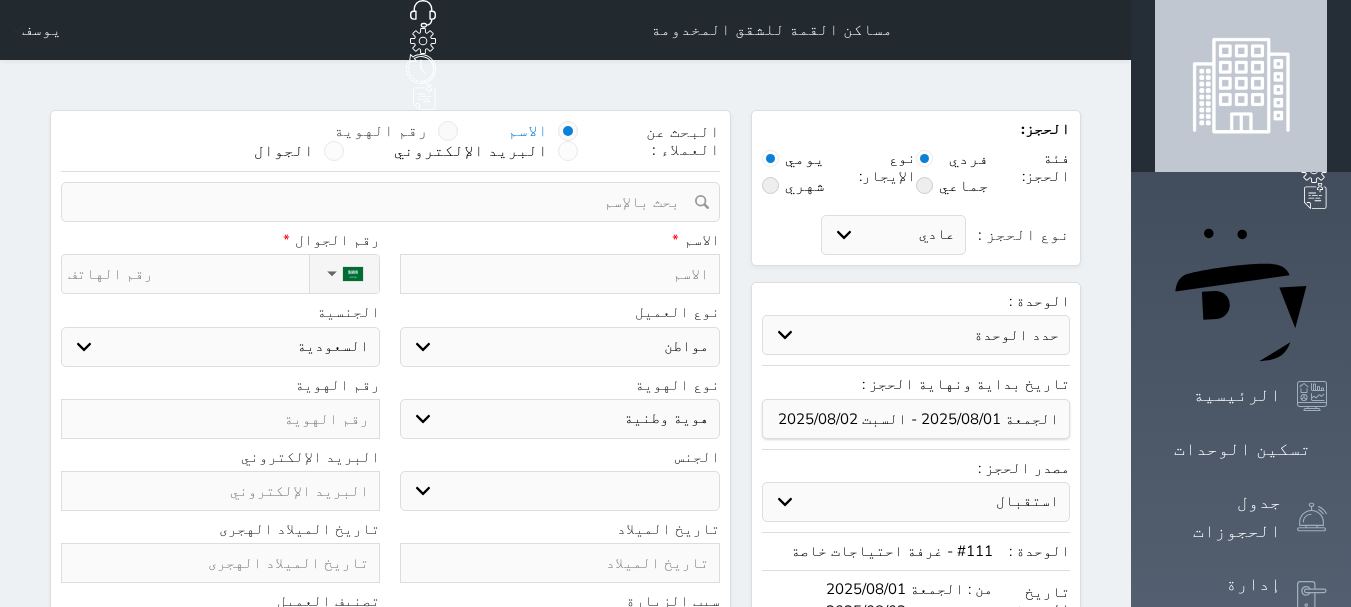 select 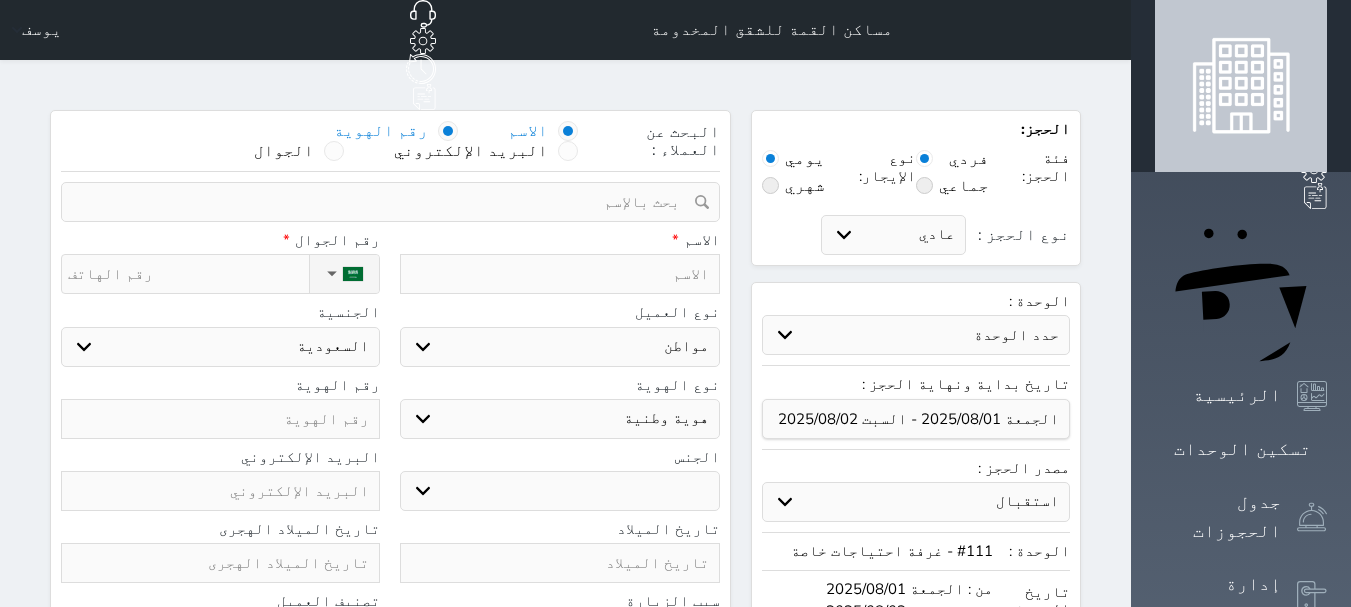 select 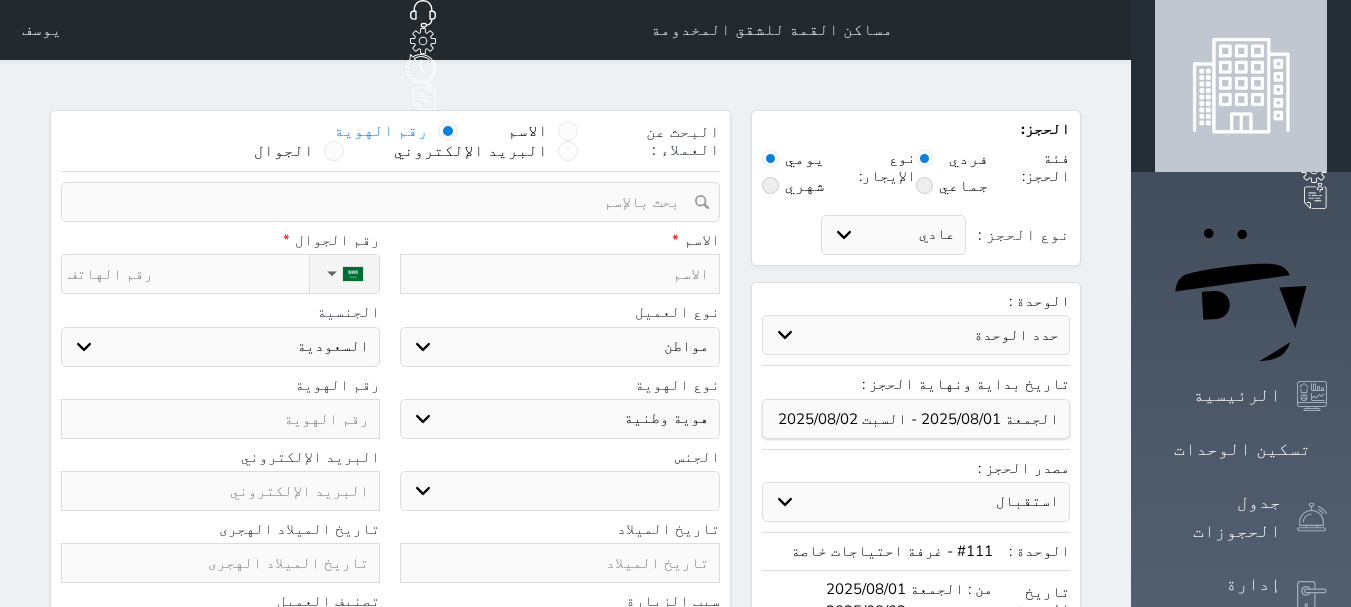 select 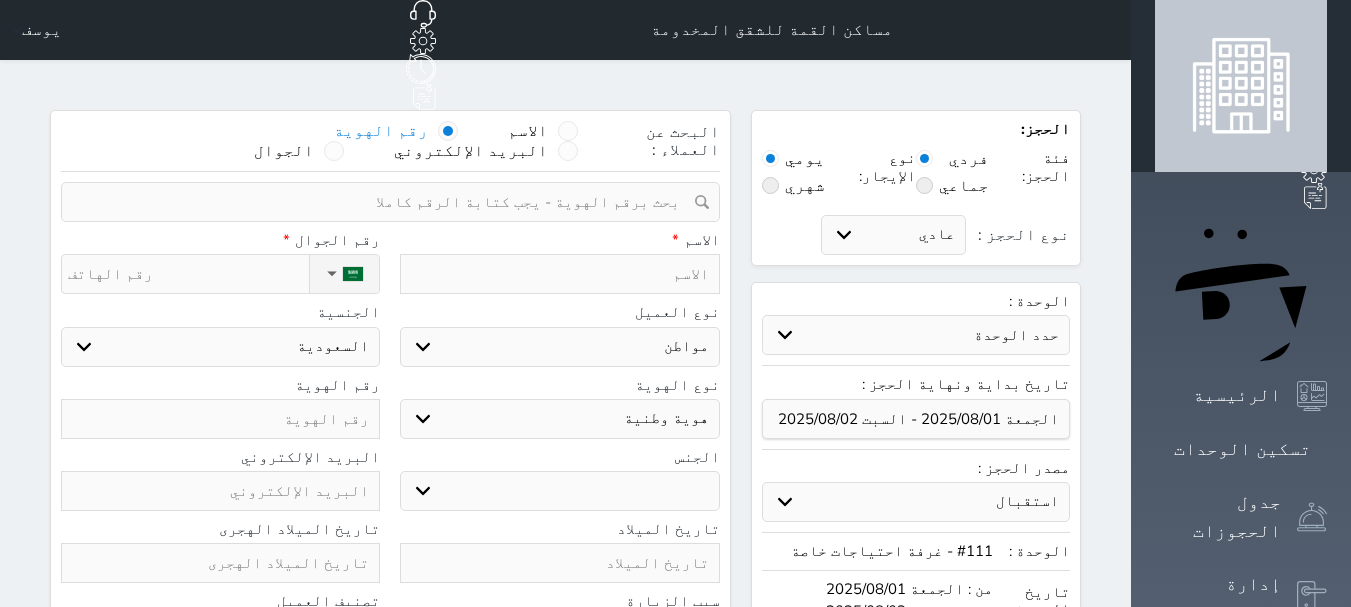 click at bounding box center (383, 202) 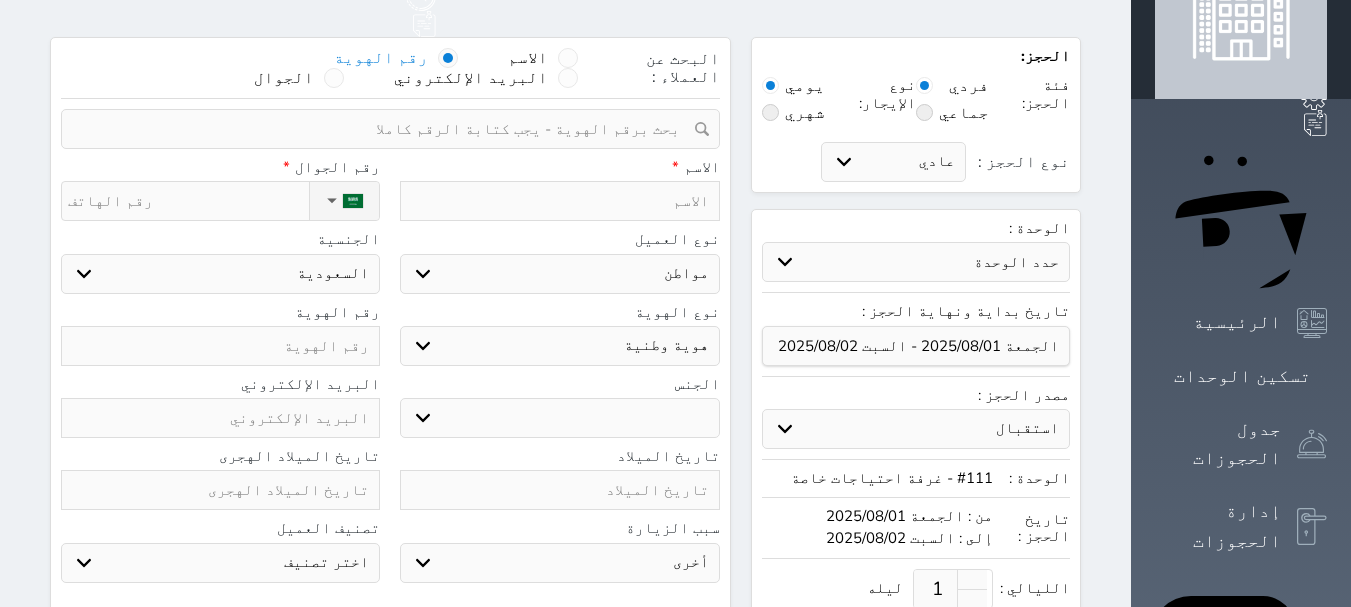 scroll, scrollTop: 0, scrollLeft: 0, axis: both 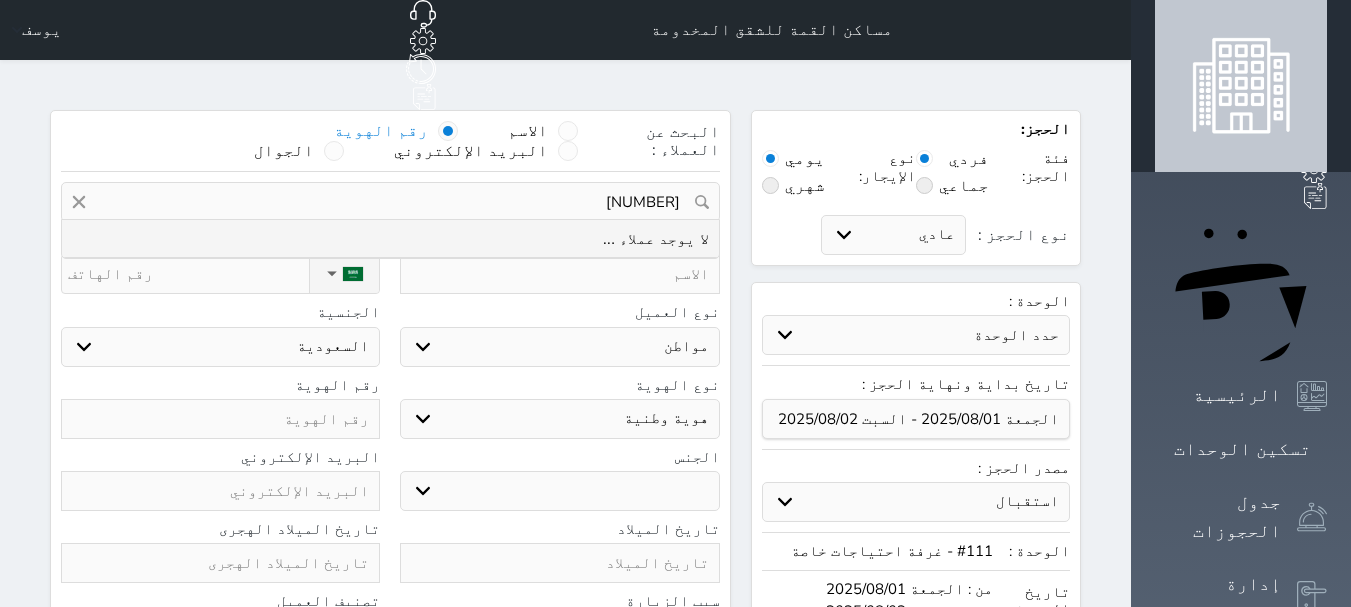 type on "[NUMBER]" 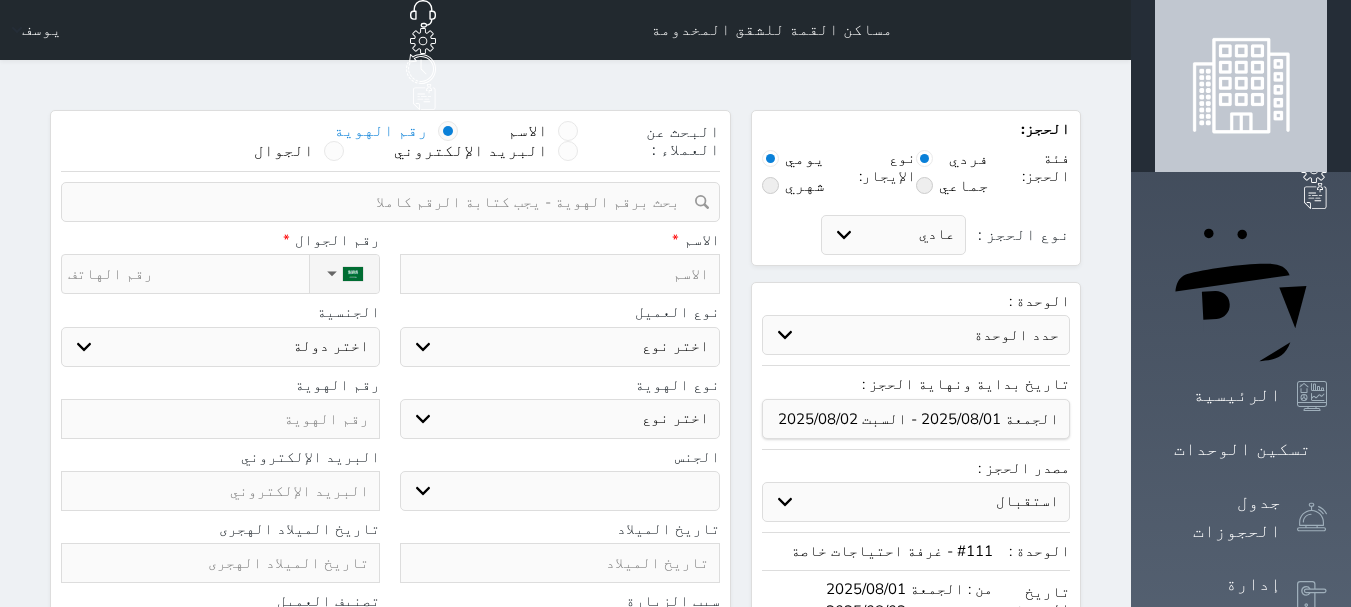 click on "اختر نوع   مواطن مواطن خليجي زائر مقيم" at bounding box center [559, 347] 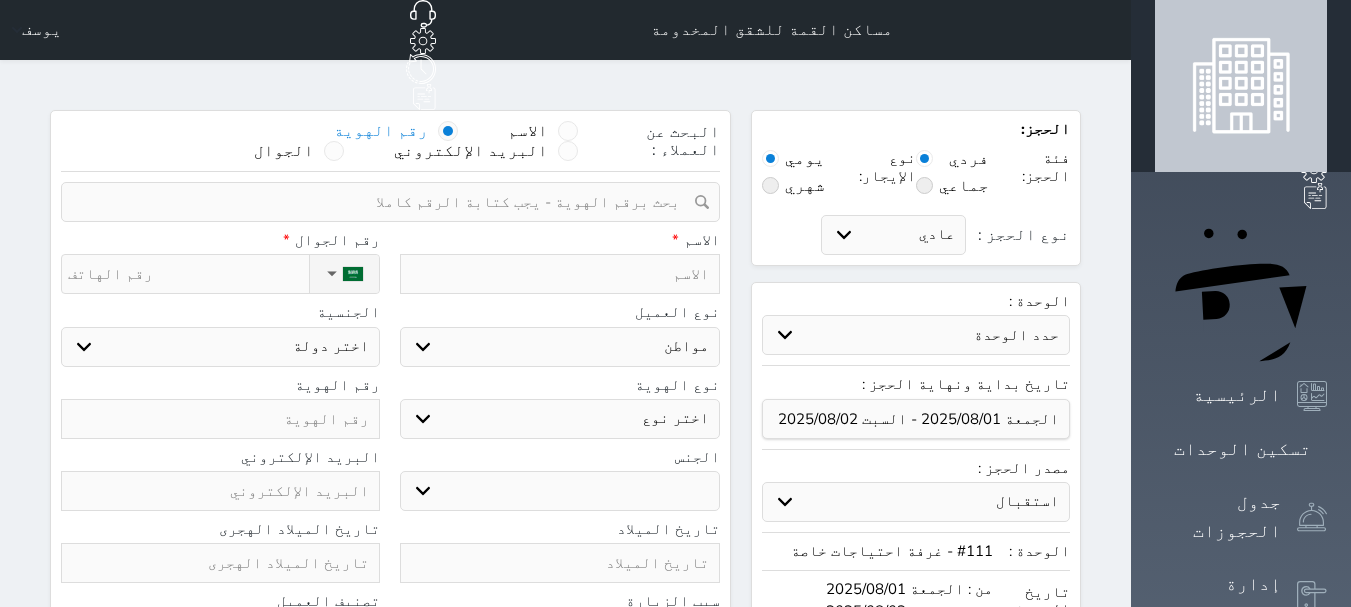 click on "اختر نوع   مواطن مواطن خليجي زائر مقيم" at bounding box center (559, 347) 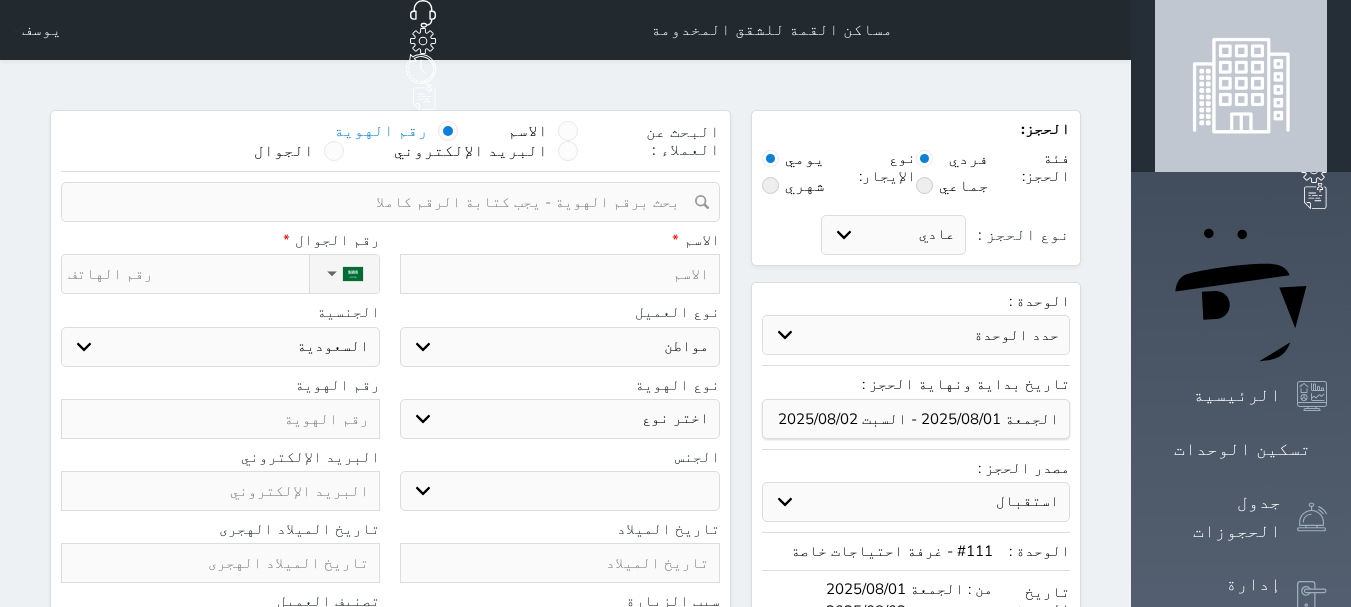 drag, startPoint x: 435, startPoint y: 369, endPoint x: 475, endPoint y: 374, distance: 40.311287 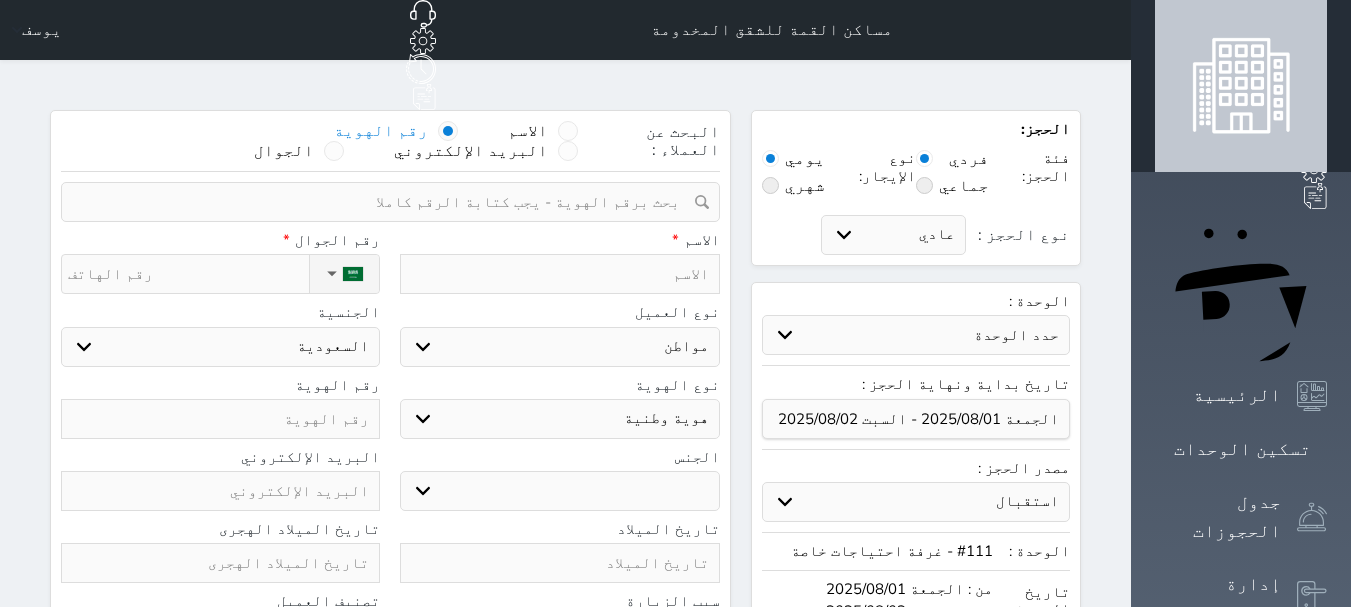 click on "اختر نوع   هوية وطنية هوية عائلية جواز السفر" at bounding box center [559, 419] 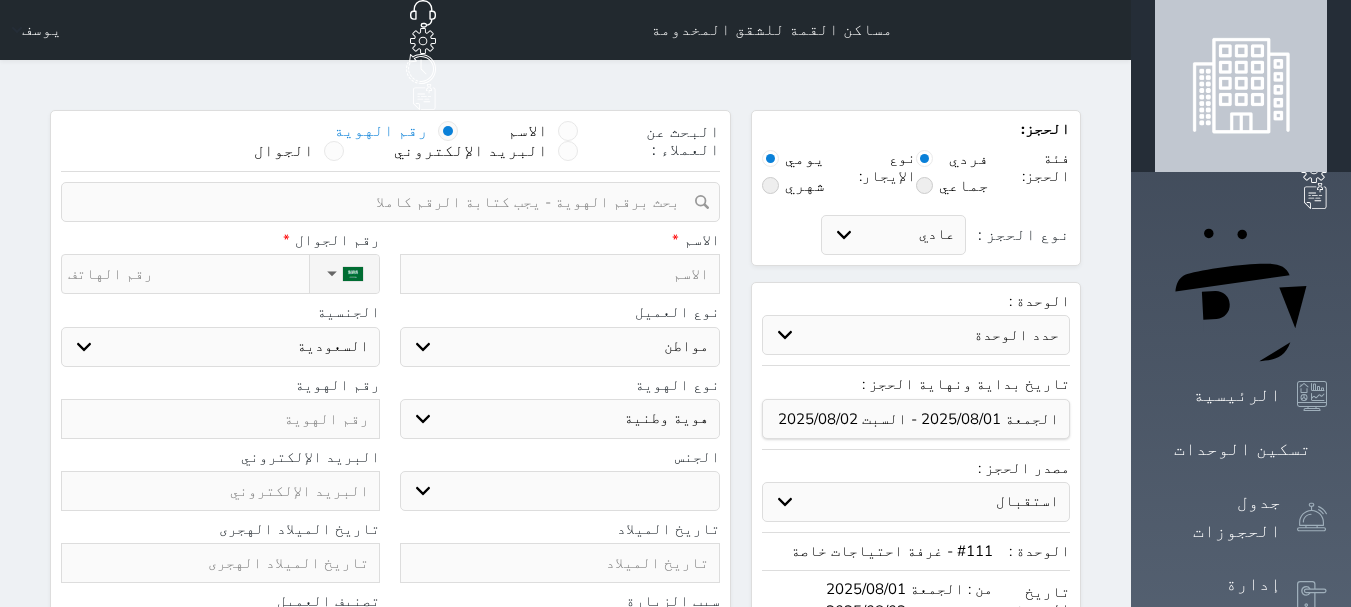 drag, startPoint x: 460, startPoint y: 435, endPoint x: 578, endPoint y: 457, distance: 120.033325 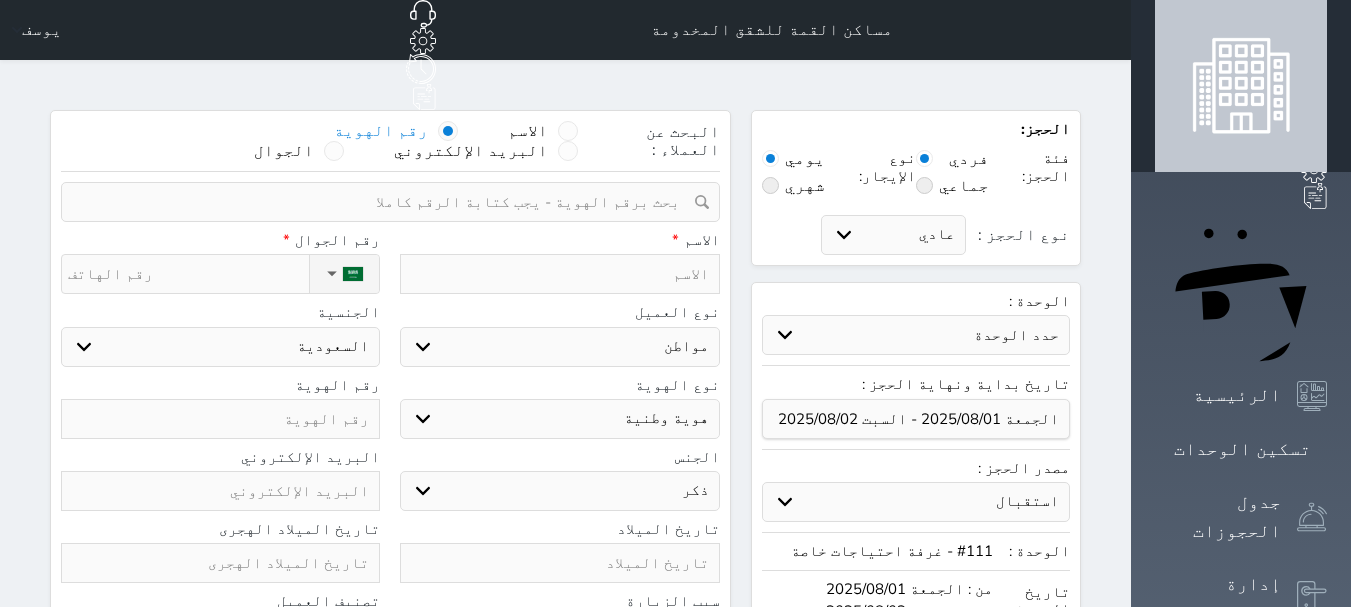 click on "ذكر   انثى" at bounding box center (559, 491) 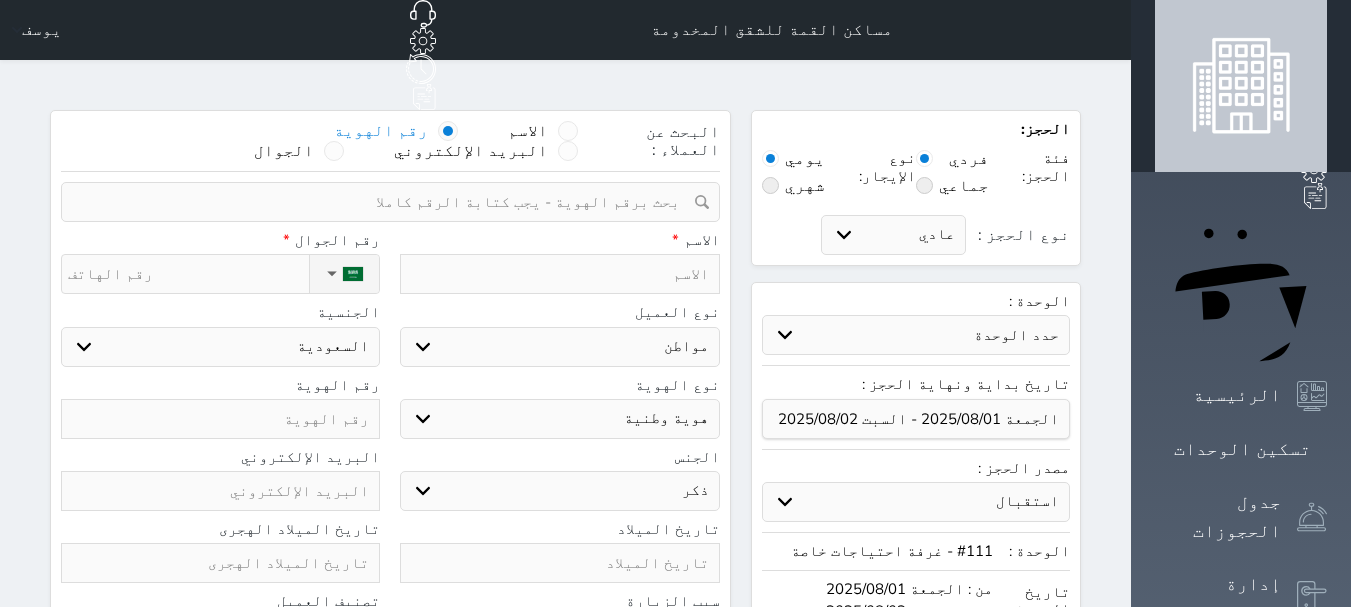 type on "T" 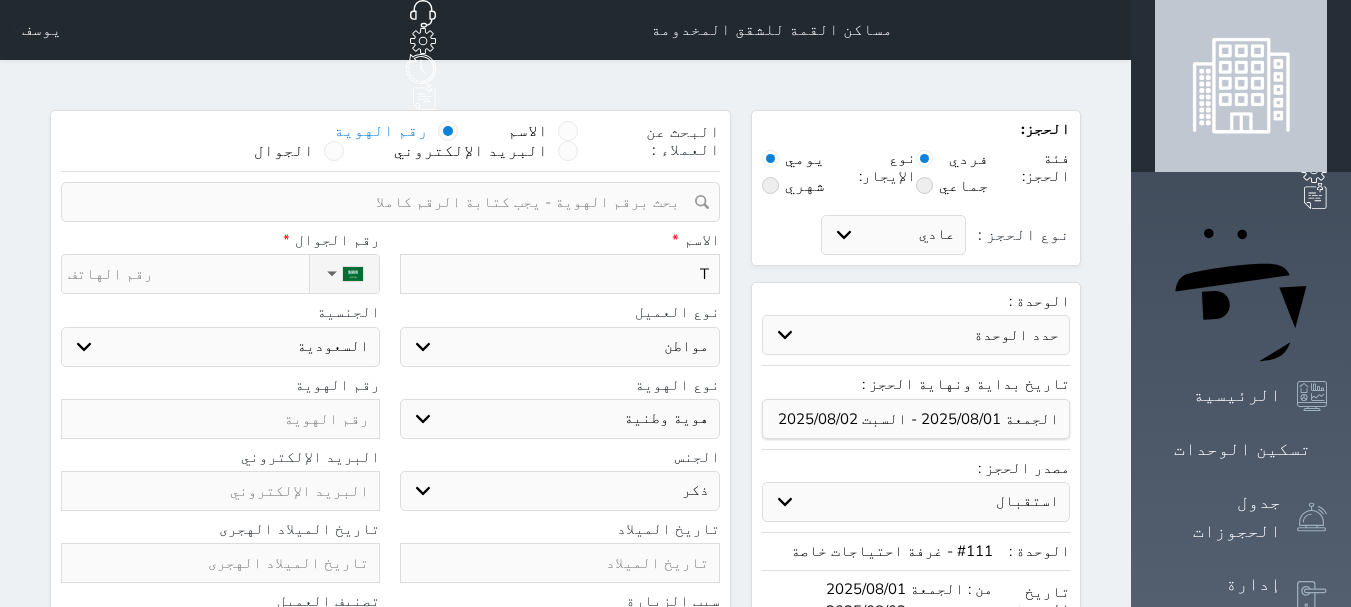 type on "TD" 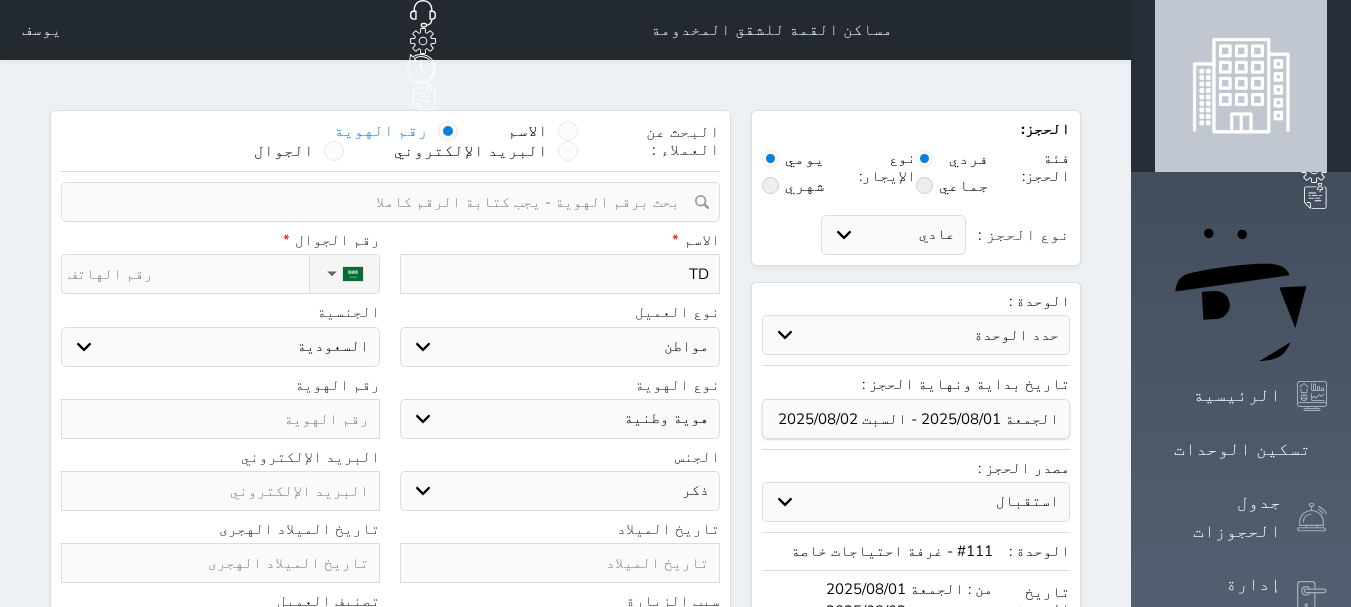 type on "TDW" 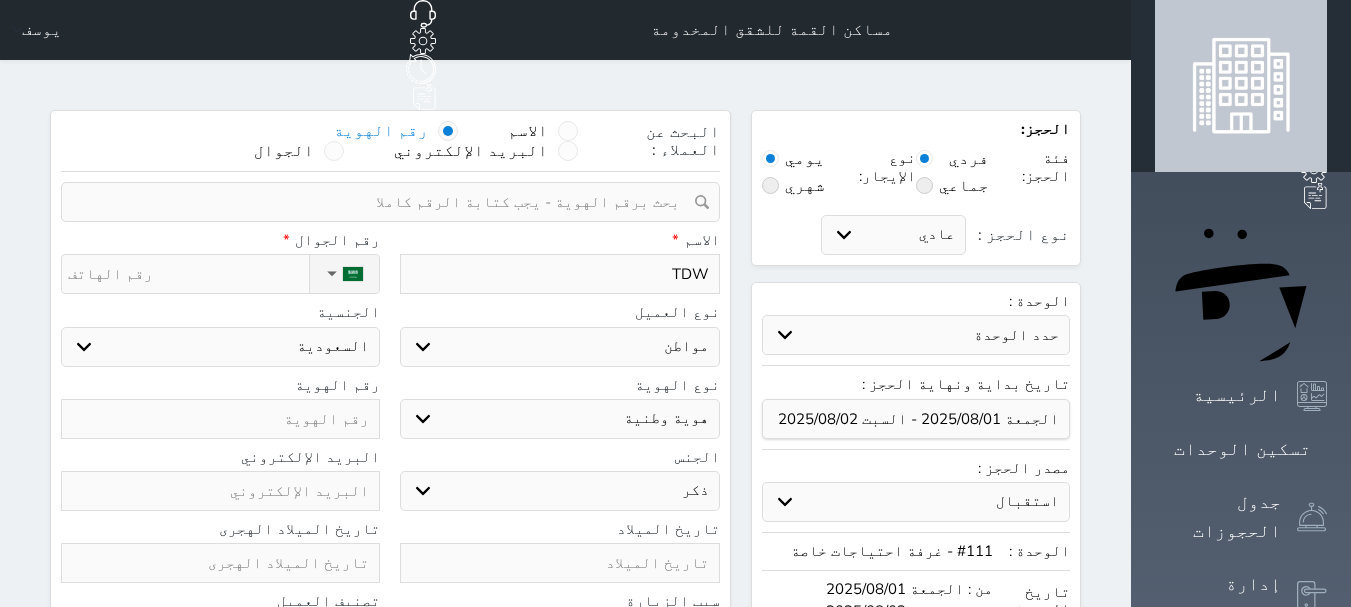 type on "[COMPANY]" 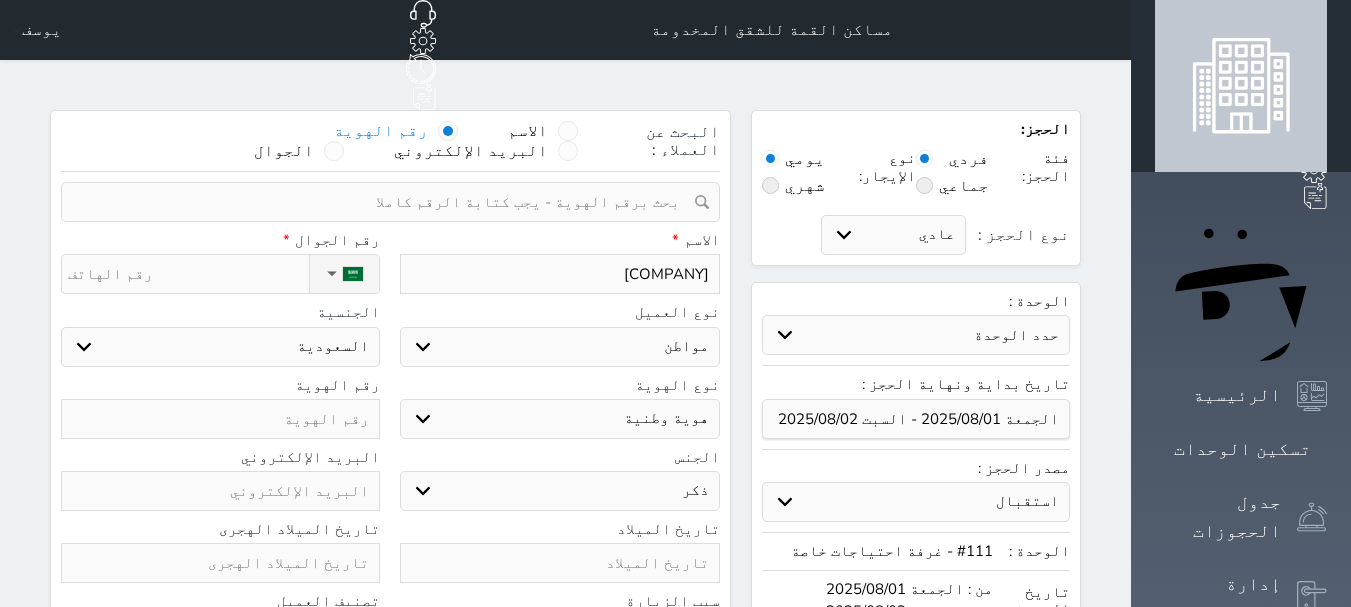 type on "[COMPANY]" 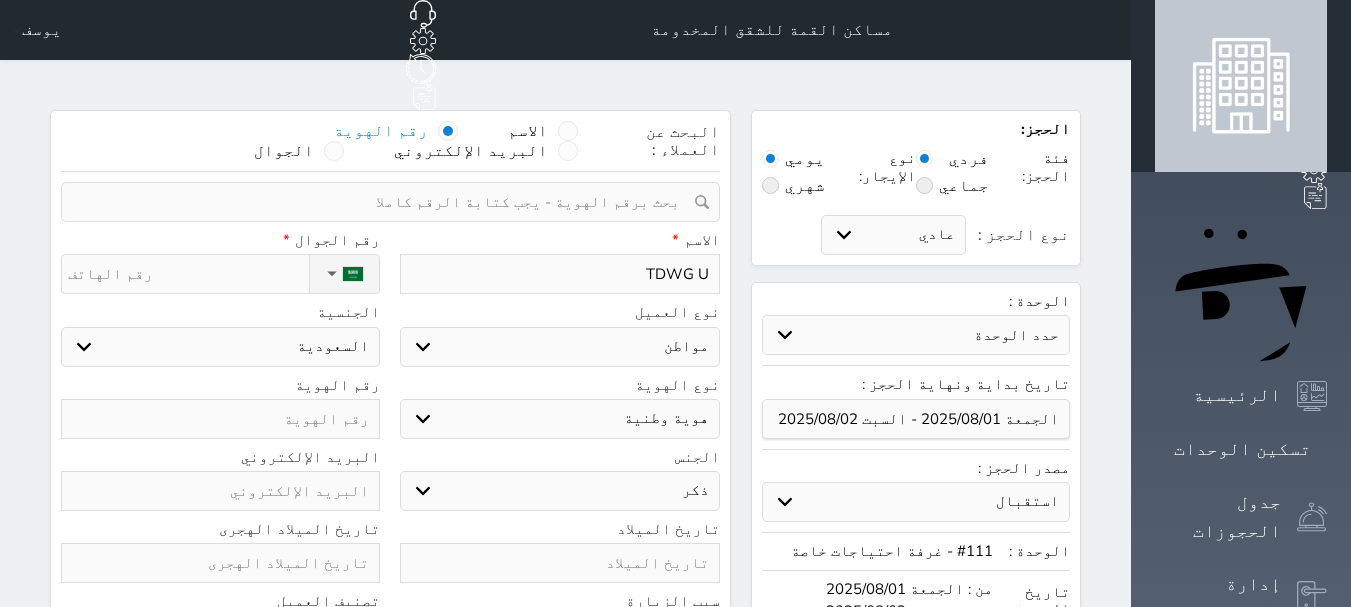 type on "TDWG UF" 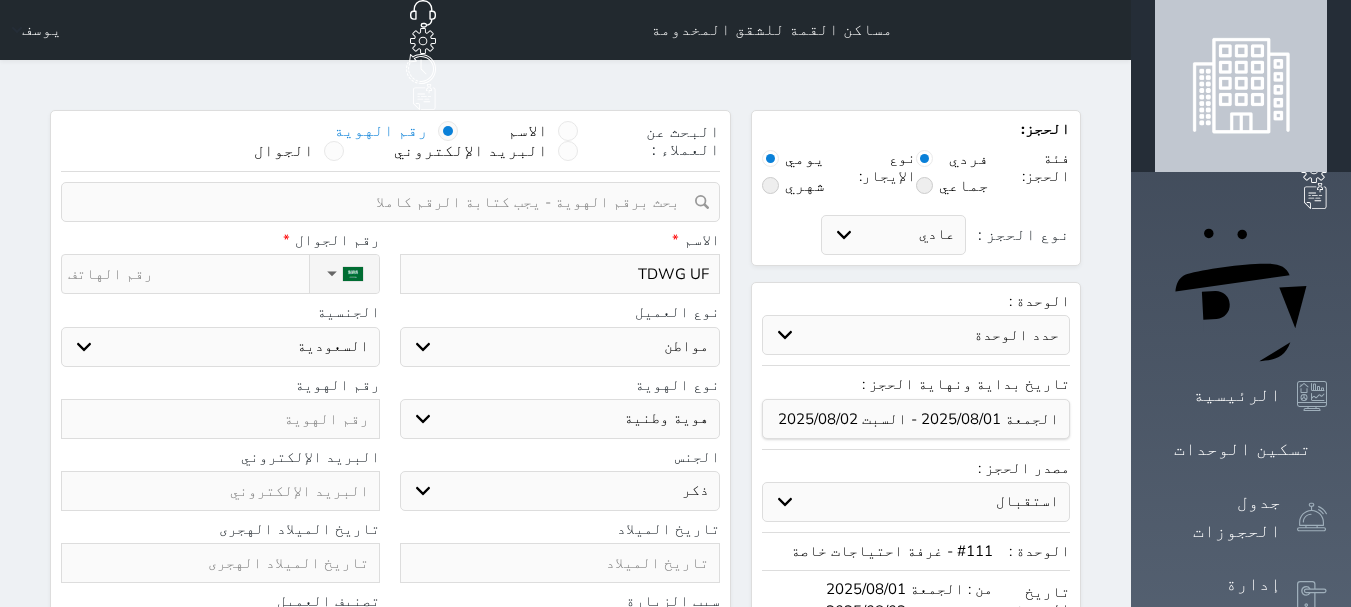 type on "TDWG UF]" 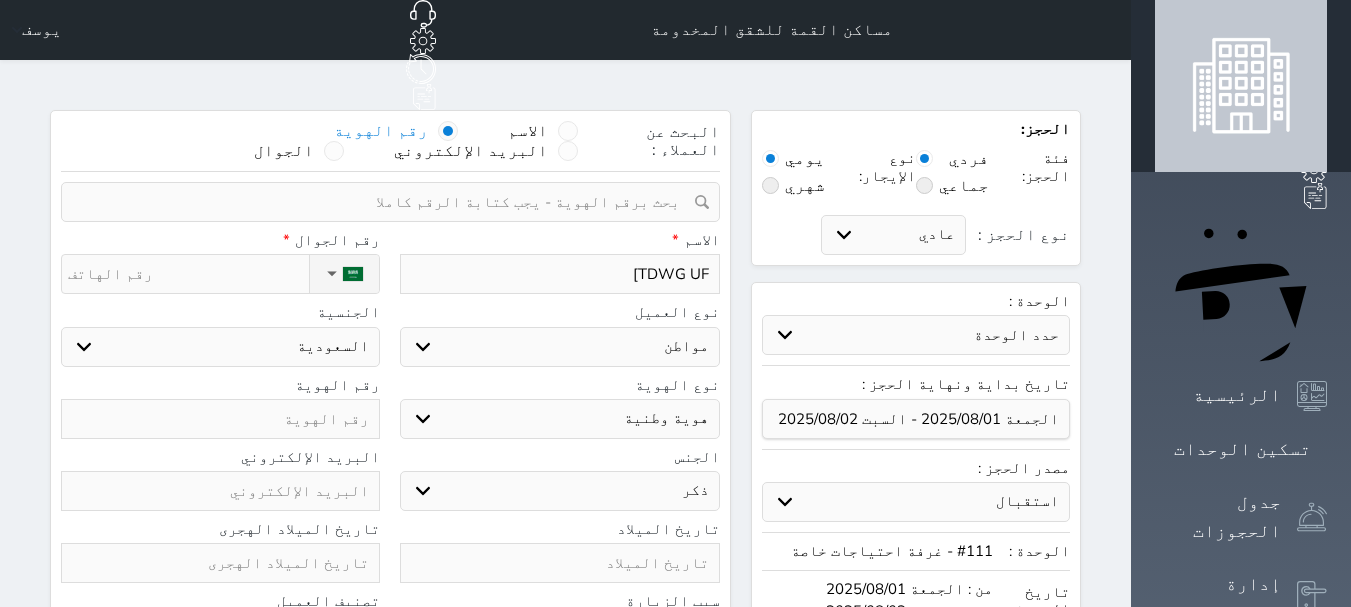 type on "TDWG UF]H" 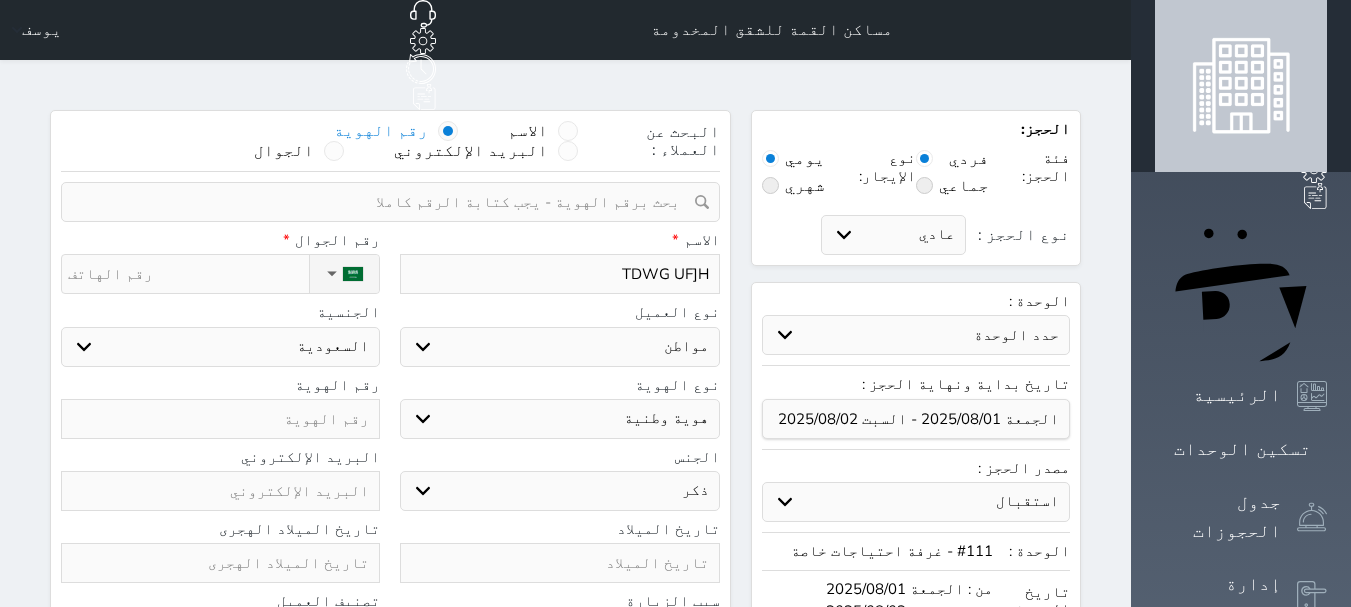 type on "TDWG UF]HG" 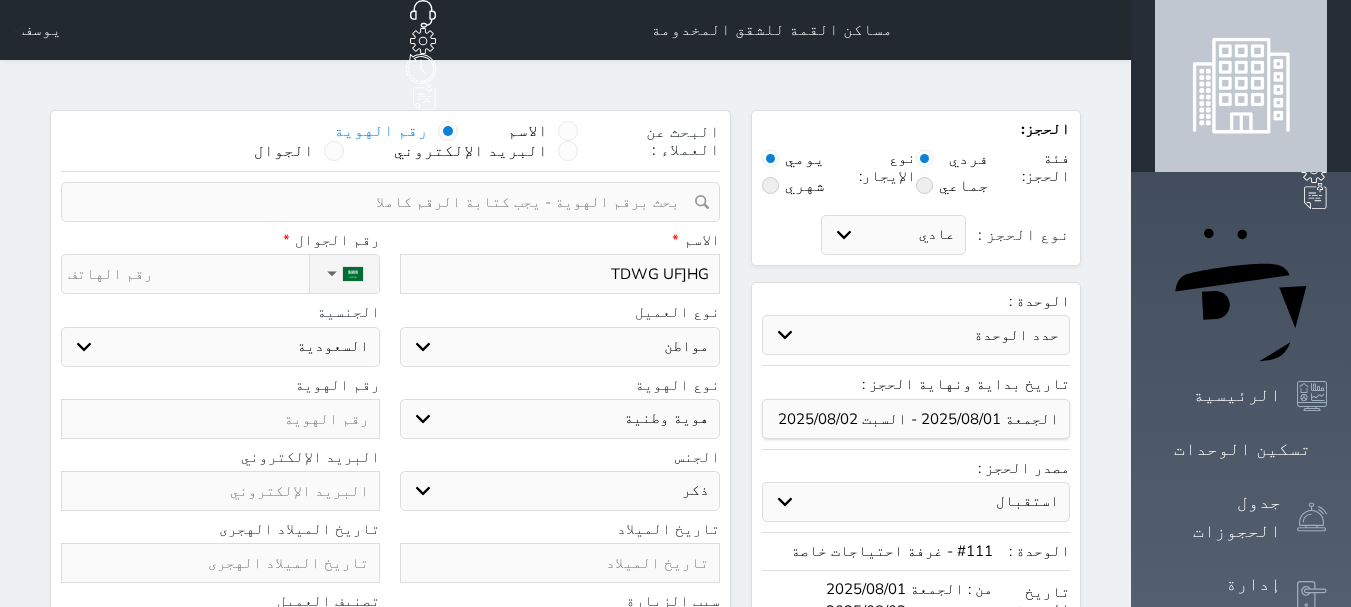 type on "TDWG UF]HGG" 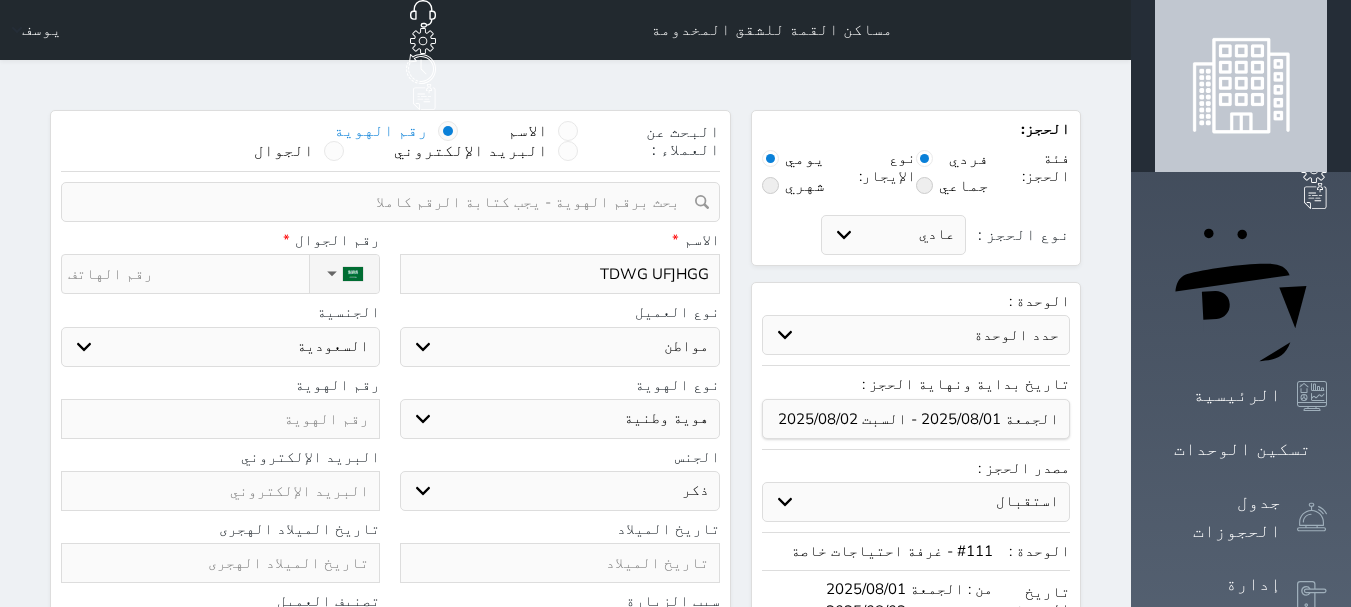 type on "TDWG UF]HGGI" 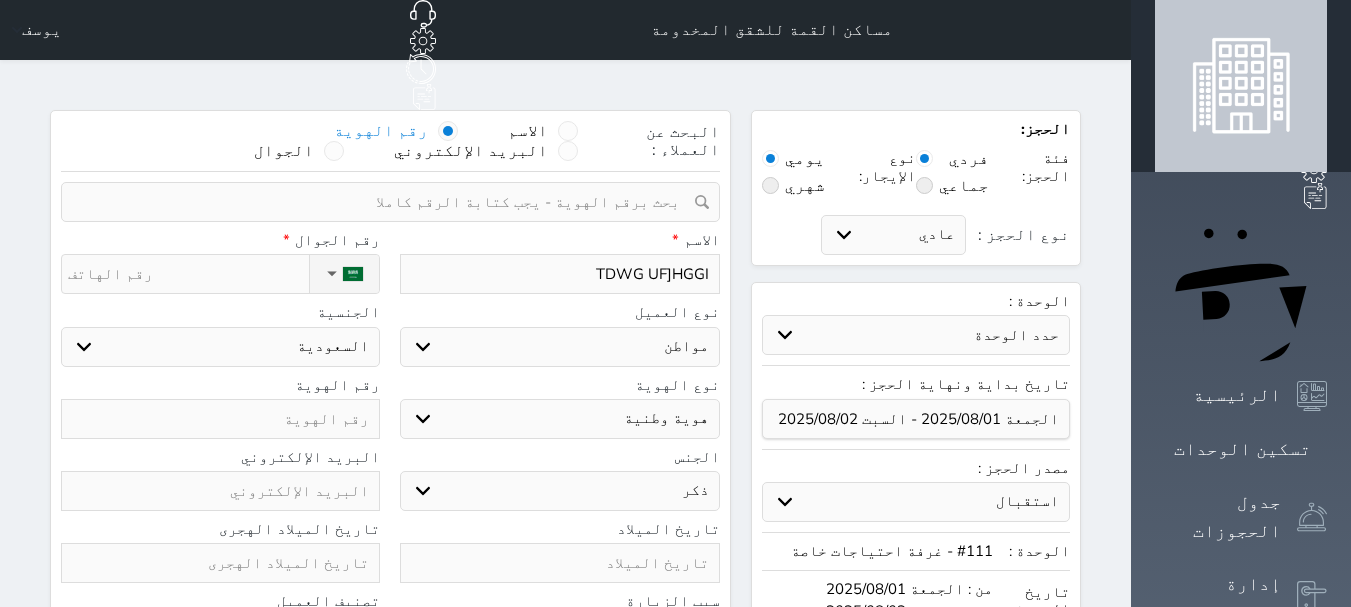 type on "TDWG UF]HGGI" 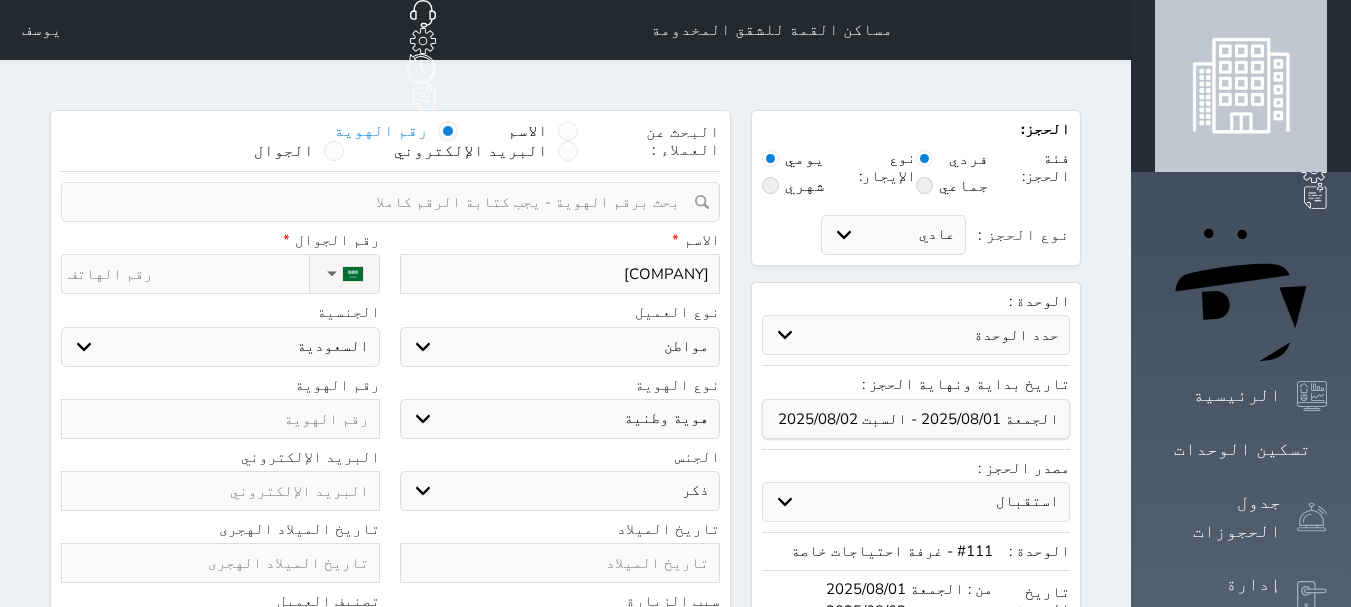 type on "[COMPANY]" 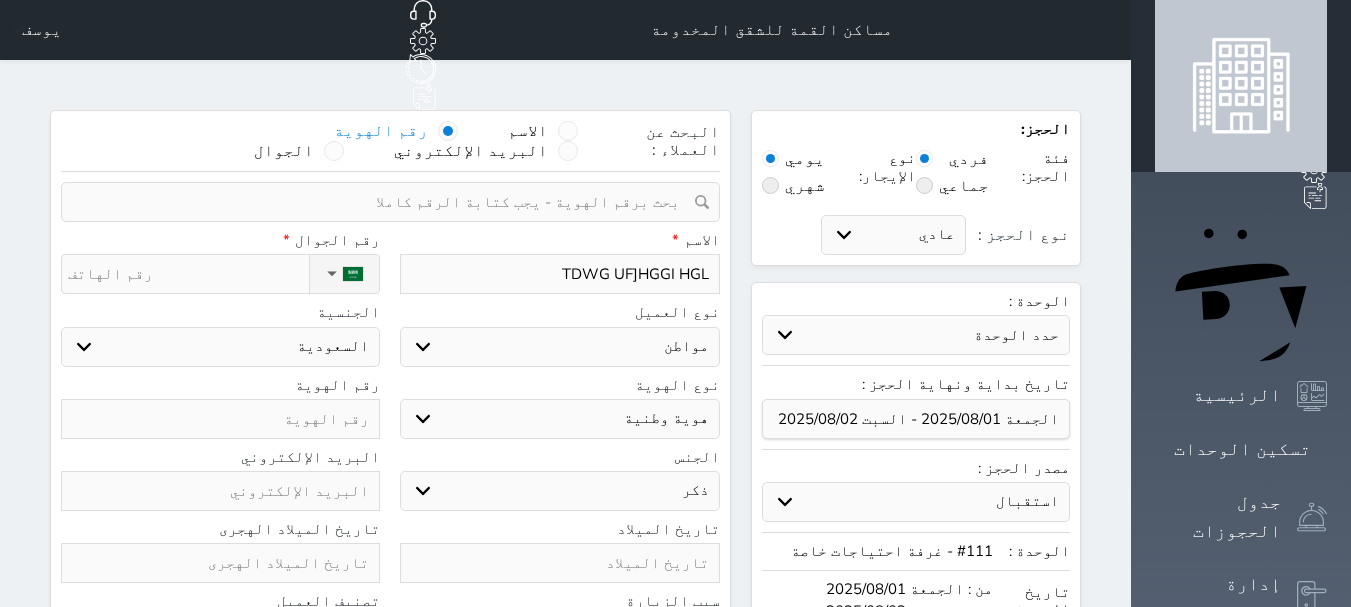 type on "[COMPANY]" 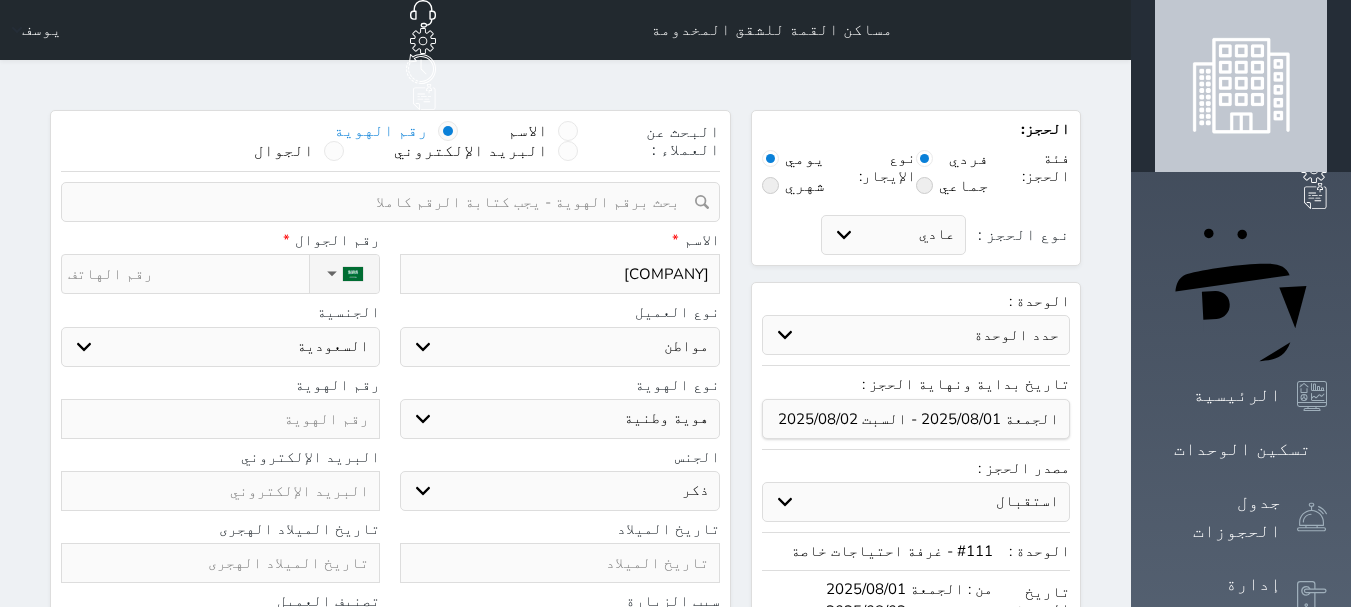 type on "[COMPANY]" 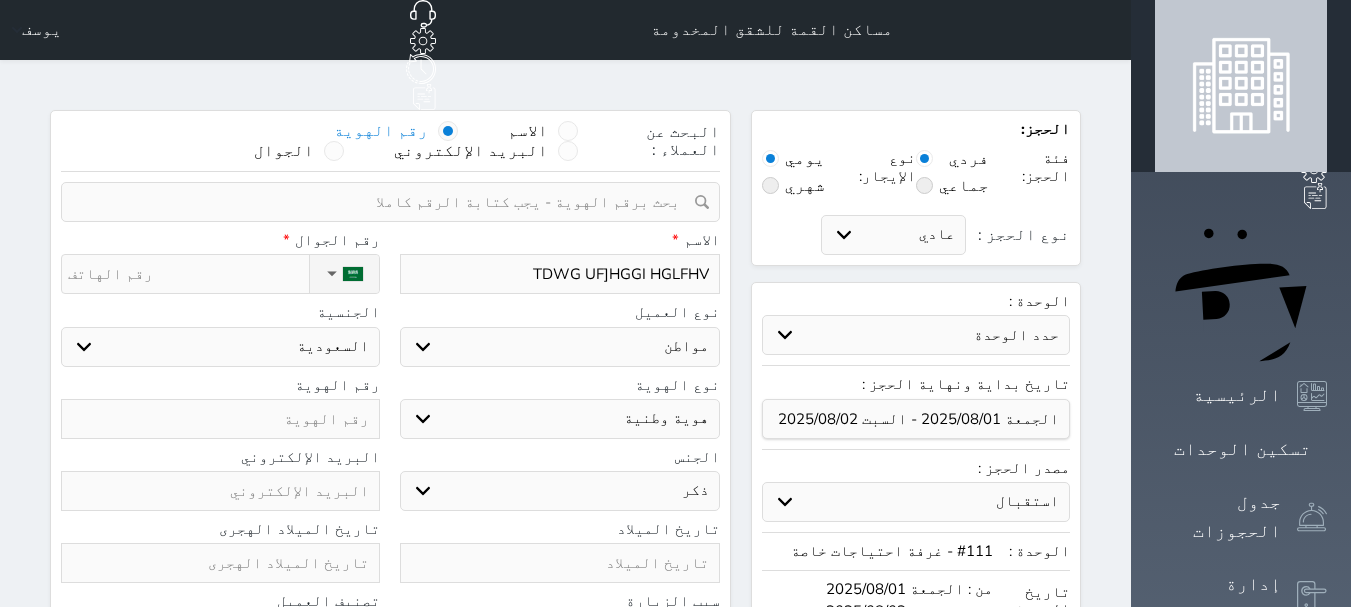 type on "[COMPANY]" 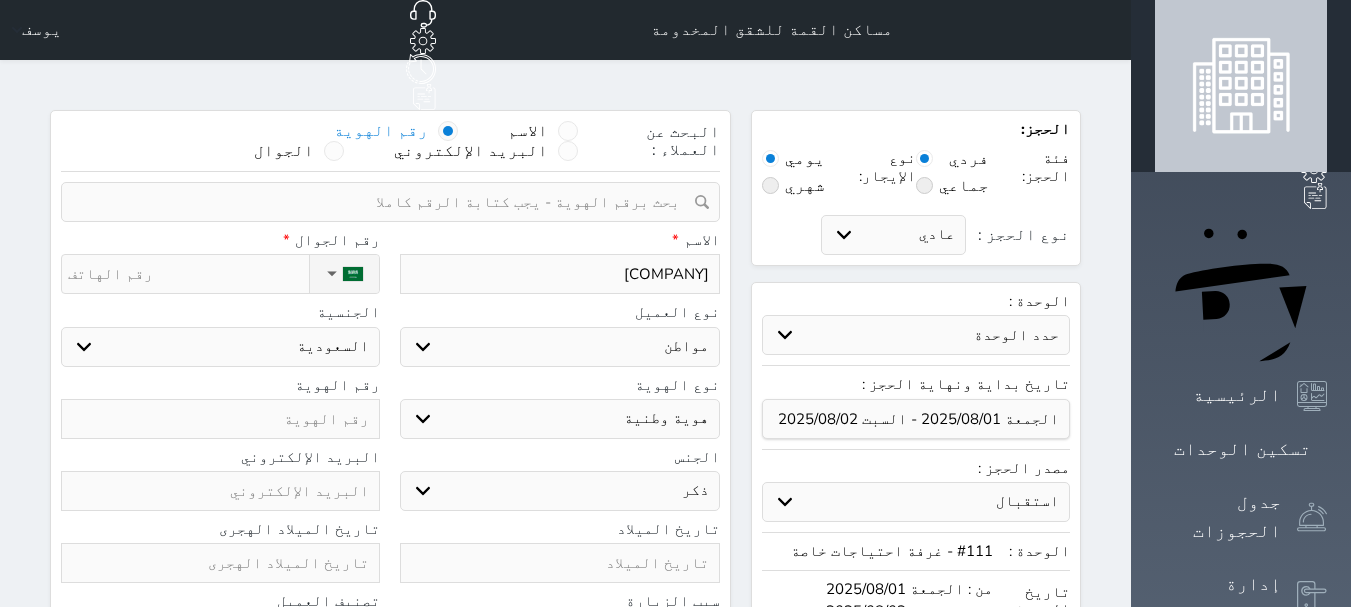 type on "[COMPANY]" 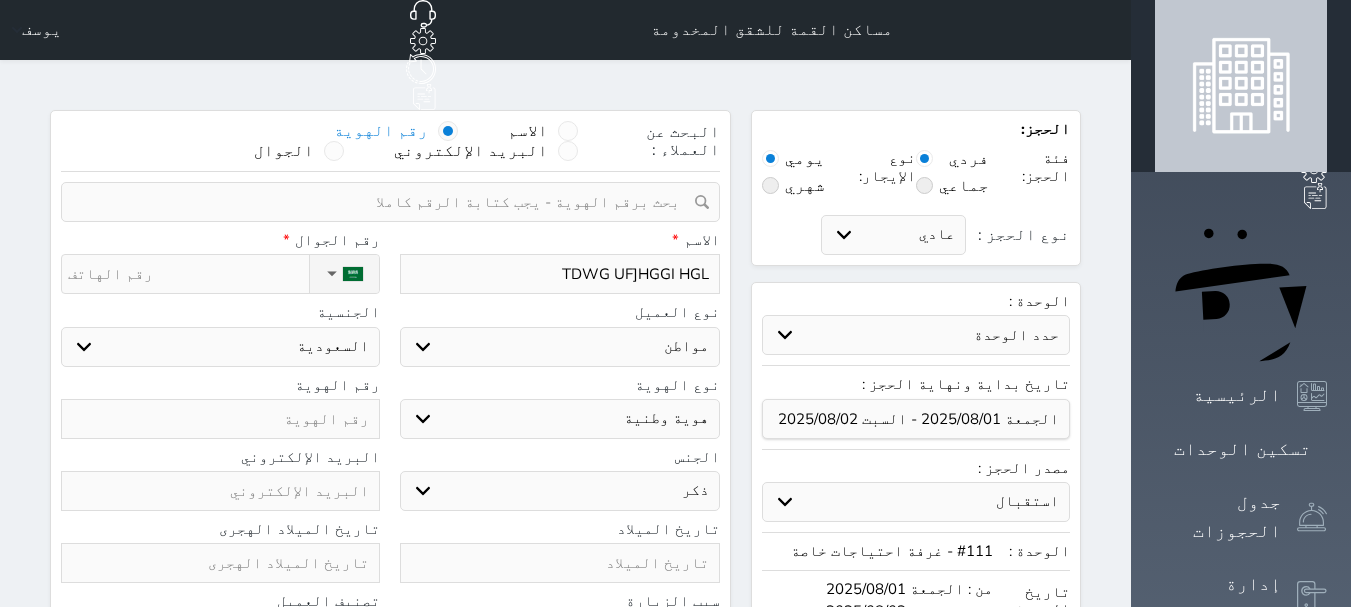 type on "[COMPANY]" 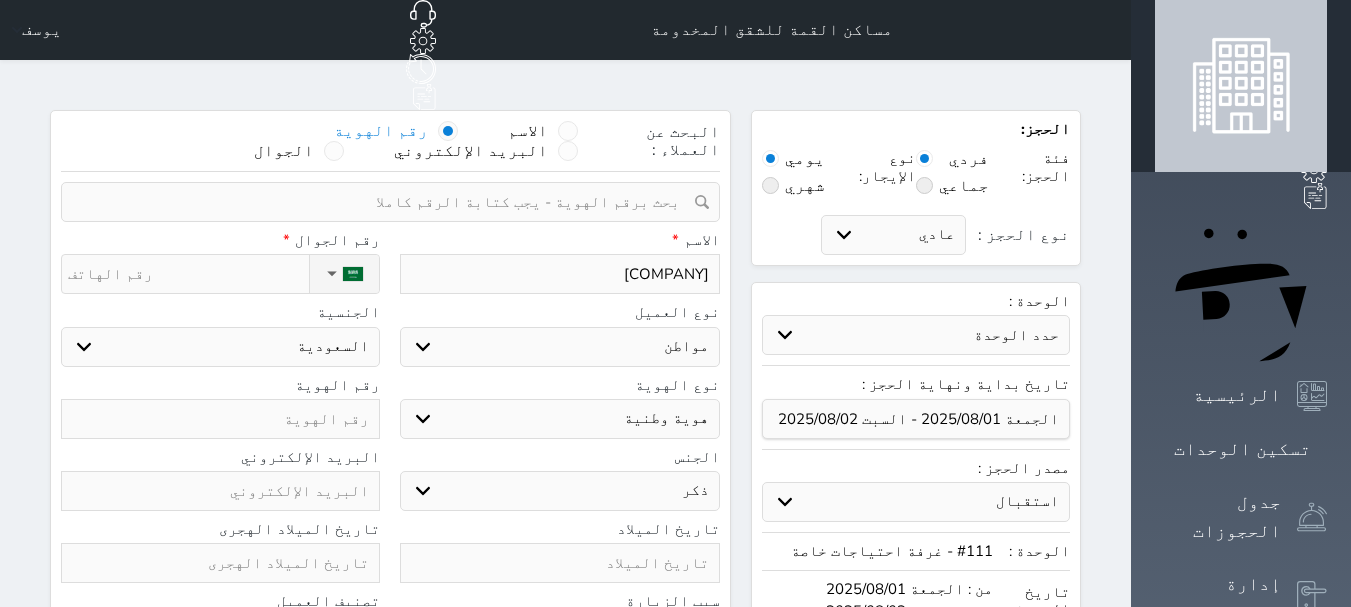 type on "[COMPANY]" 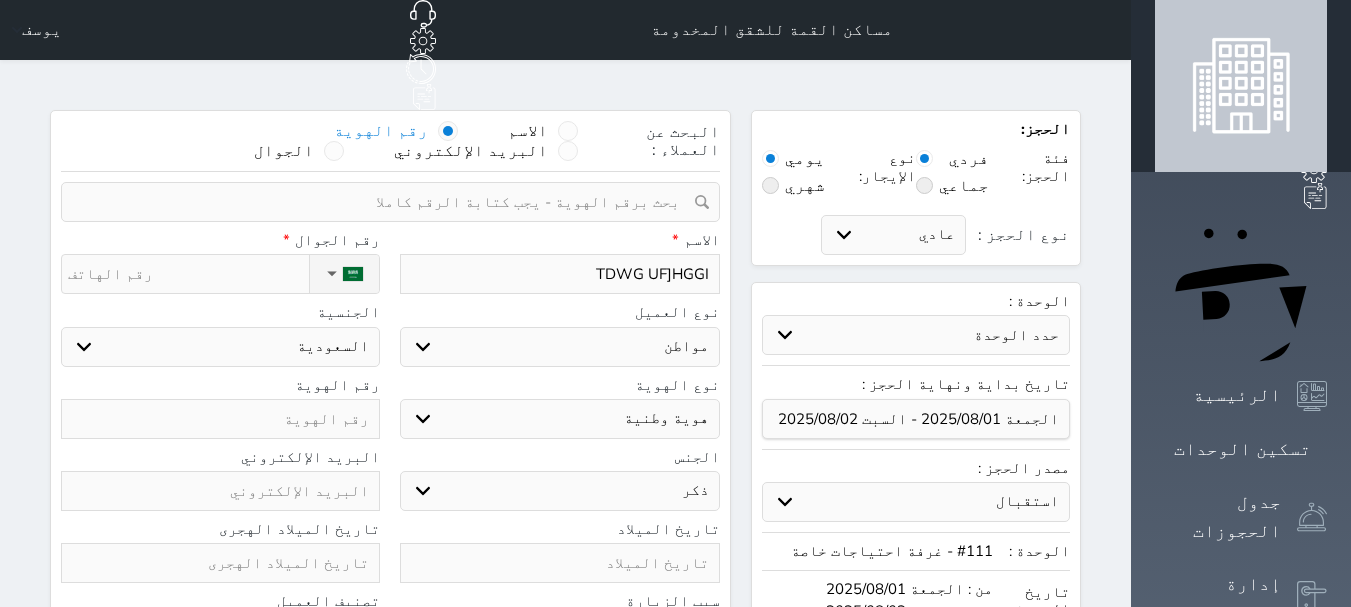 type on "TDWG UF]HGGI" 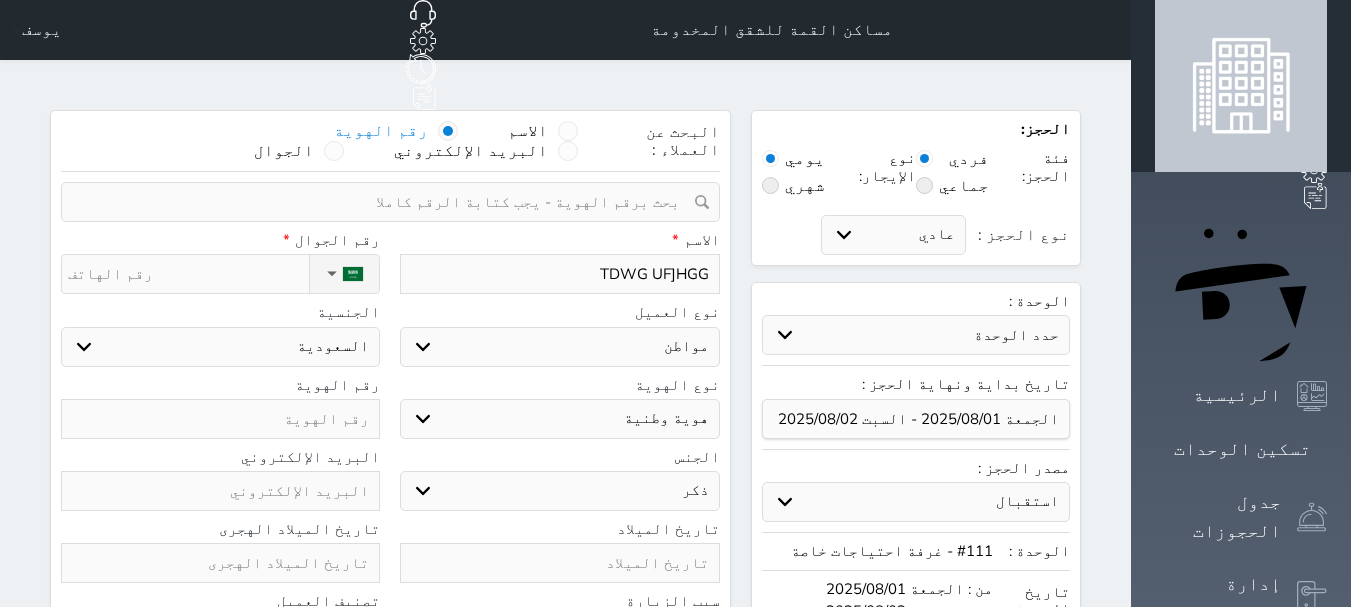 type on "TDWG UF]HG" 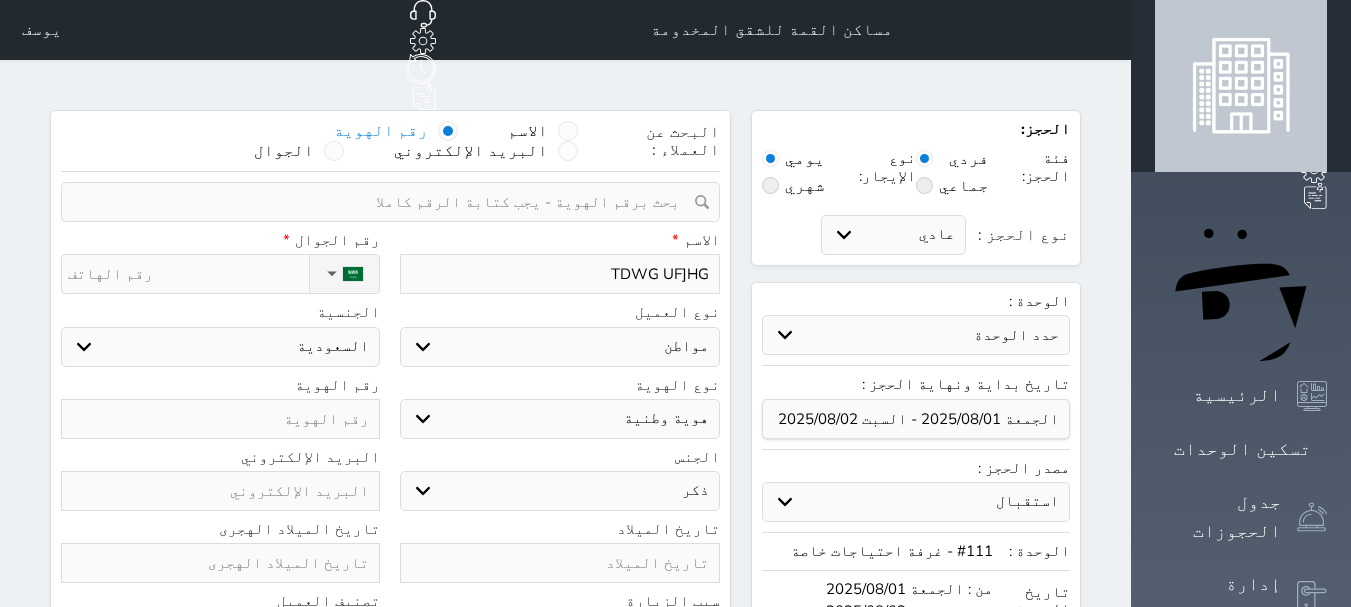 type on "TDWG UF]H" 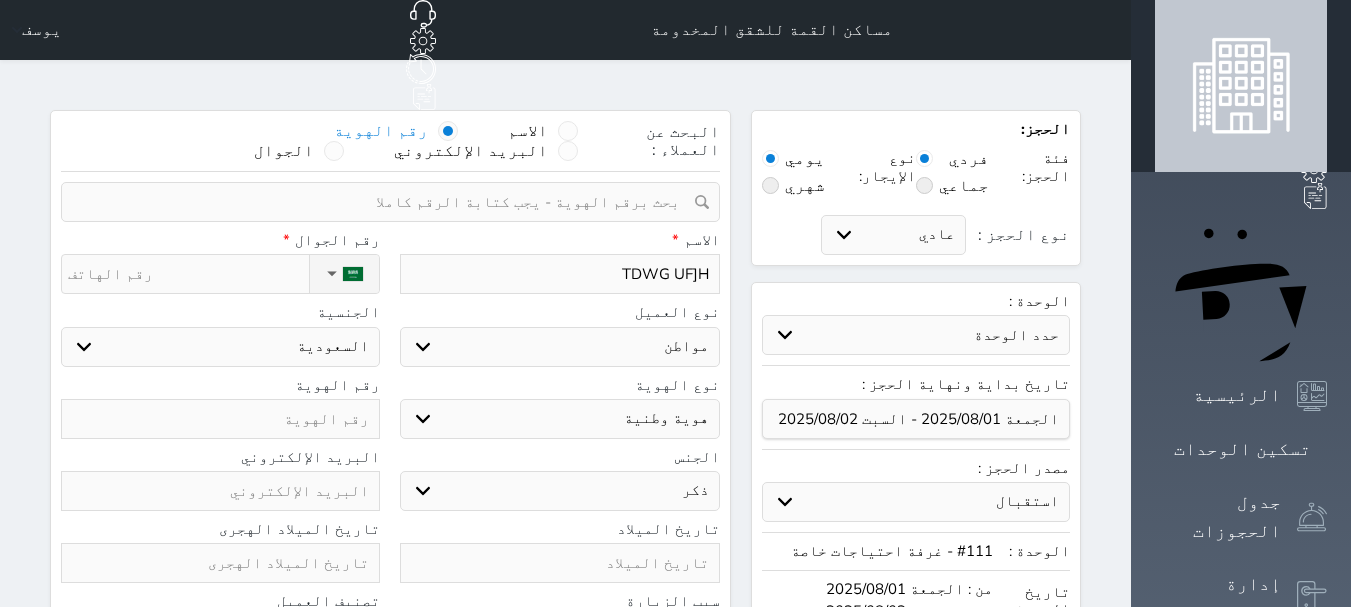 type on "TDWG UF]" 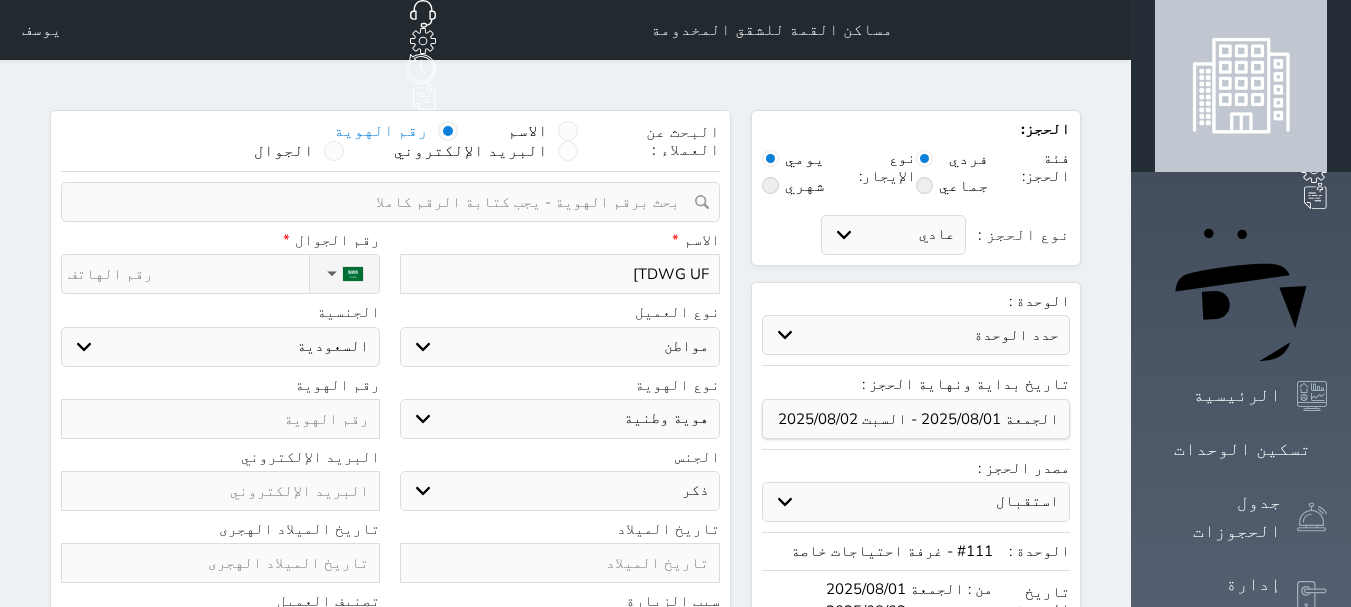 type on "TDWG UF" 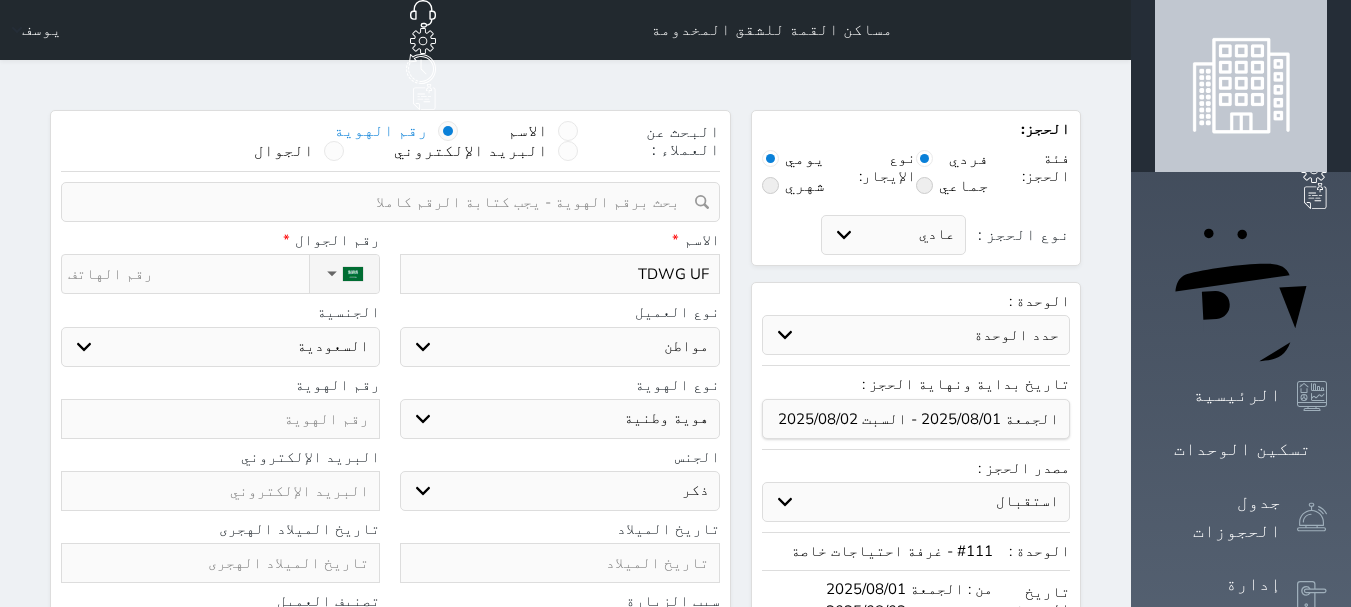 type on "TDWG U" 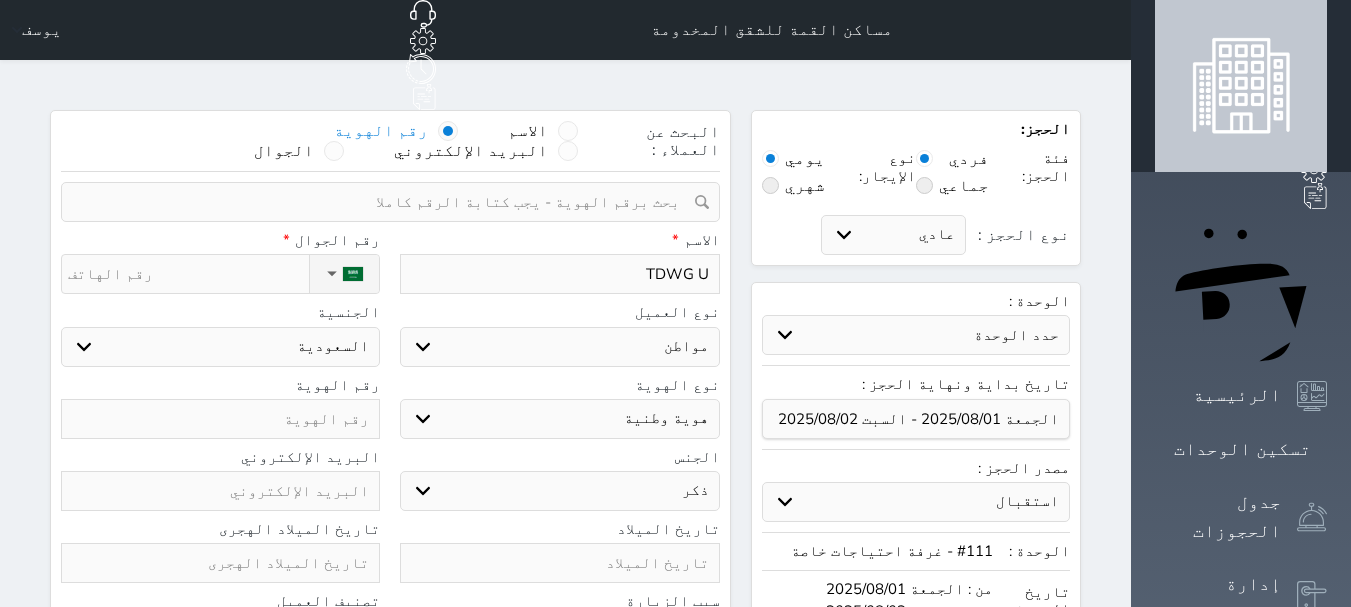 type on "[COMPANY]" 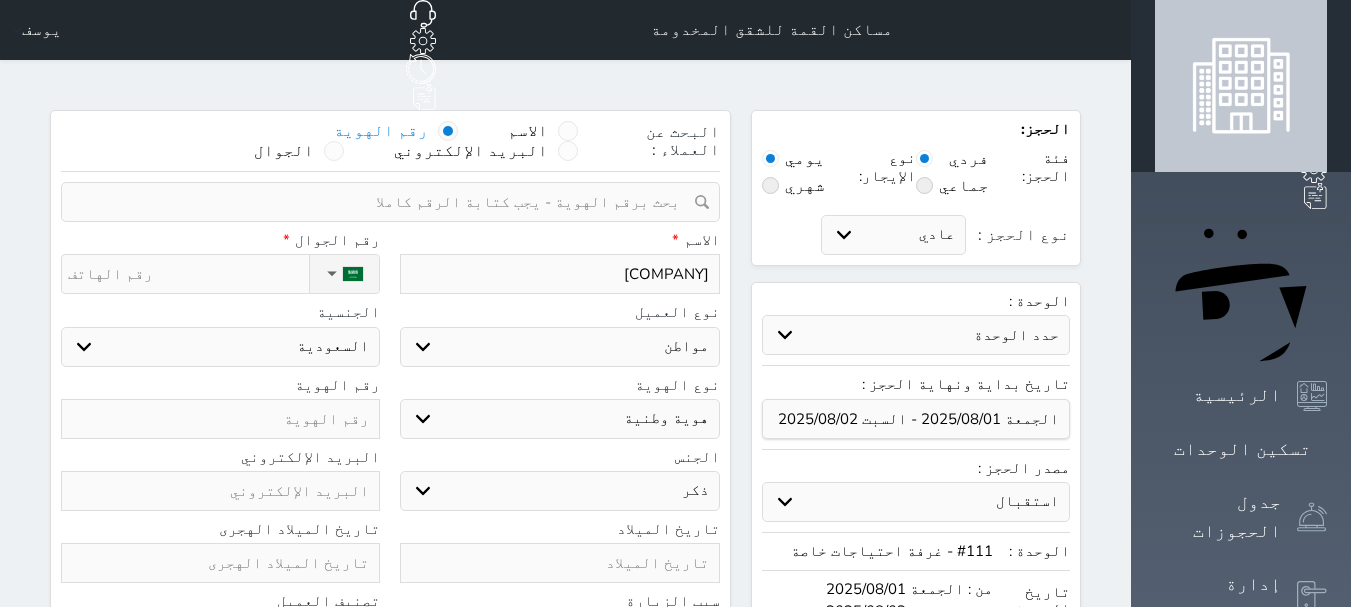 type on "[COMPANY]" 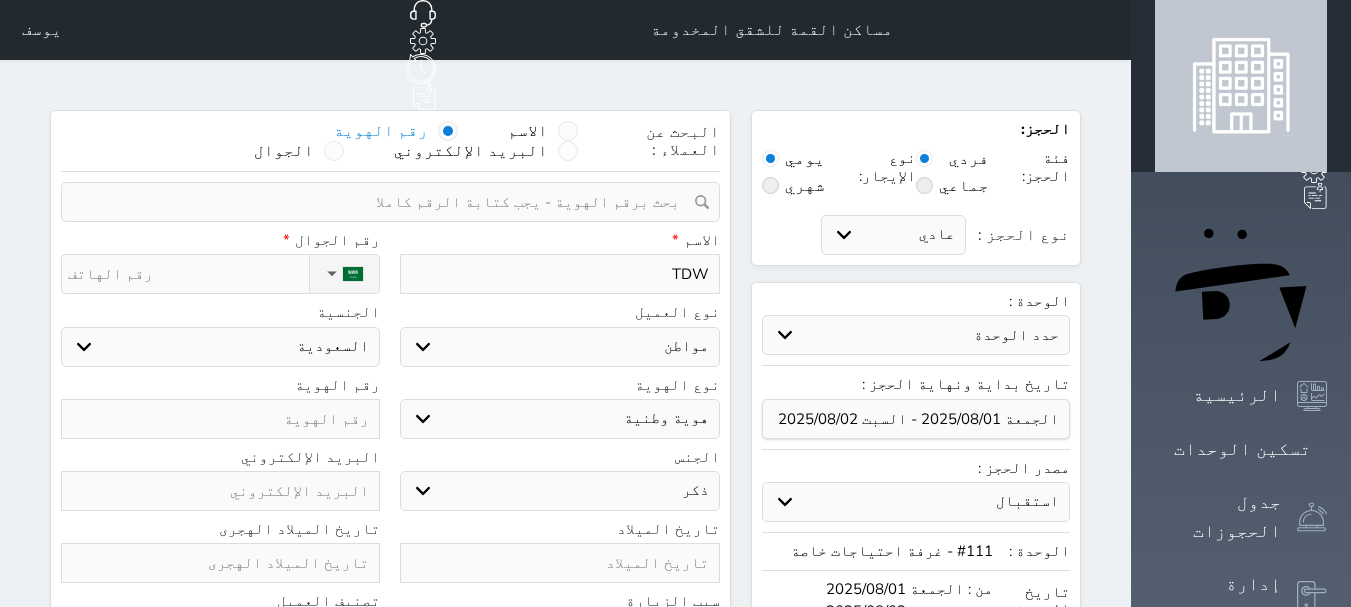 type on "TD" 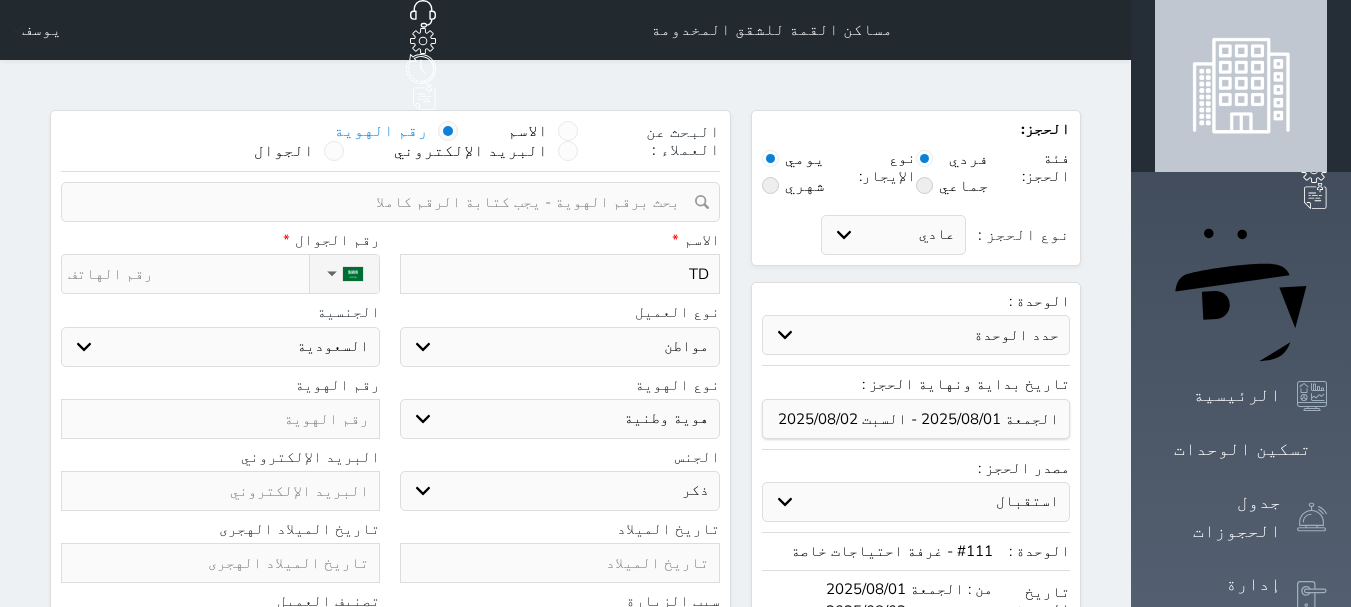 type on "T" 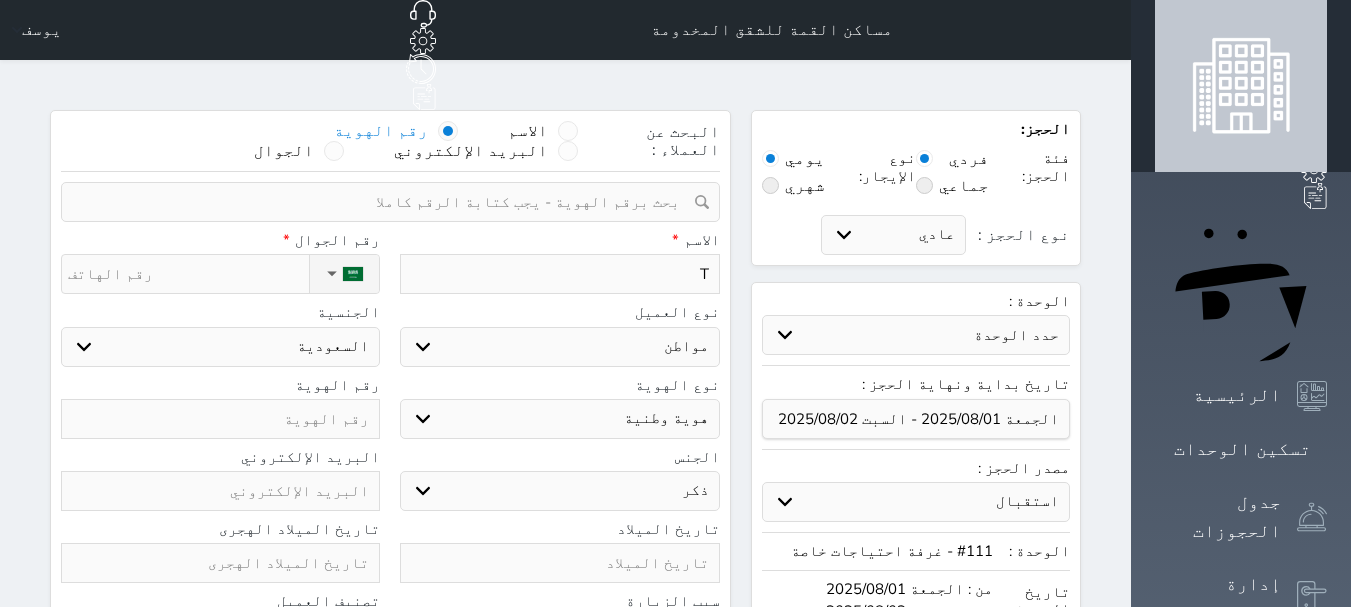 type 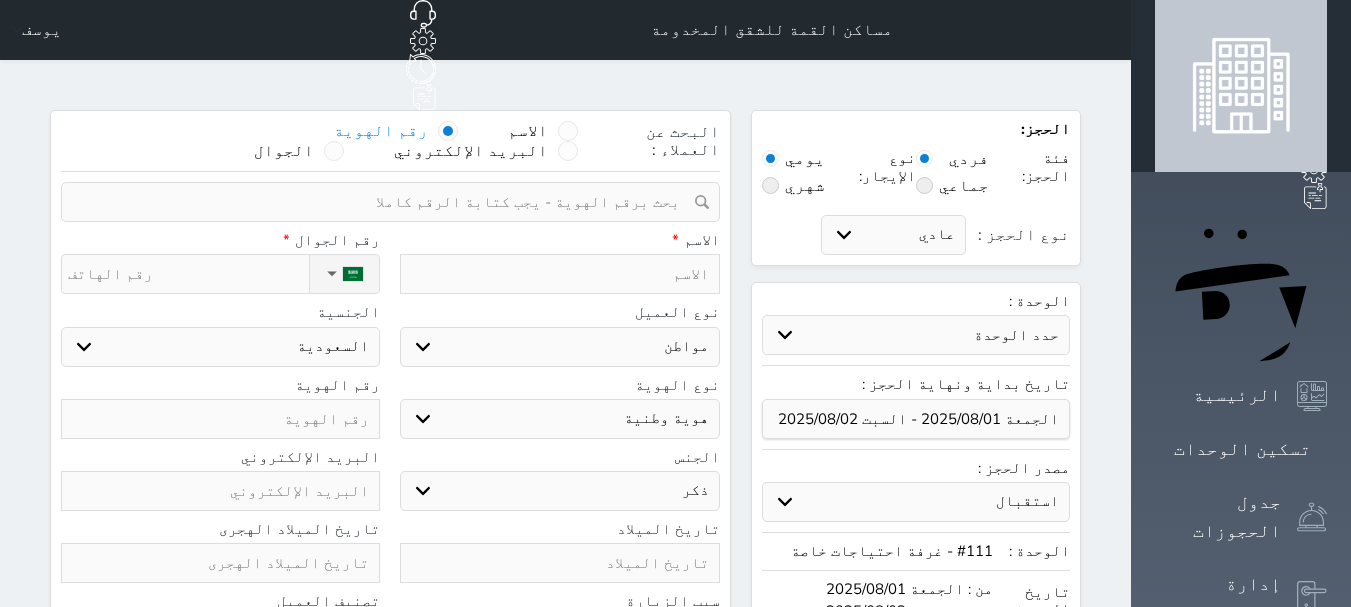 type on "ف" 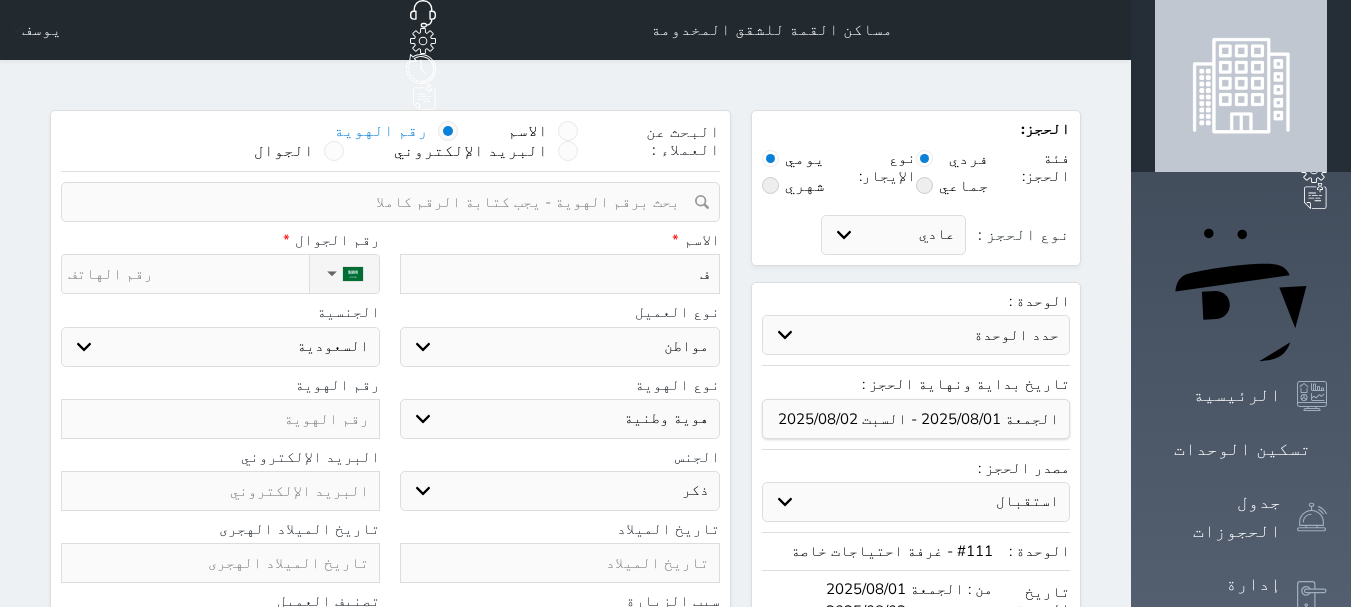 type on "في" 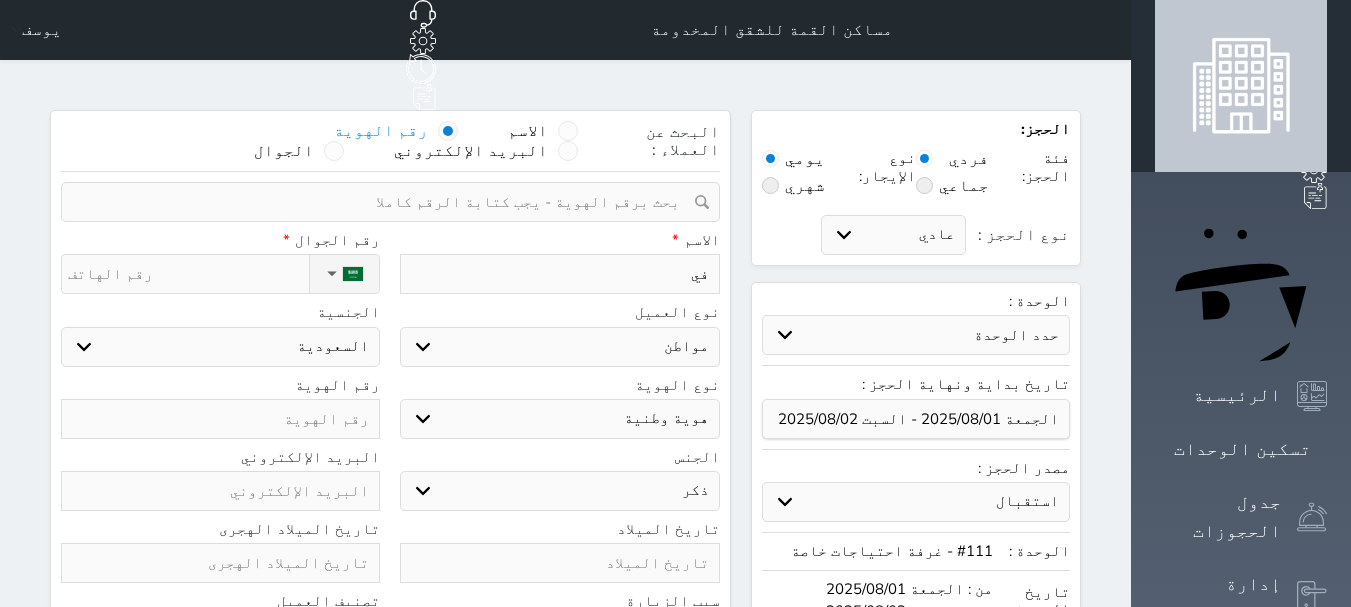 type on "[FIRST]" 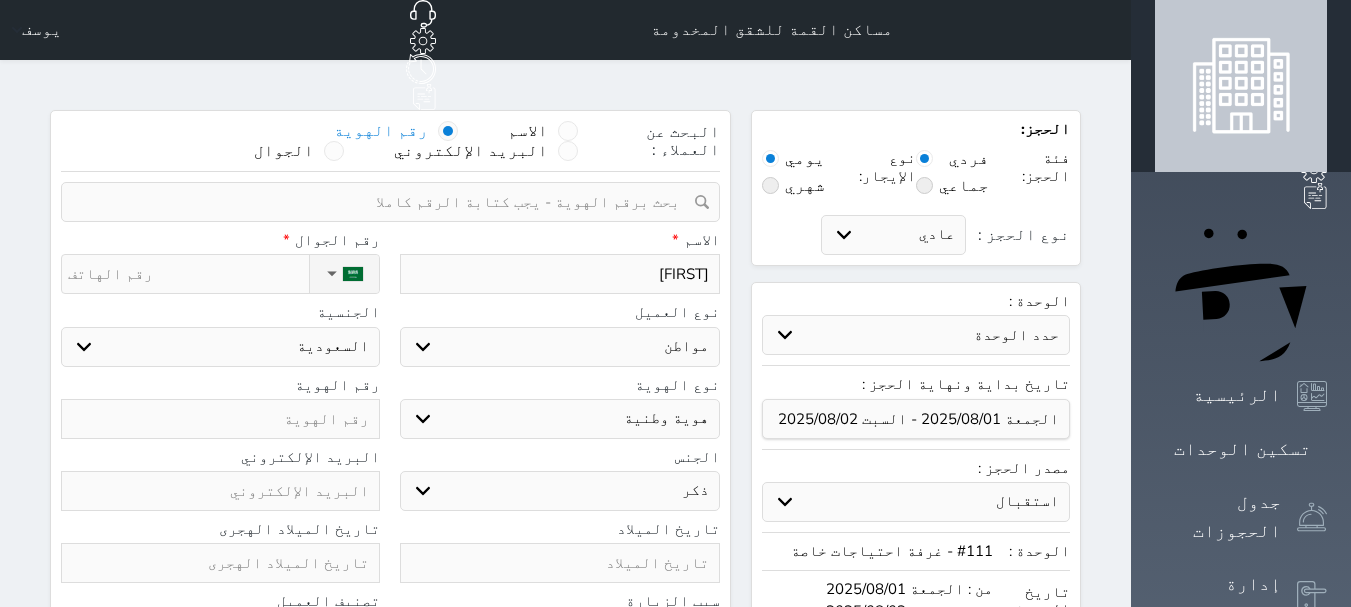 type on "فيصل" 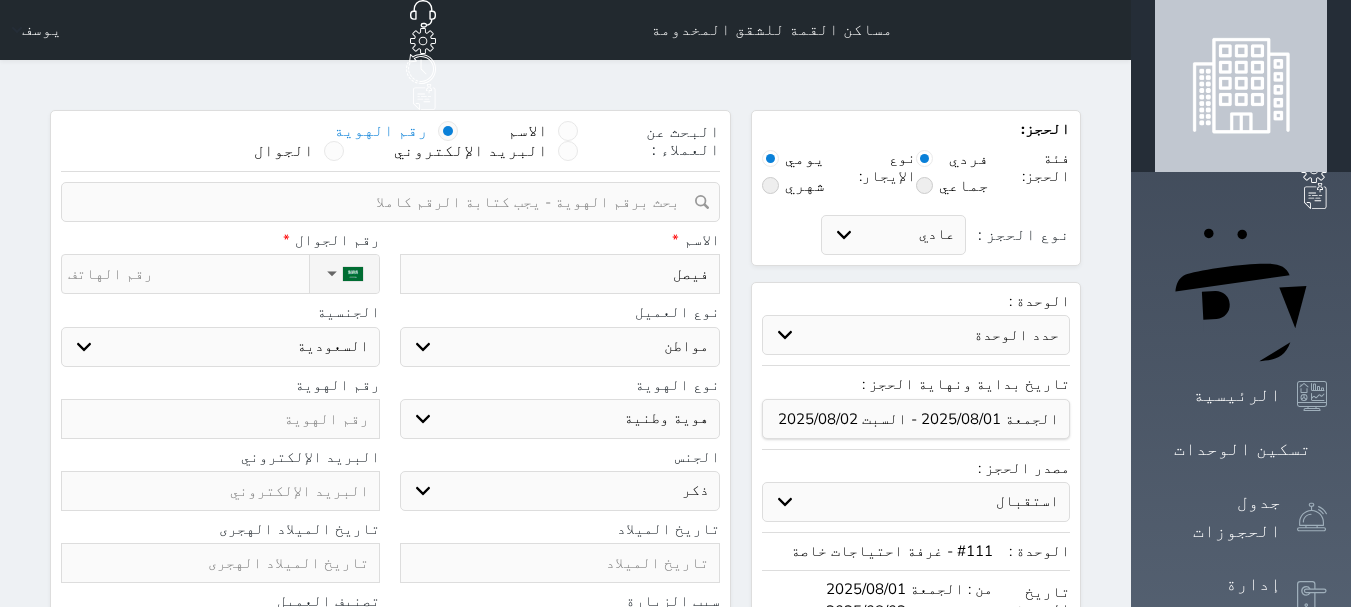 type on "فيصل" 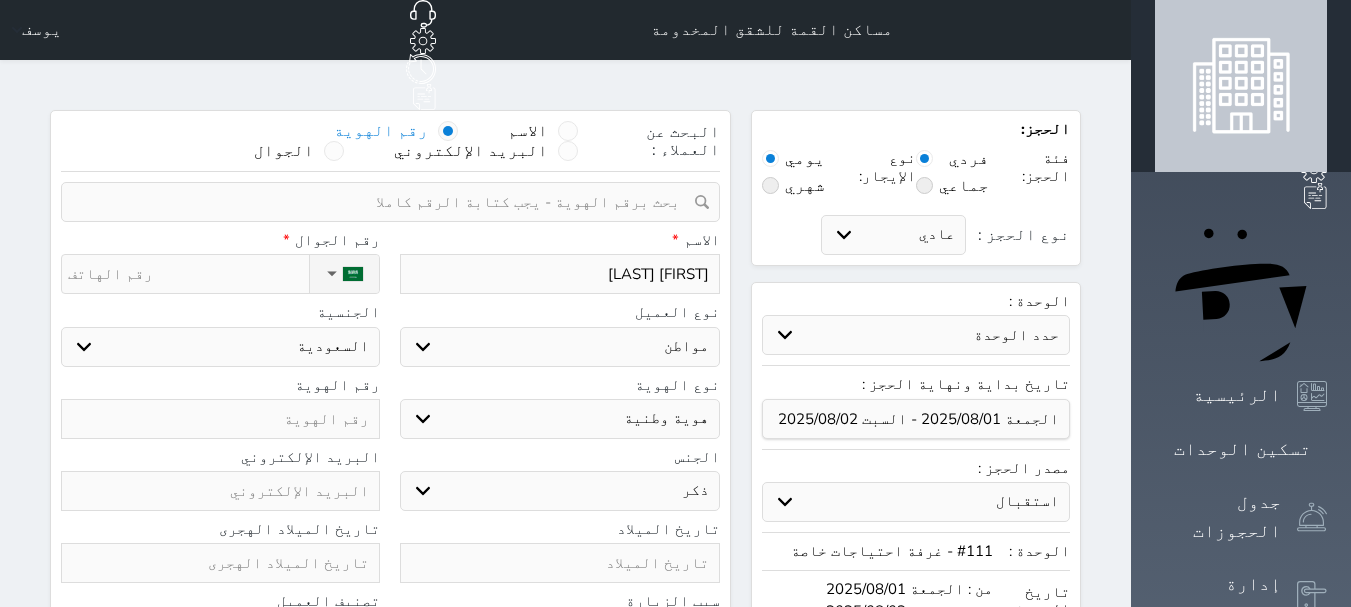 type on "[FIRST] [LAST]" 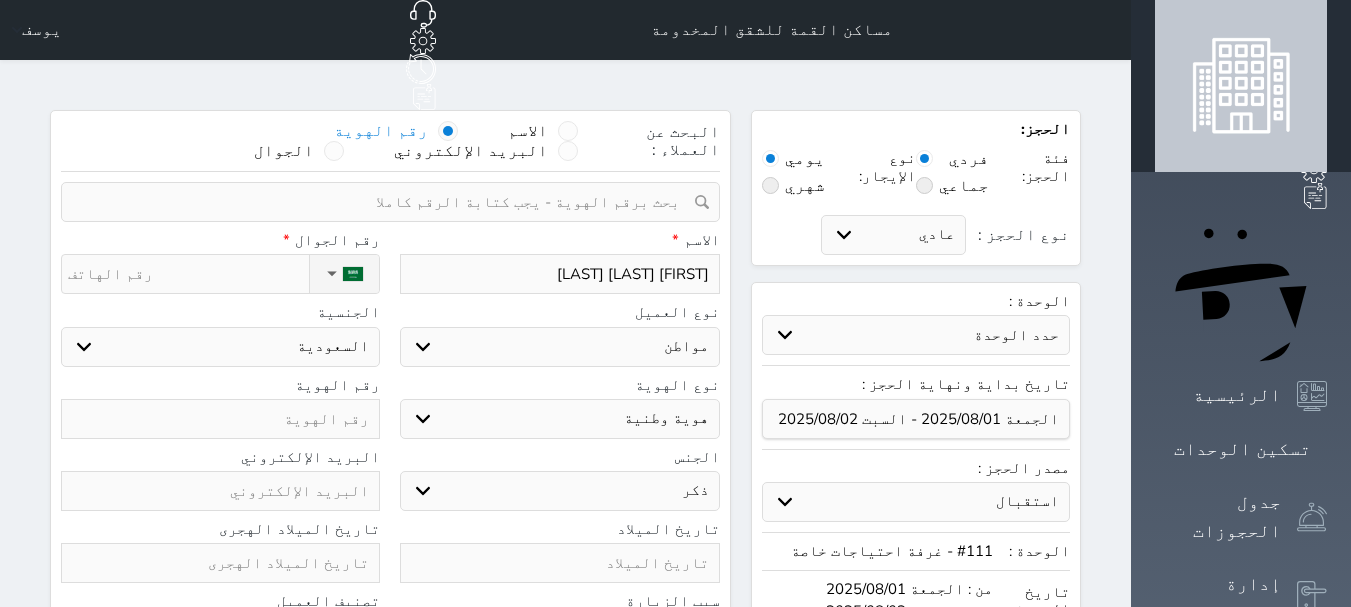 type on "[FIRST] [LAST] [LAST]" 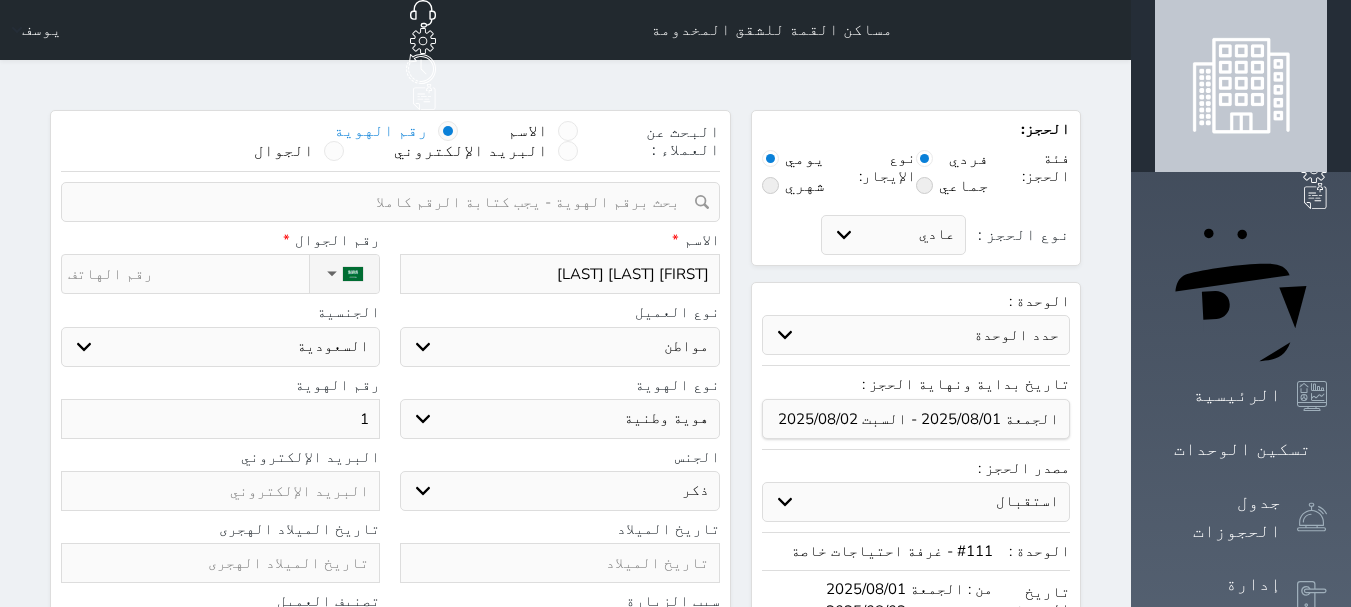type on "10" 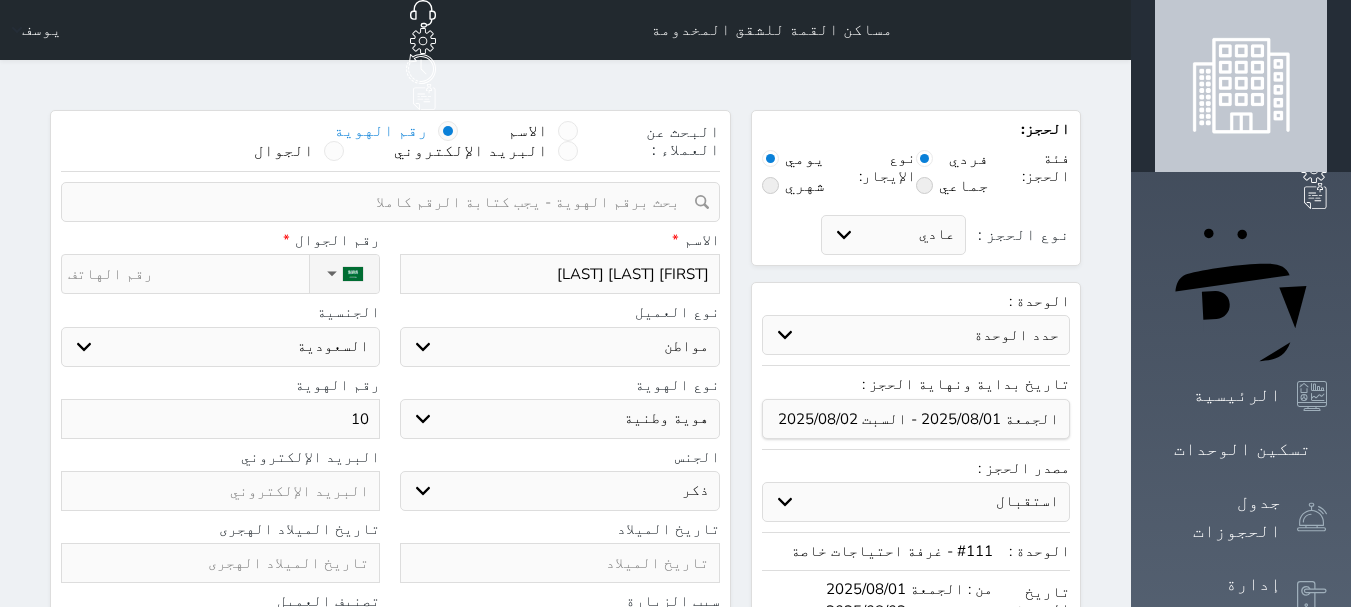 type on "109" 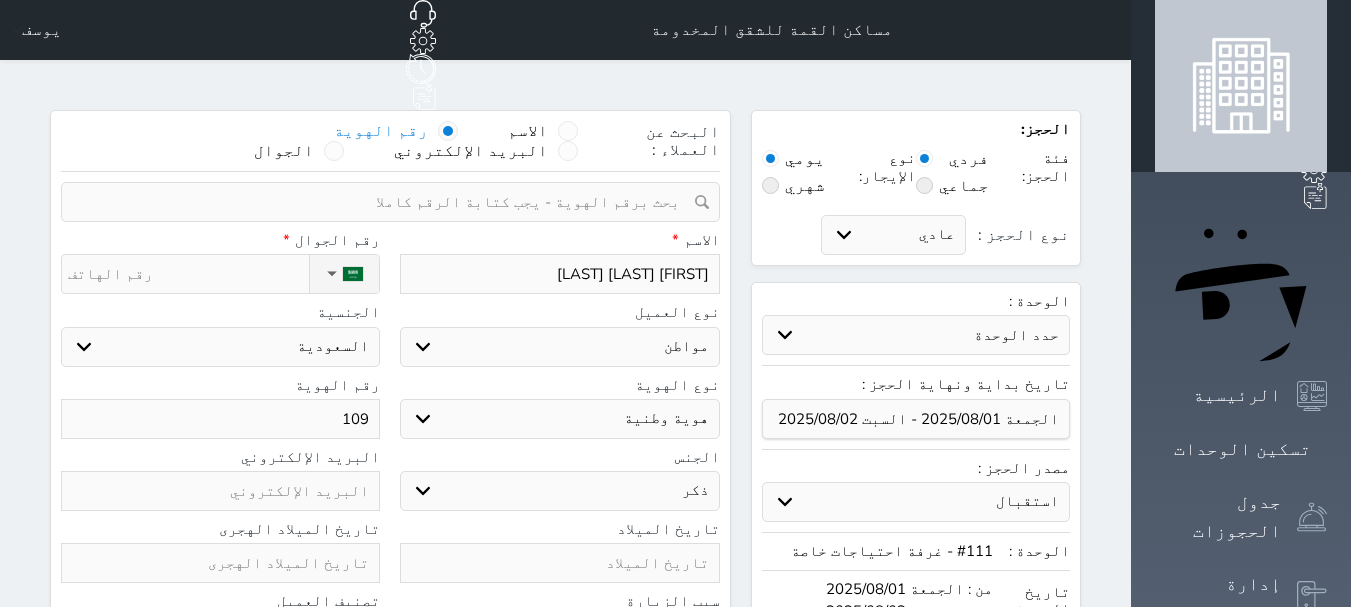 type on "1090" 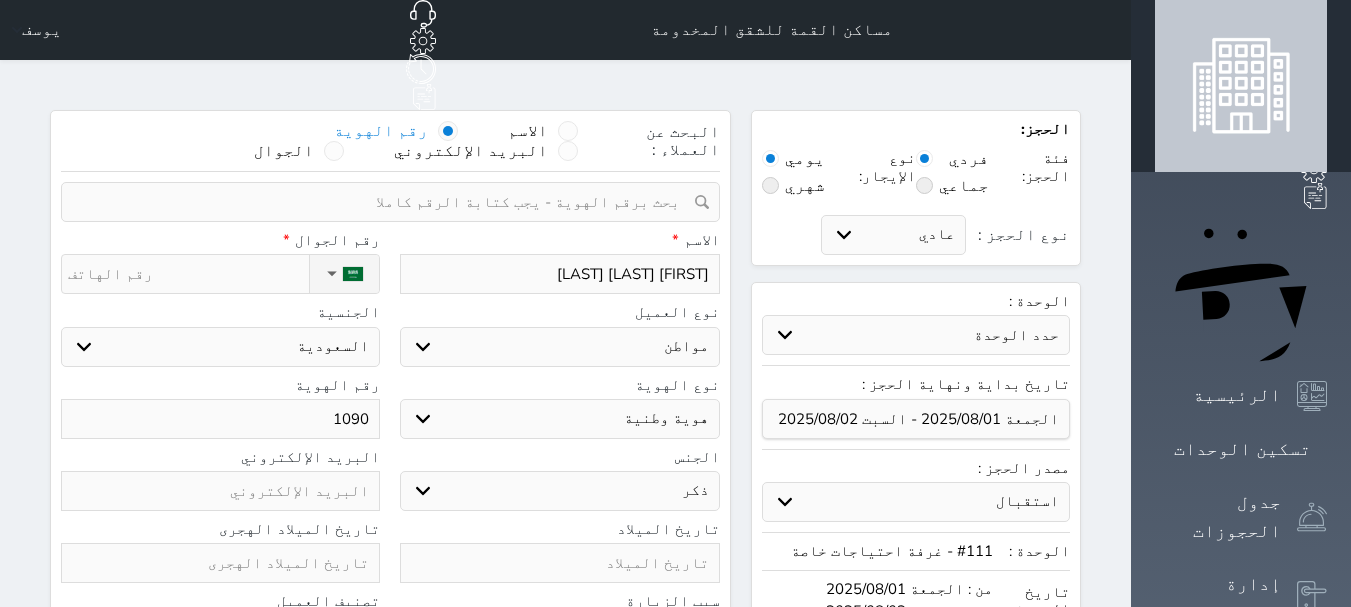 type on "10903" 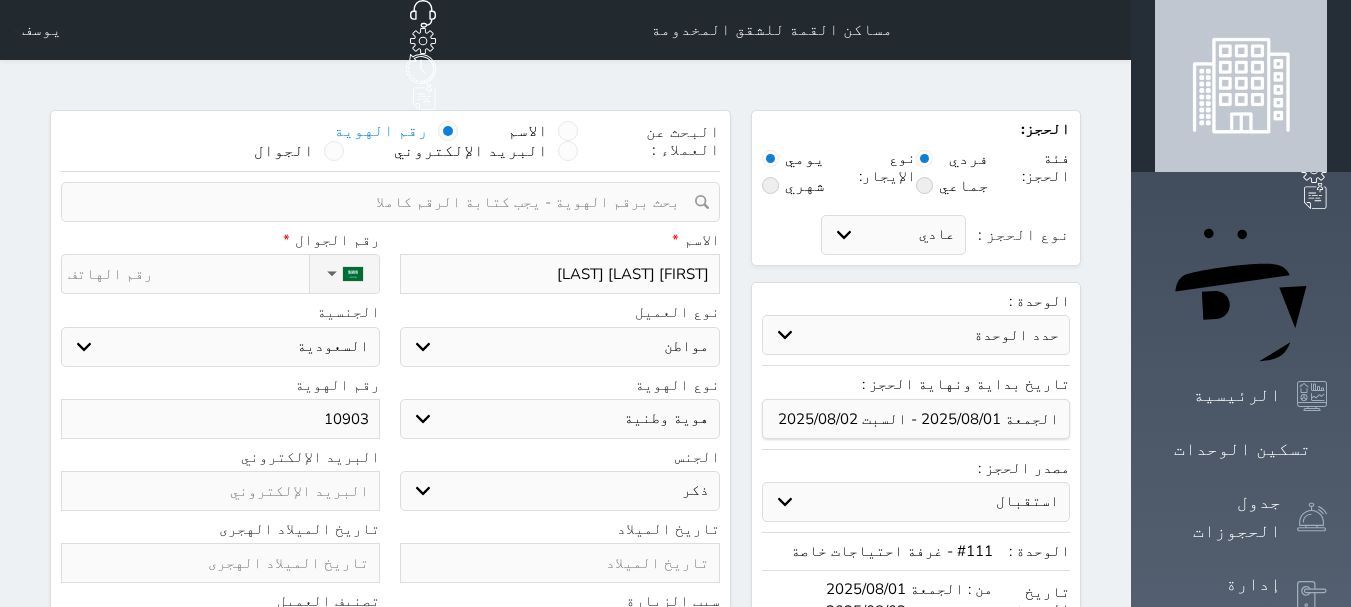 type on "109033" 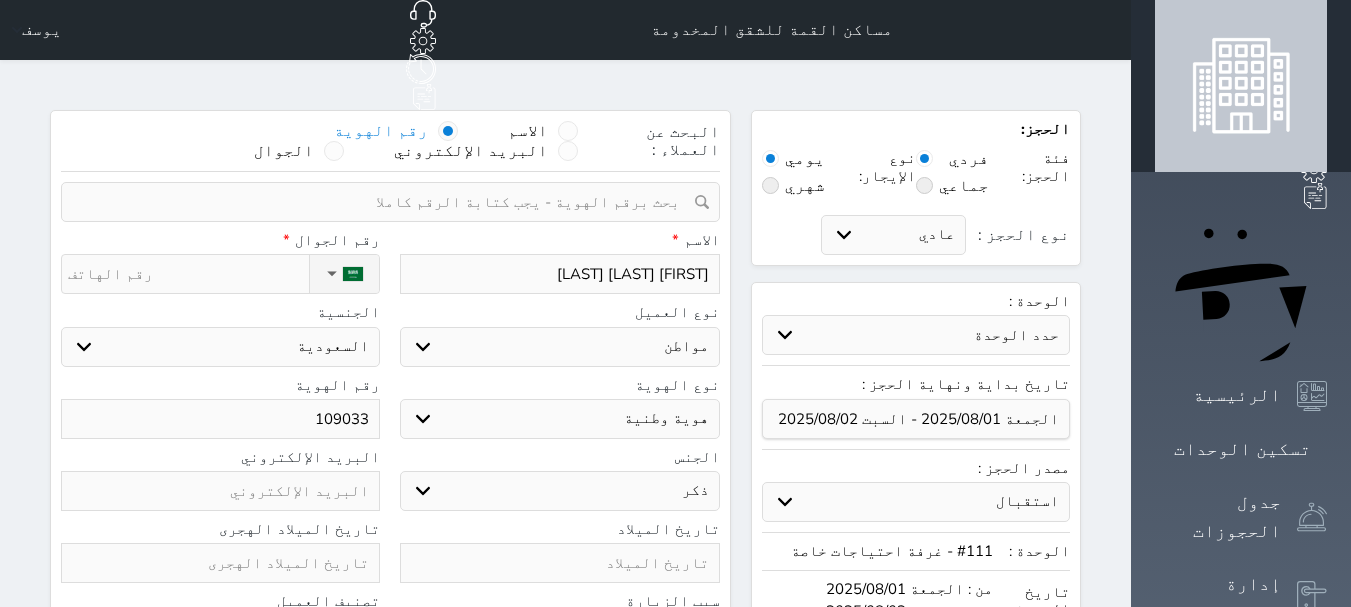 type on "[NUMBER]" 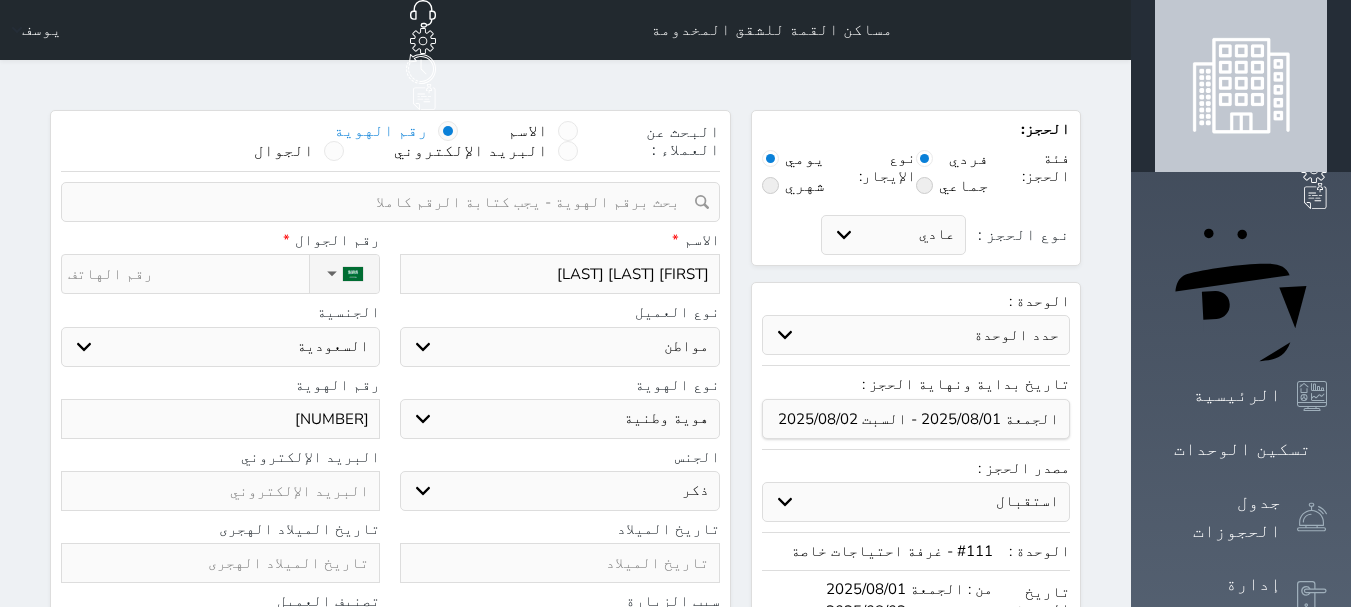 click on "نوع الحجز :" at bounding box center [188, 274] 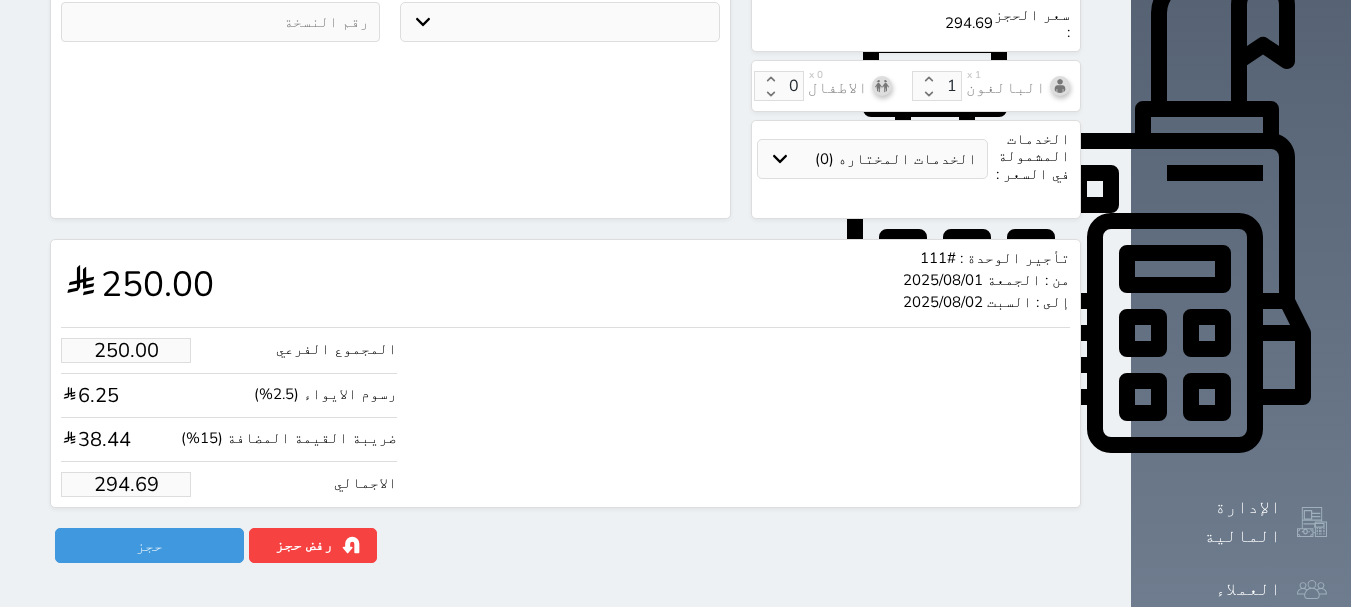 scroll, scrollTop: 702, scrollLeft: 0, axis: vertical 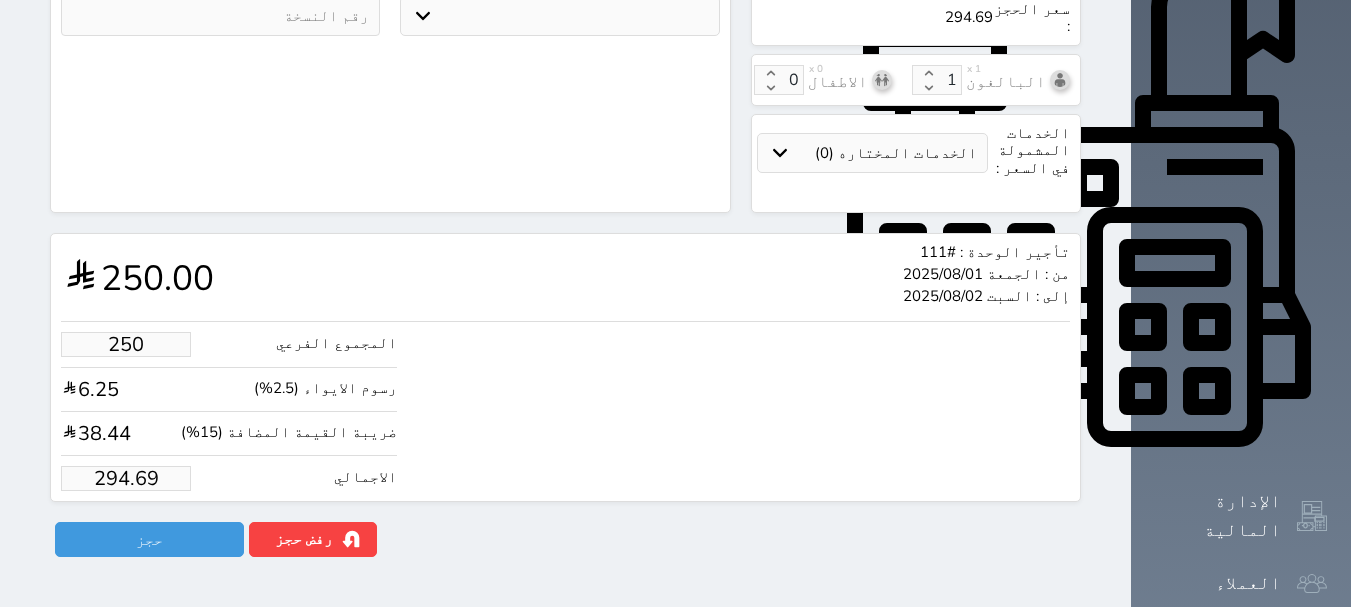 click on "250" at bounding box center [126, 344] 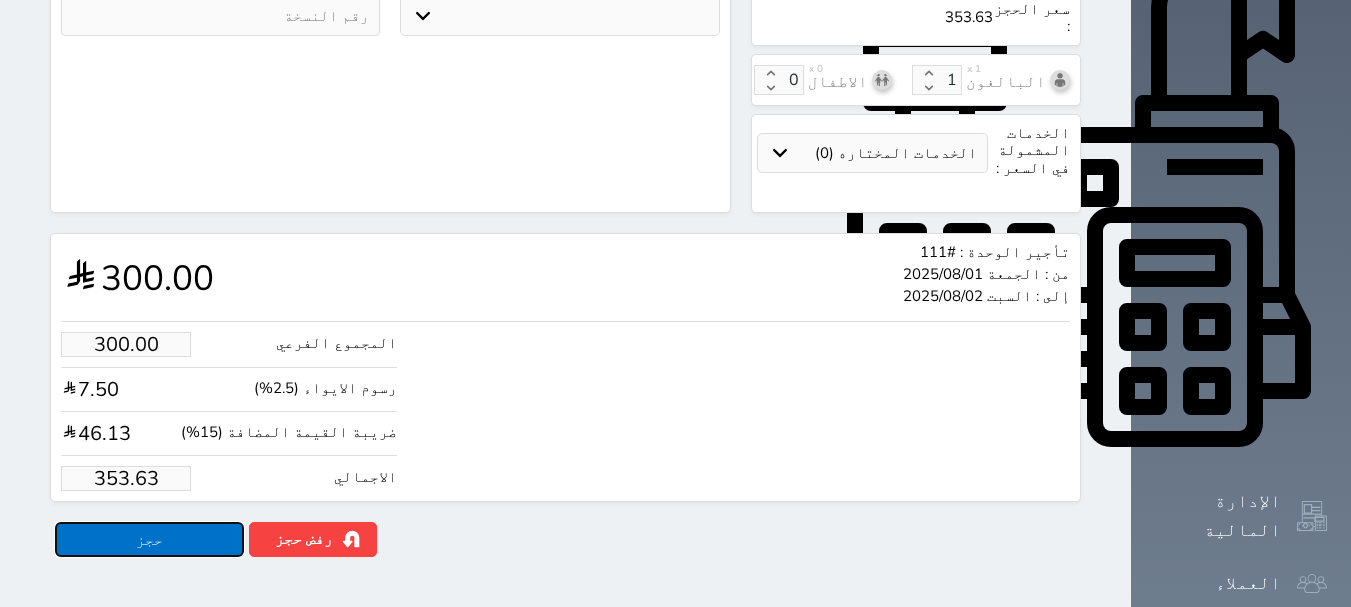 click on "حجز" at bounding box center [149, 539] 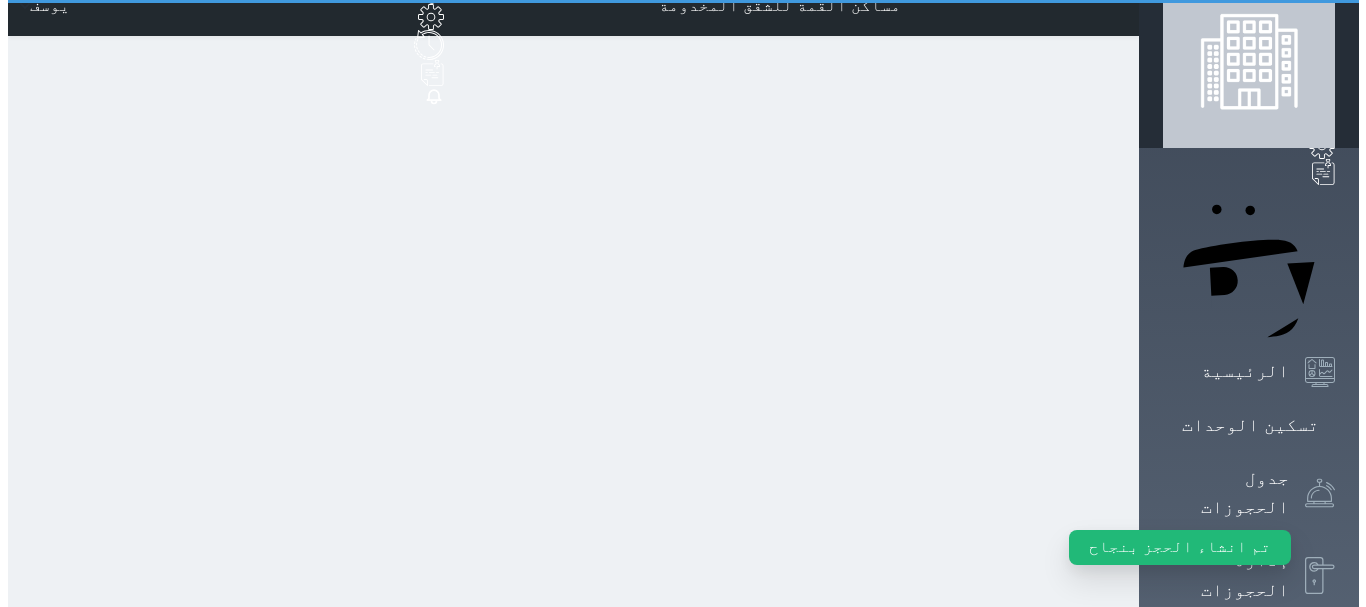 scroll, scrollTop: 0, scrollLeft: 0, axis: both 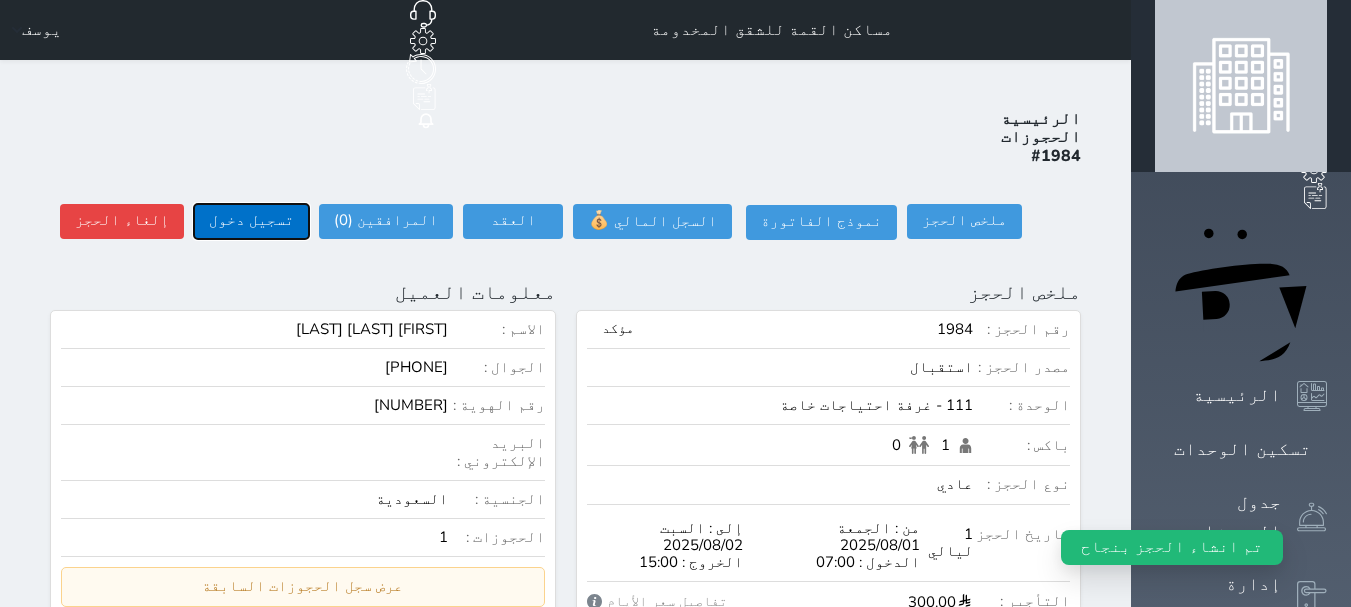 click on "تسجيل دخول" at bounding box center [251, 221] 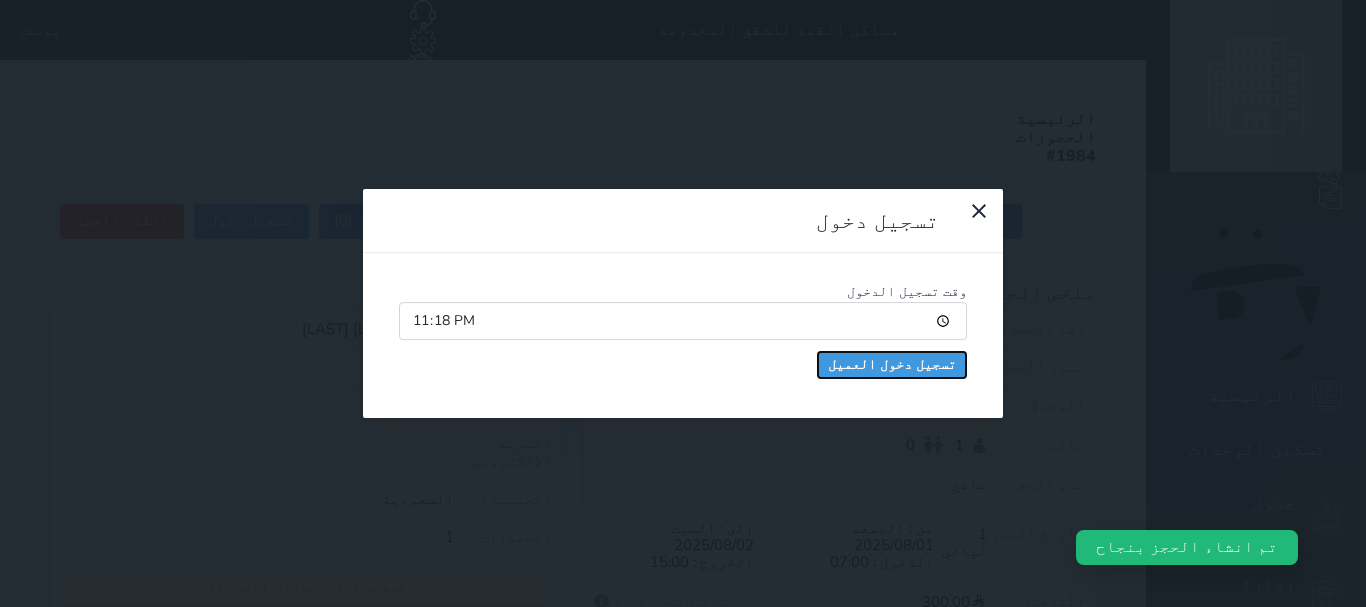 click on "تسجيل دخول العميل" at bounding box center (892, 365) 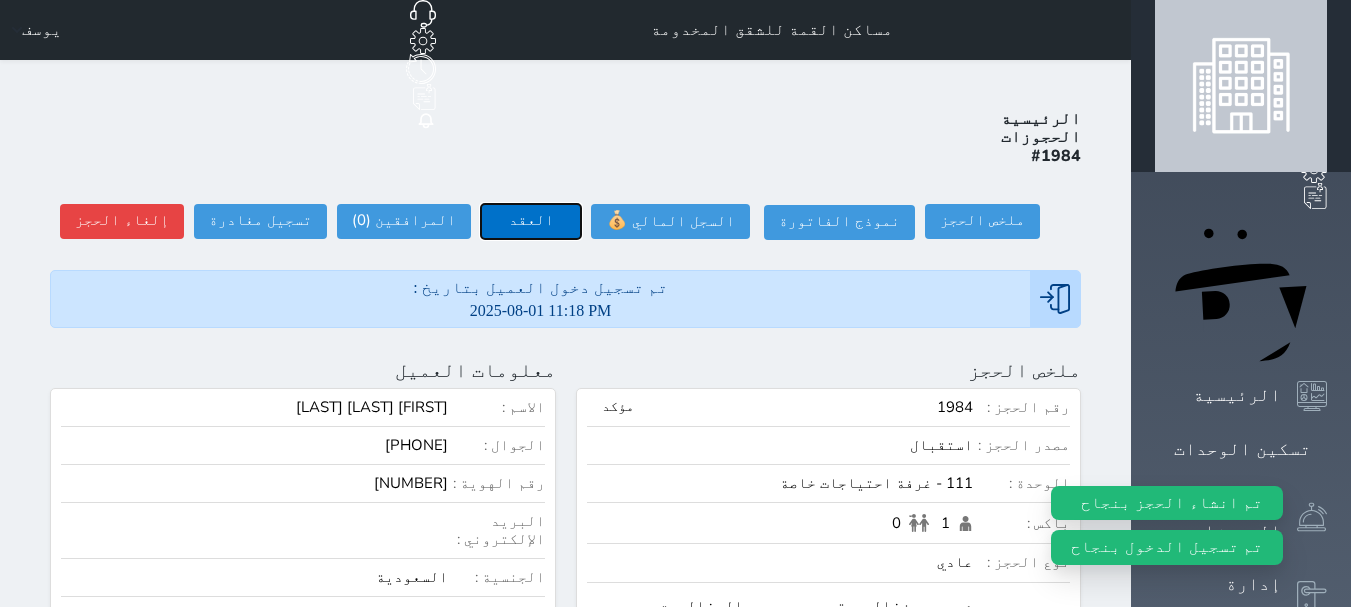 click on "العقد" at bounding box center [531, 221] 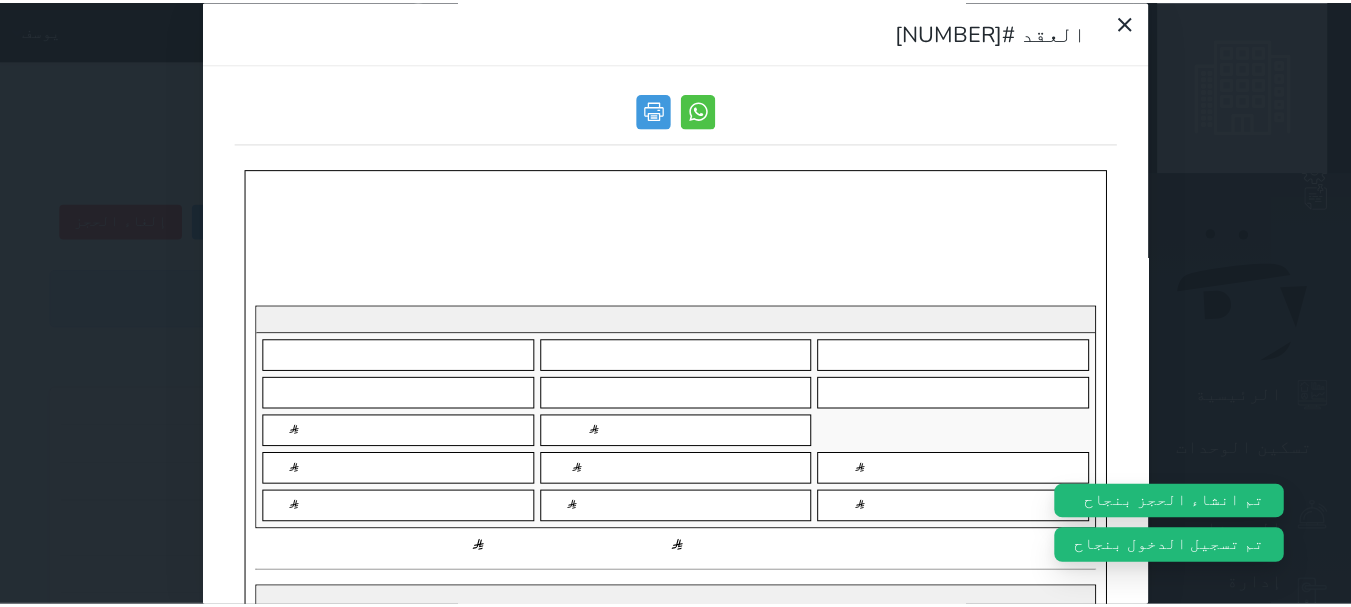 scroll, scrollTop: 0, scrollLeft: 0, axis: both 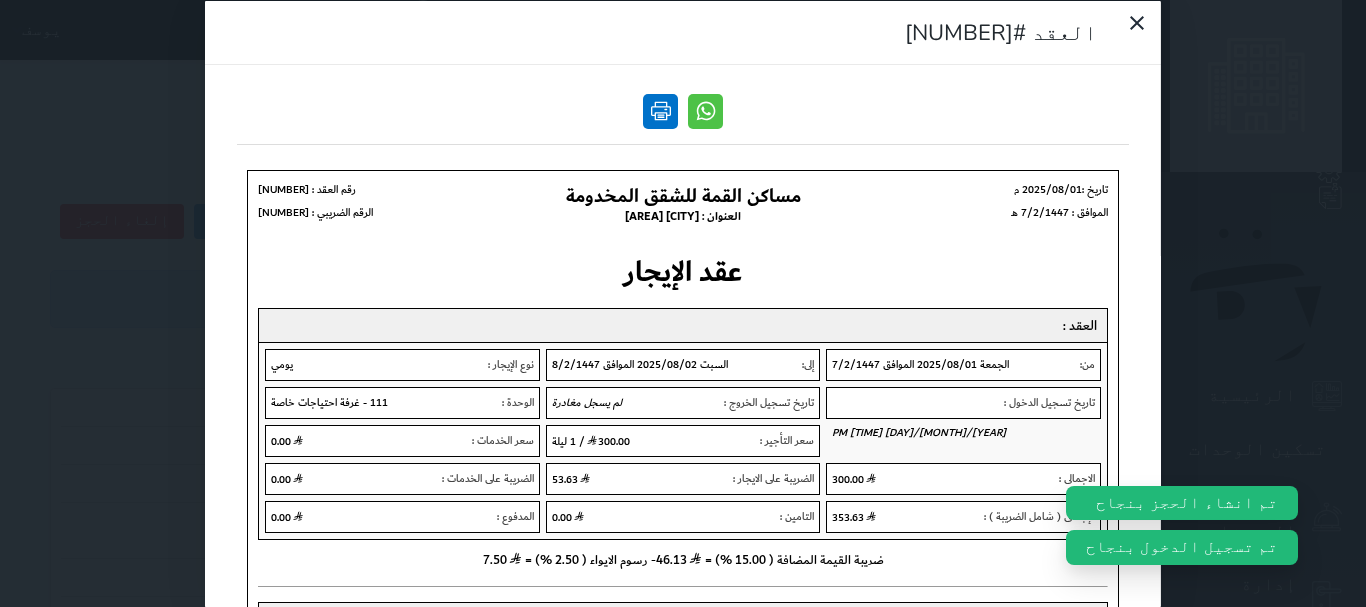 click at bounding box center [660, 110] 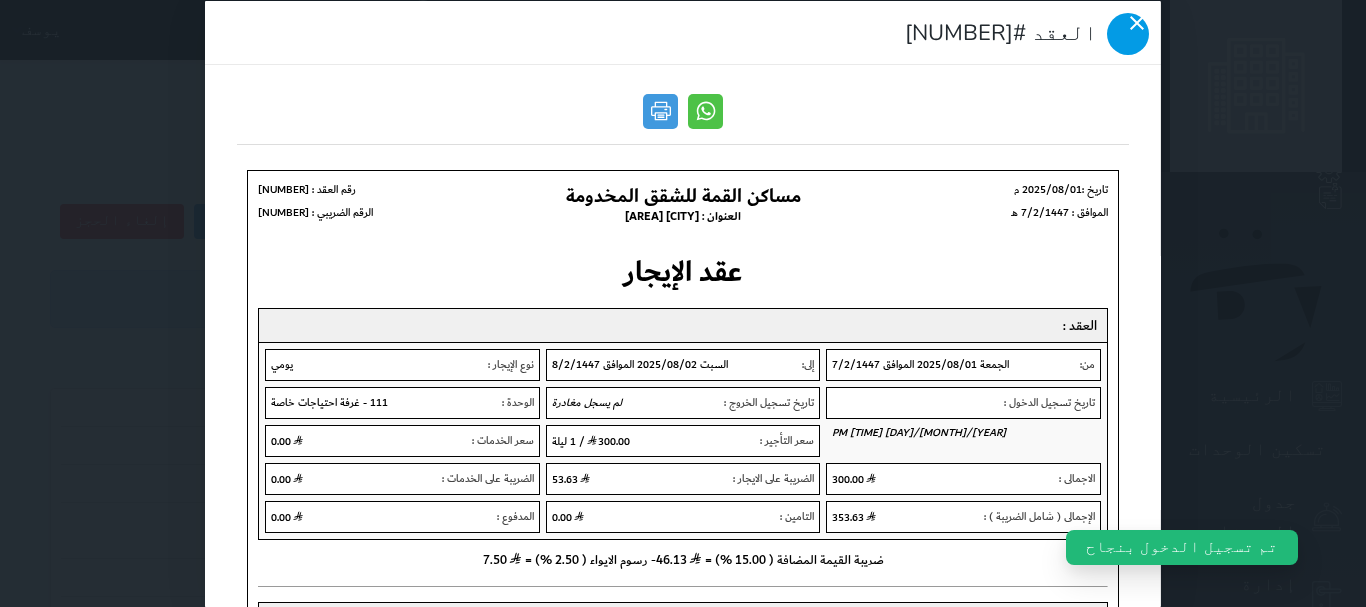 click 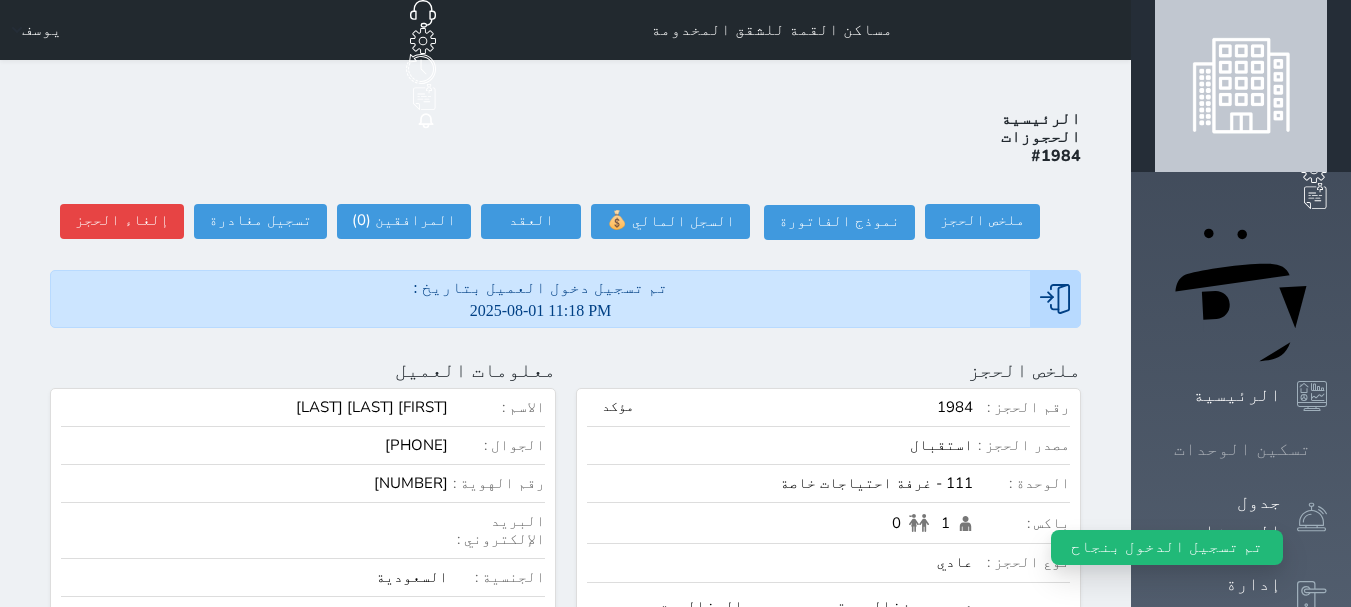 click 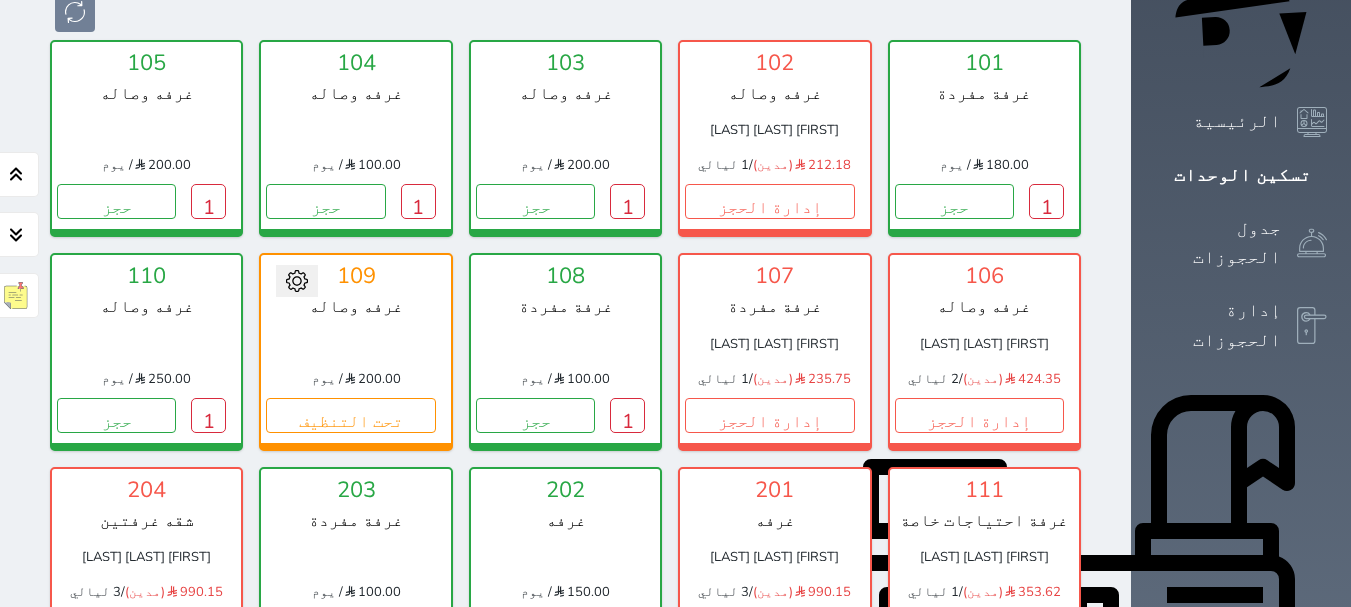 scroll, scrollTop: 0, scrollLeft: 0, axis: both 